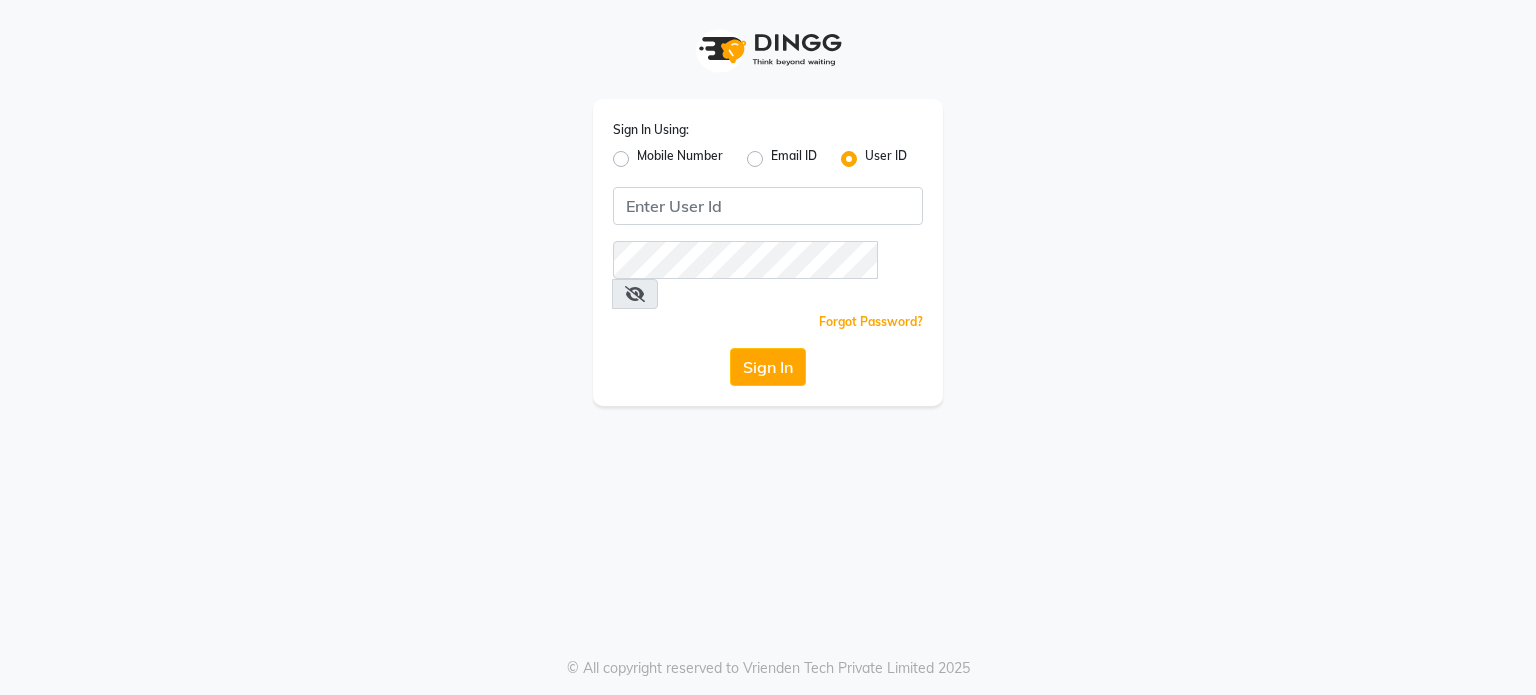 scroll, scrollTop: 0, scrollLeft: 0, axis: both 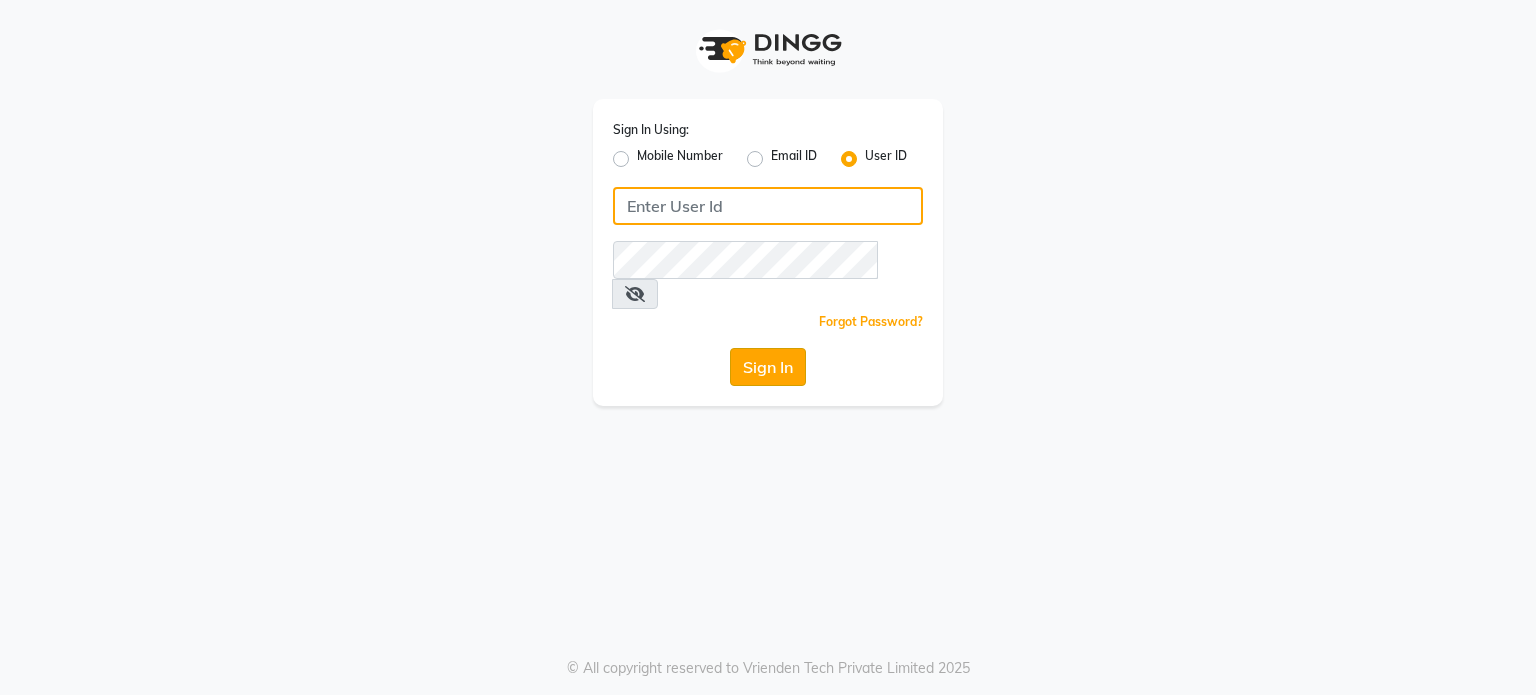 type on "luxuriouslookssalon" 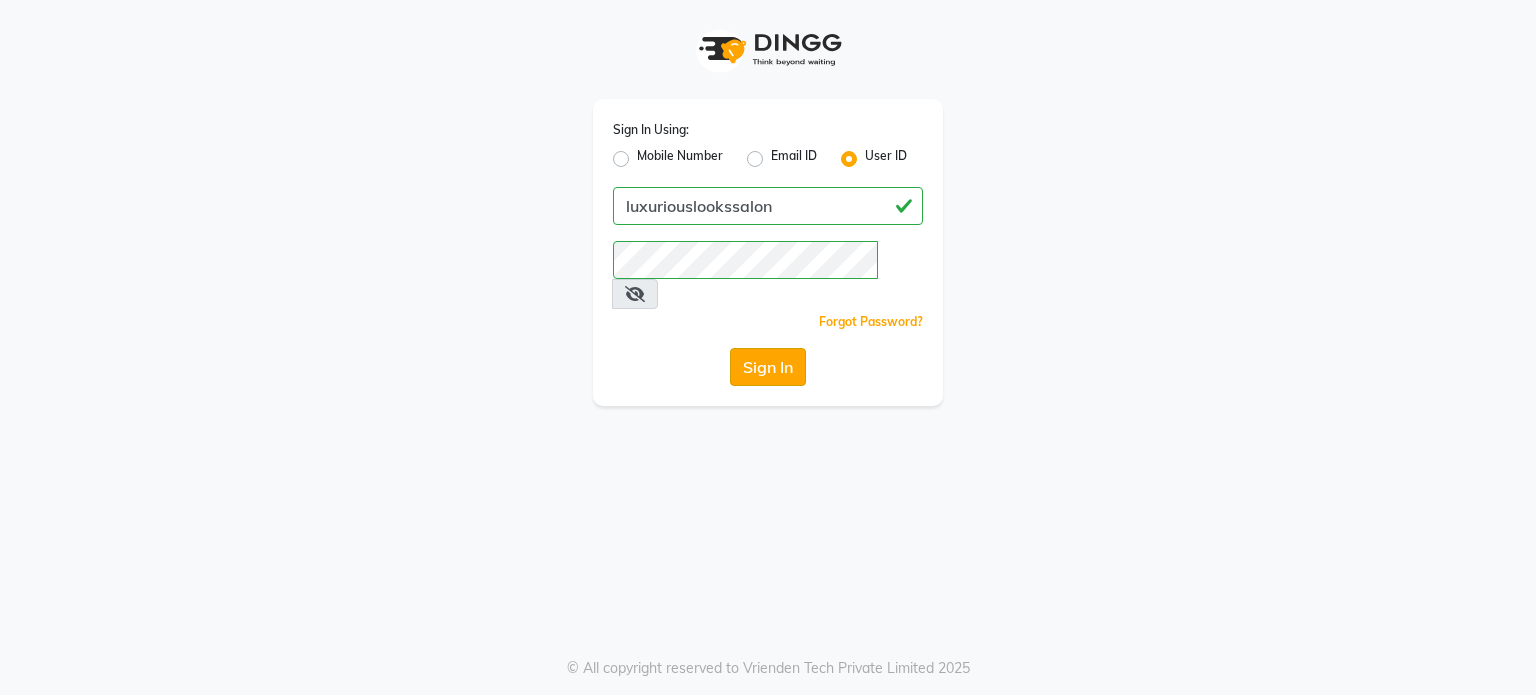 click on "Sign In" 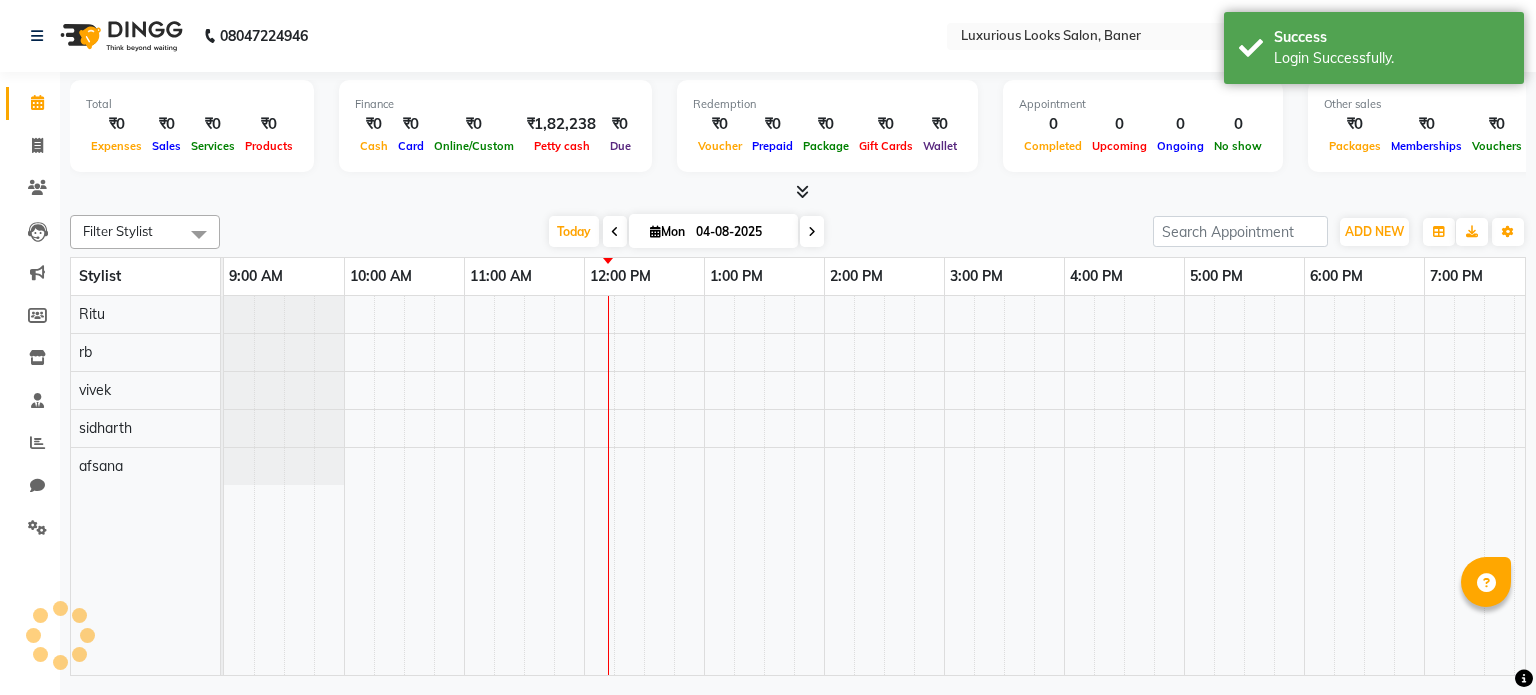 scroll, scrollTop: 0, scrollLeft: 0, axis: both 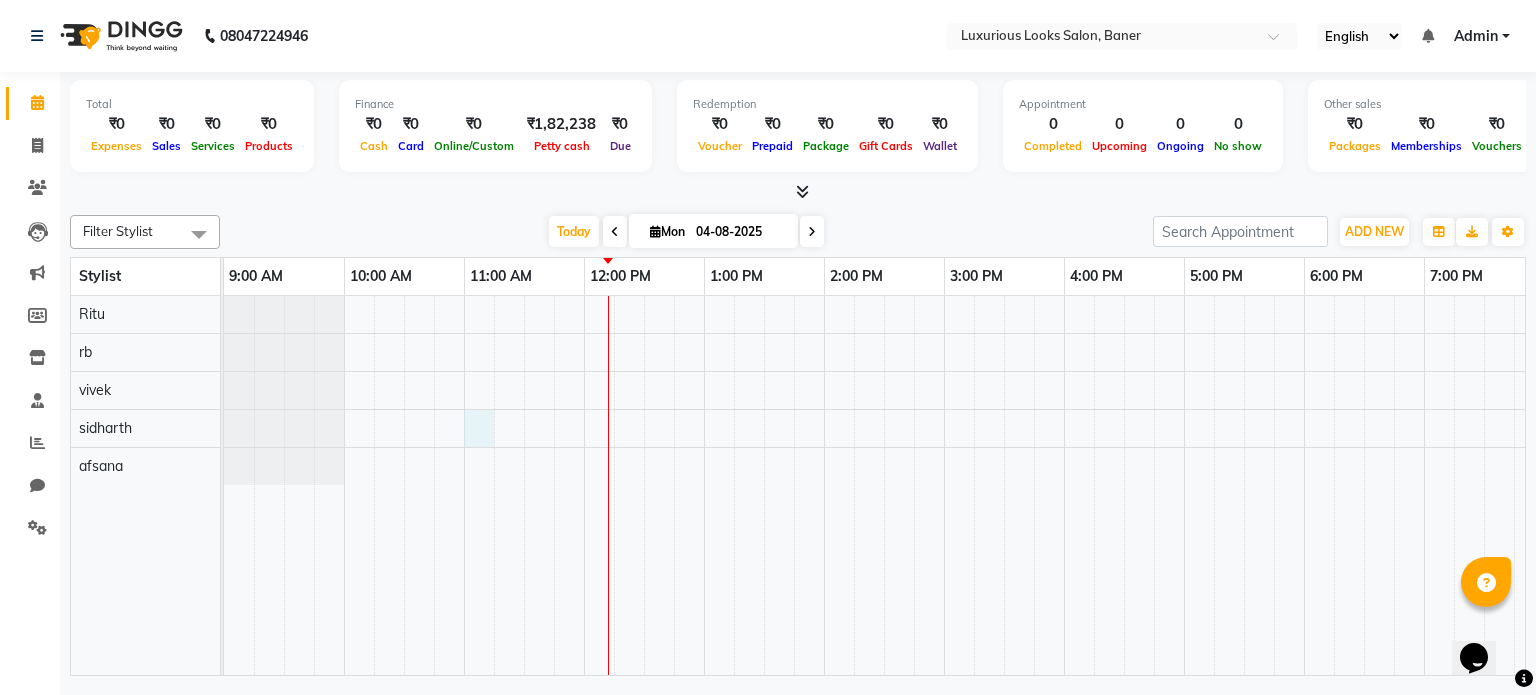 click at bounding box center [1064, 486] 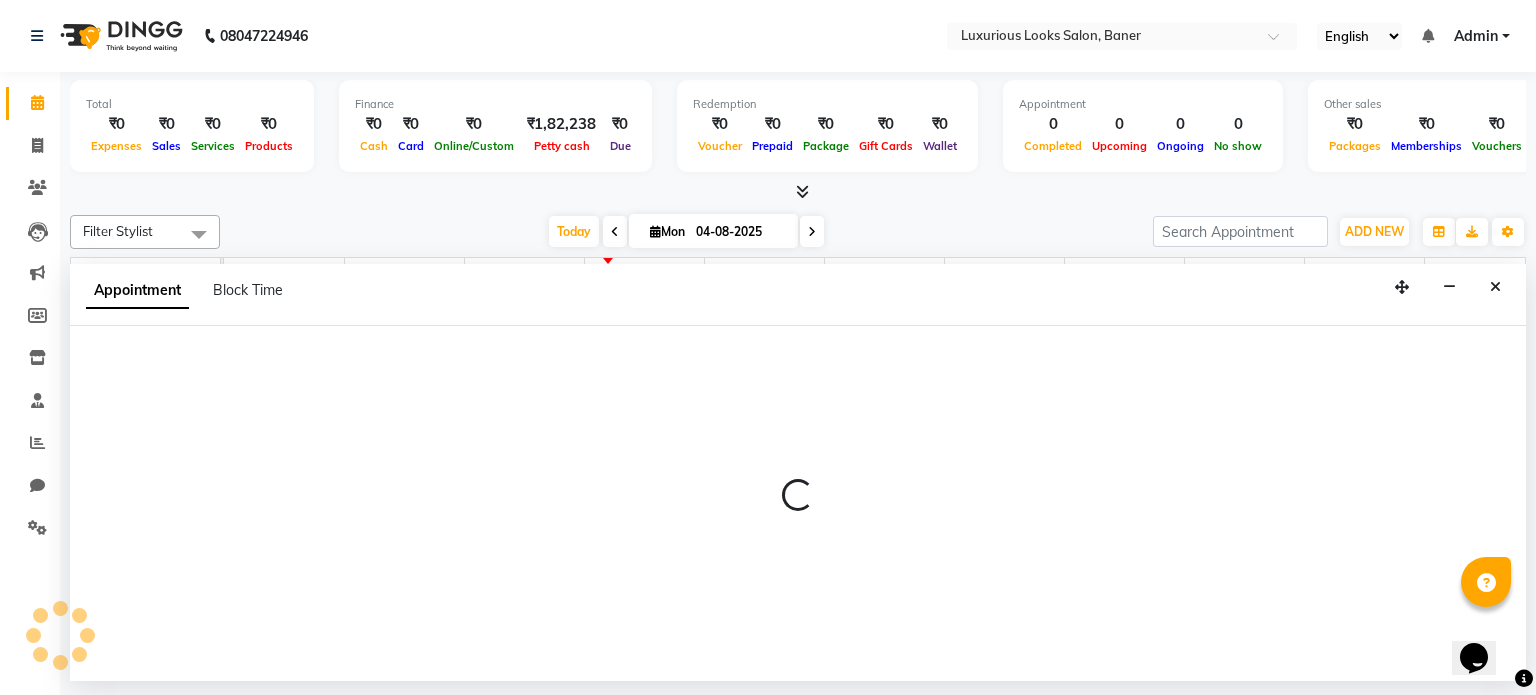 select on "83711" 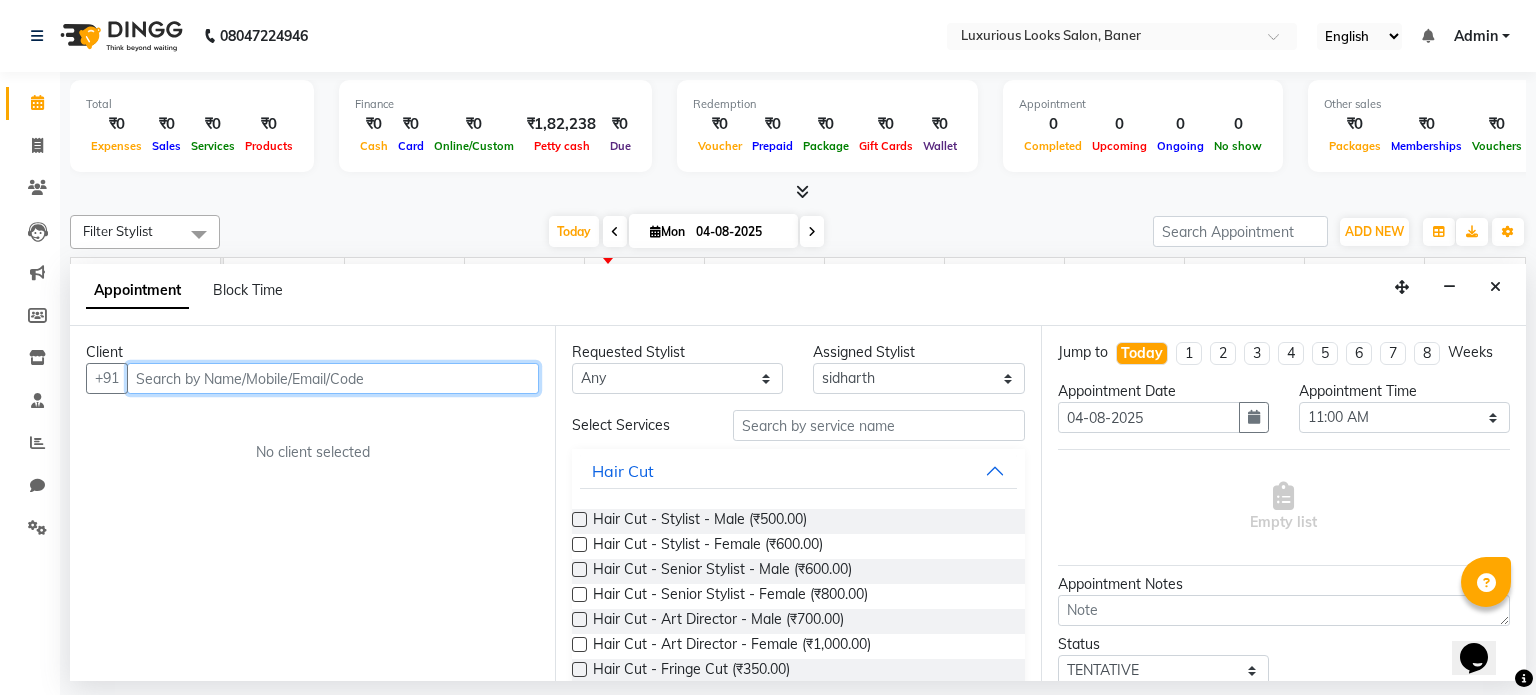 click at bounding box center (333, 378) 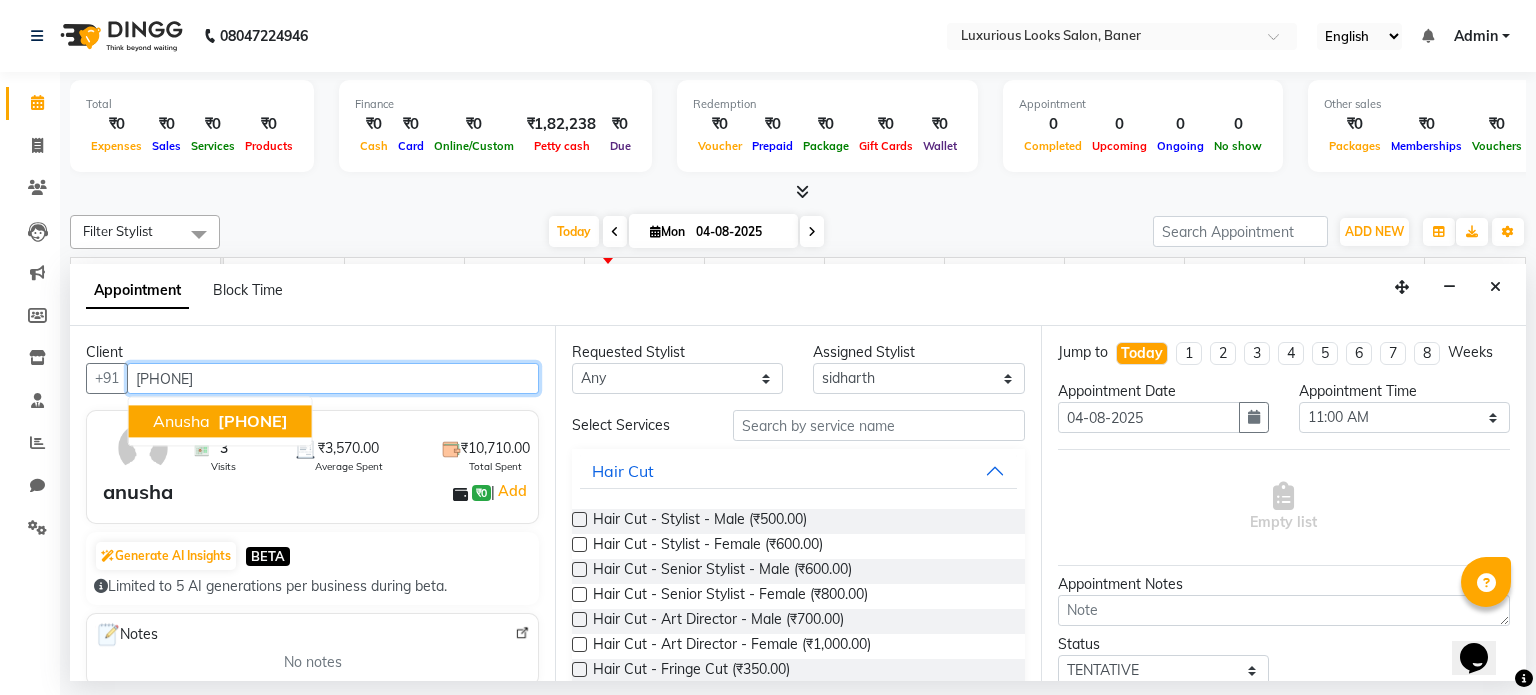 click on "[PHONE]" at bounding box center (333, 378) 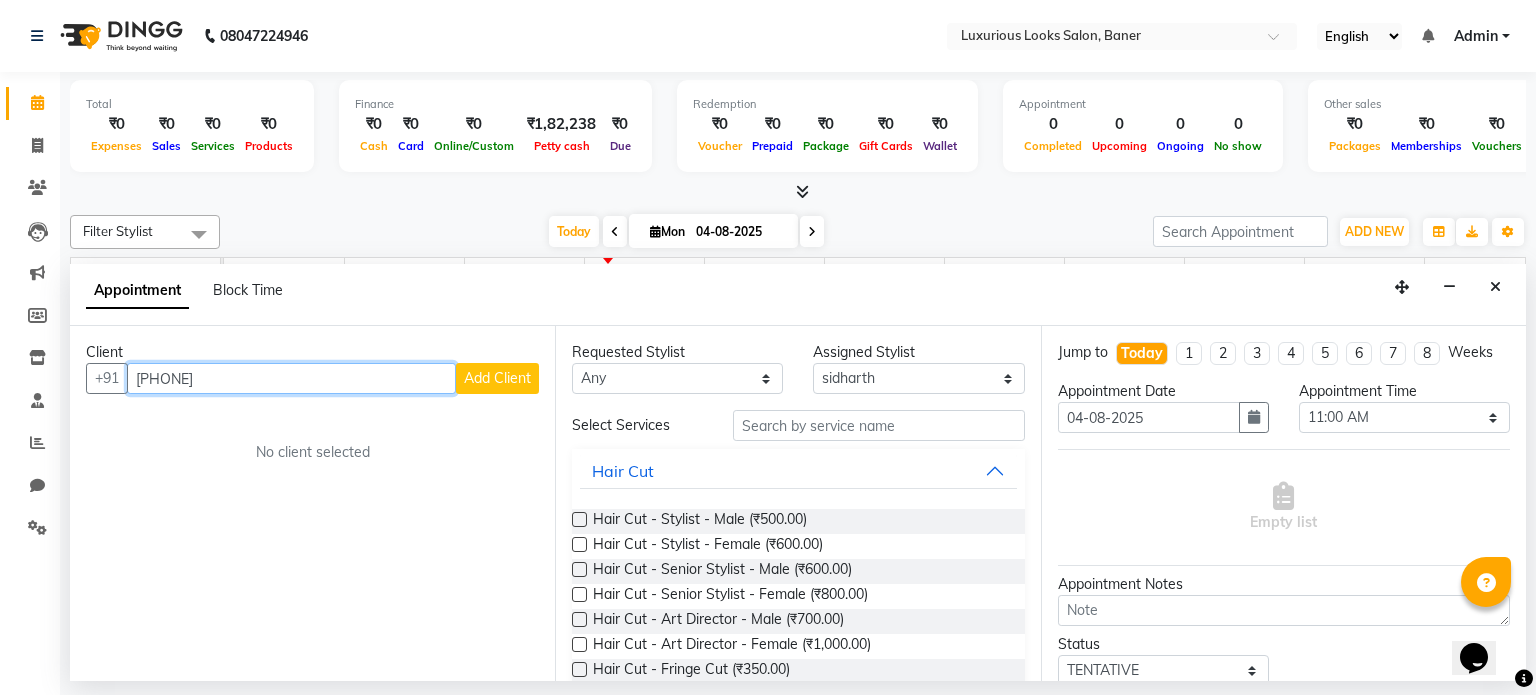 type on "[PHONE]" 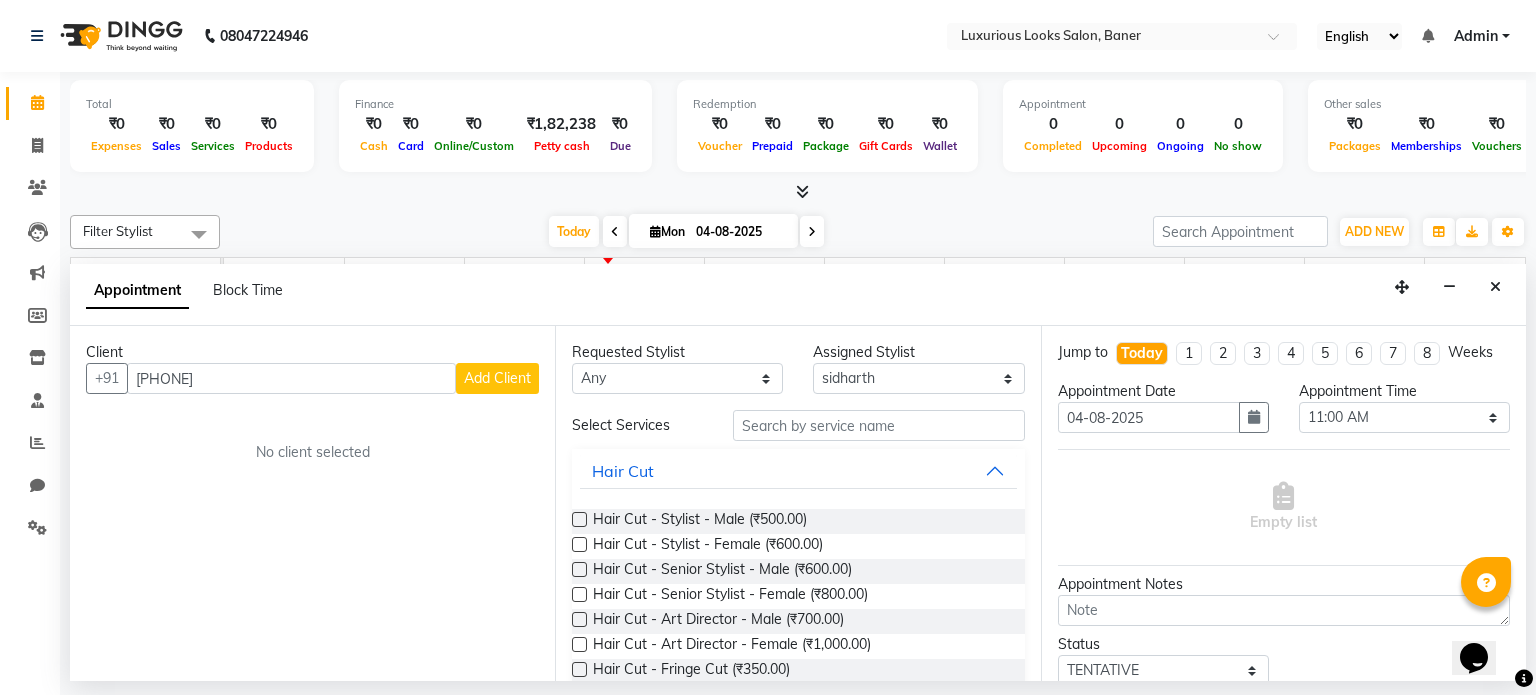 click on "Add Client" at bounding box center [497, 378] 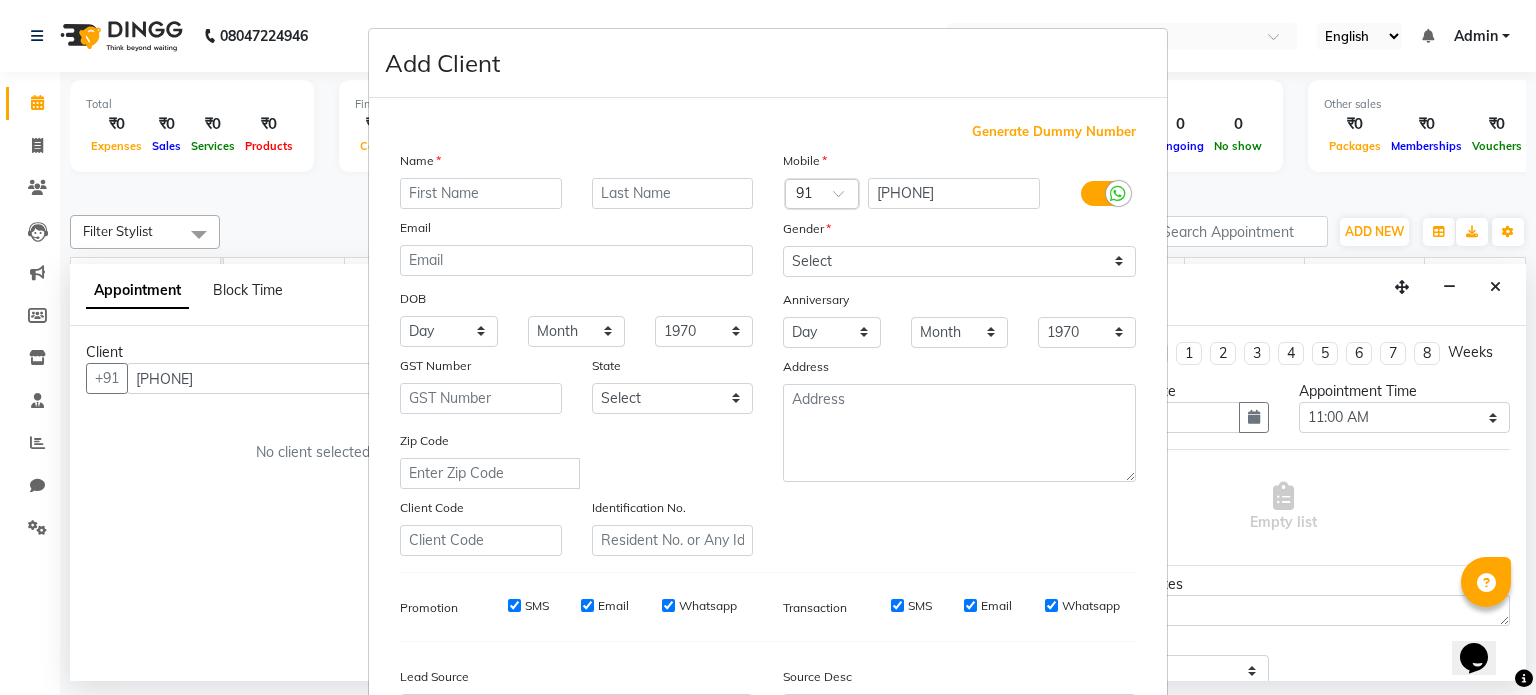 click at bounding box center (481, 193) 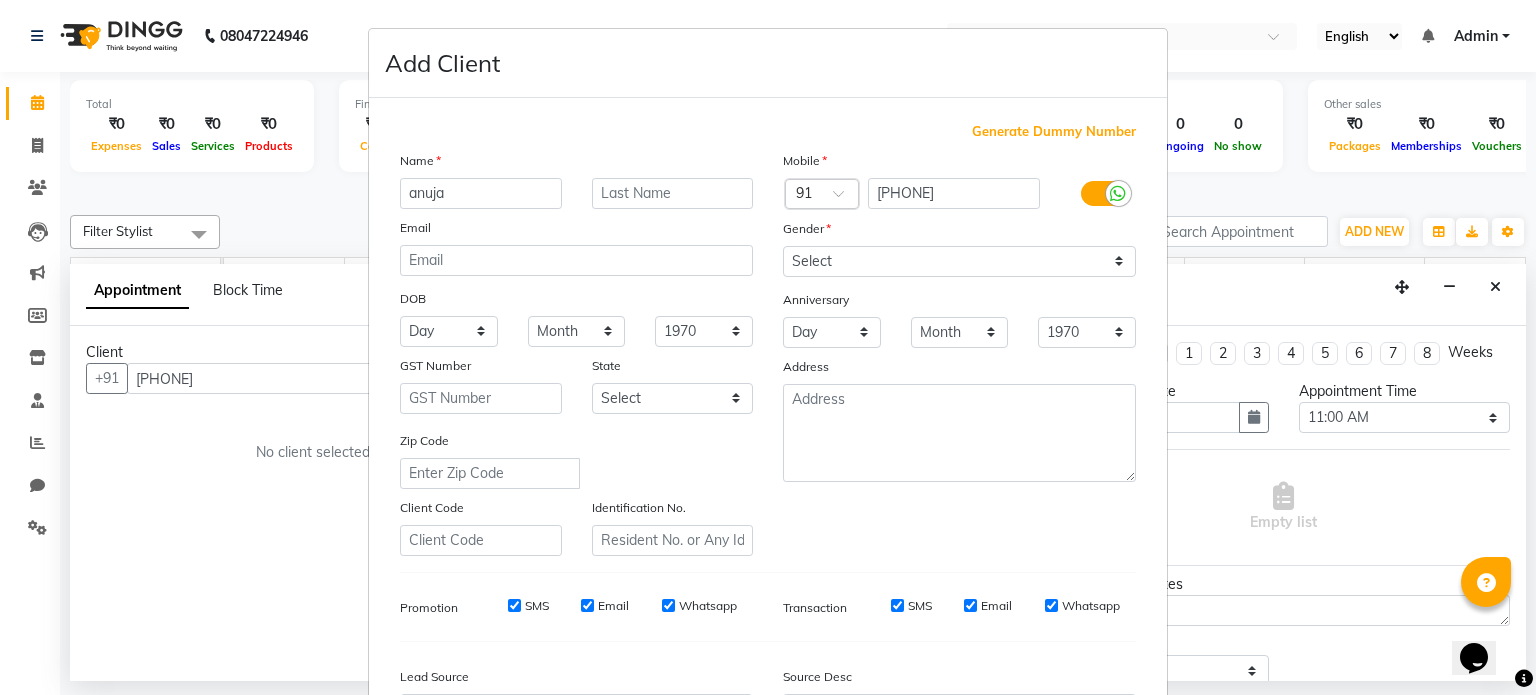 type on "anuja" 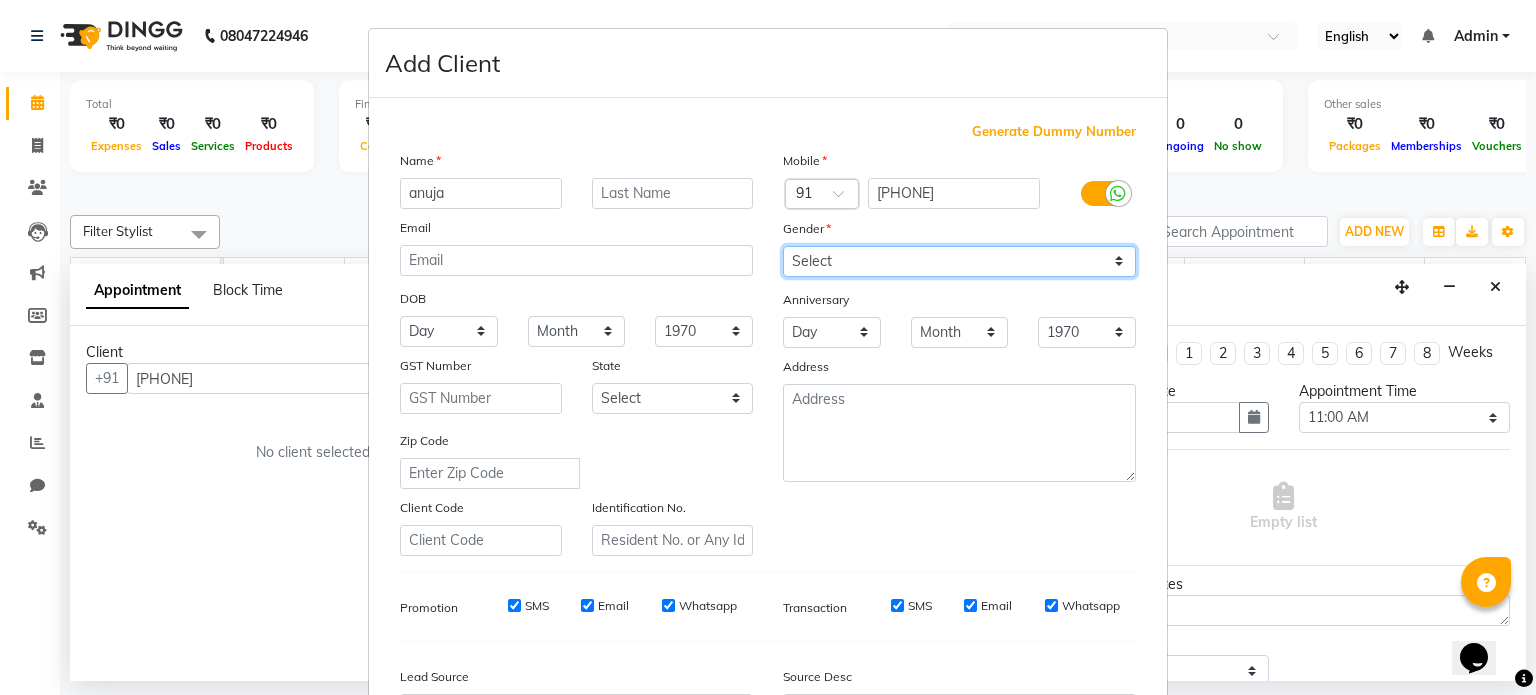 click on "Select Male Female Other Prefer Not To Say" at bounding box center (959, 261) 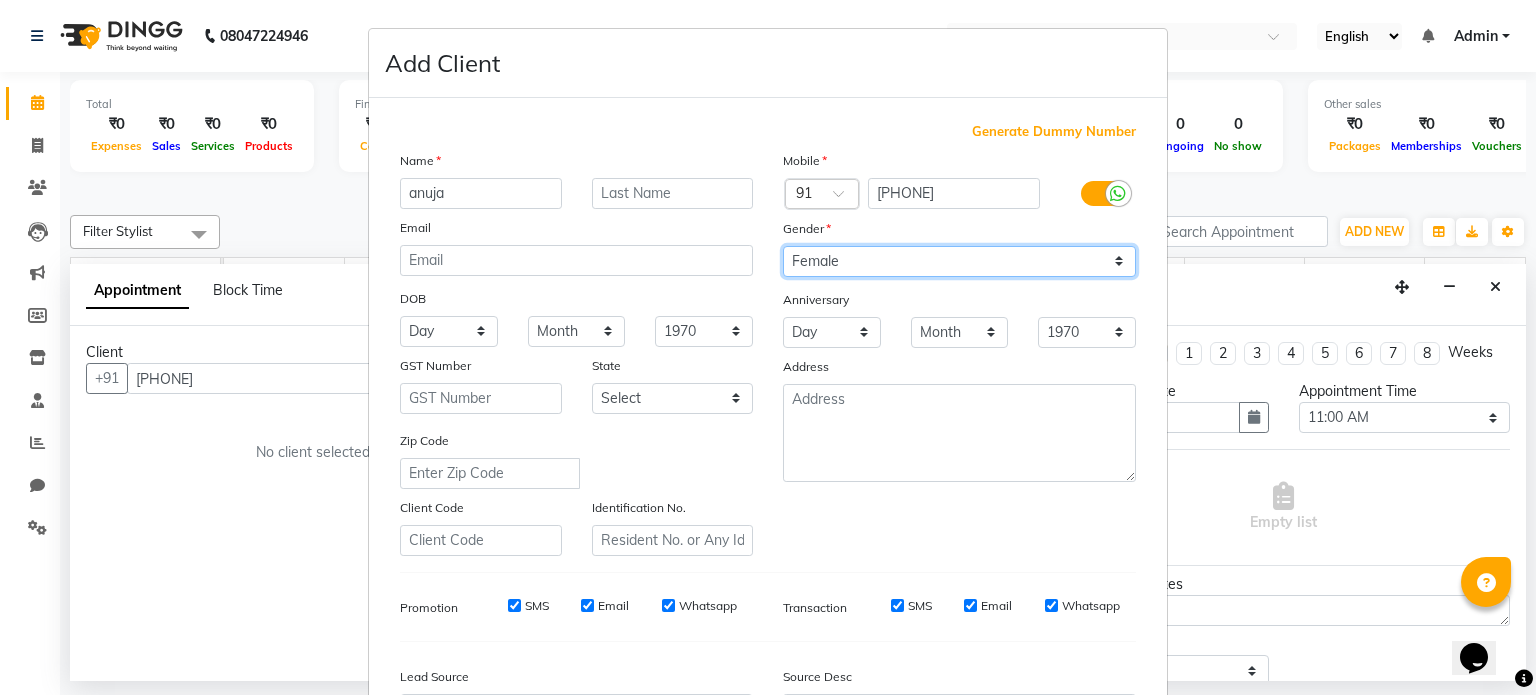 click on "Select Male Female Other Prefer Not To Say" at bounding box center (959, 261) 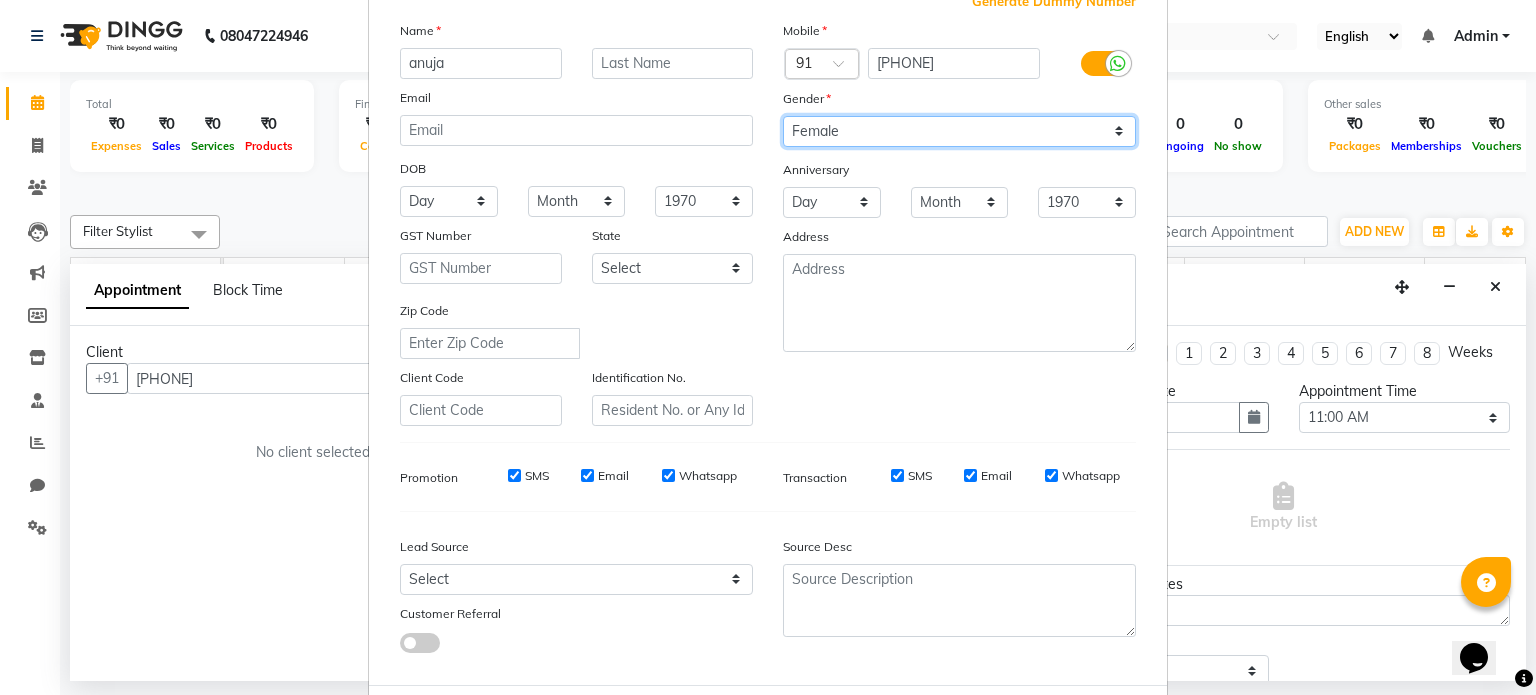 scroll, scrollTop: 237, scrollLeft: 0, axis: vertical 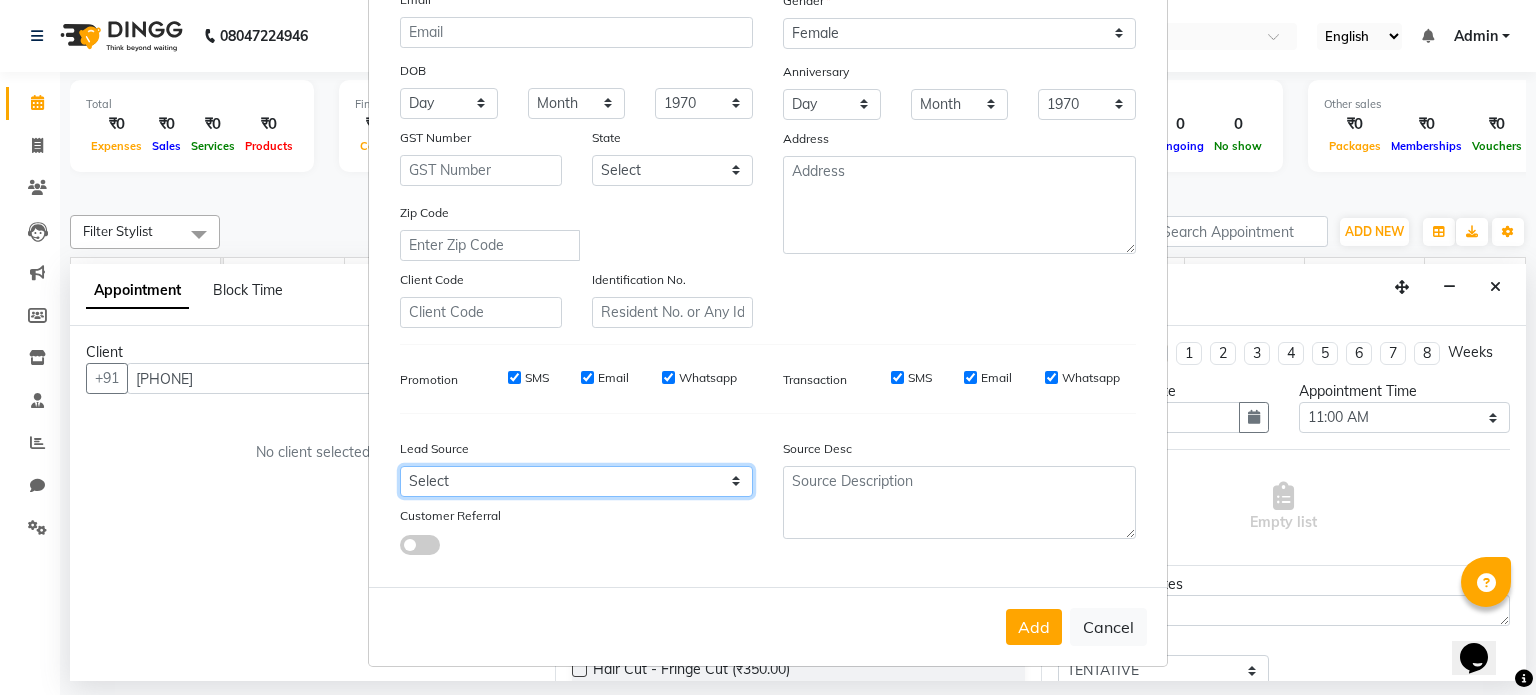 click on "Select Walk-in Referral Internet Friend Word of Mouth Advertisement Facebook JustDial Google Other" at bounding box center (576, 481) 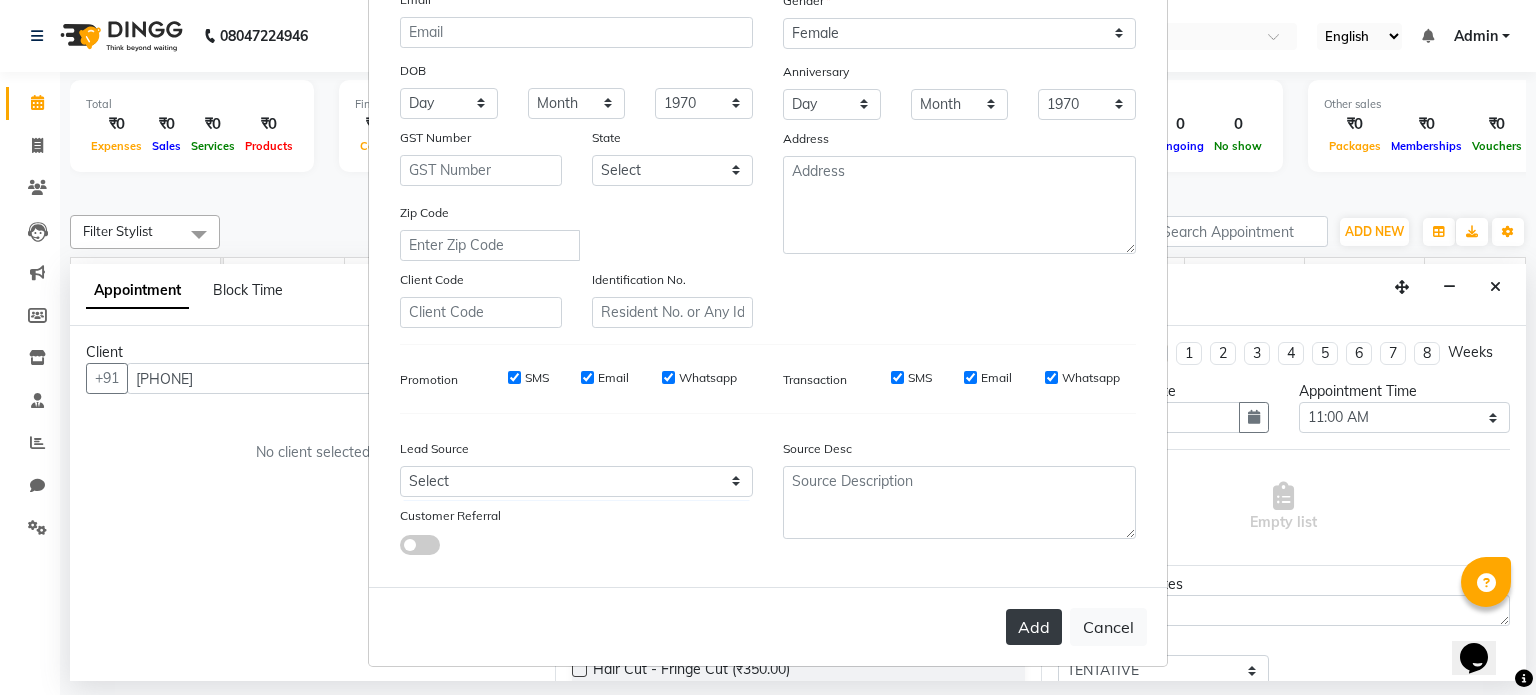 click on "Add" at bounding box center (1034, 627) 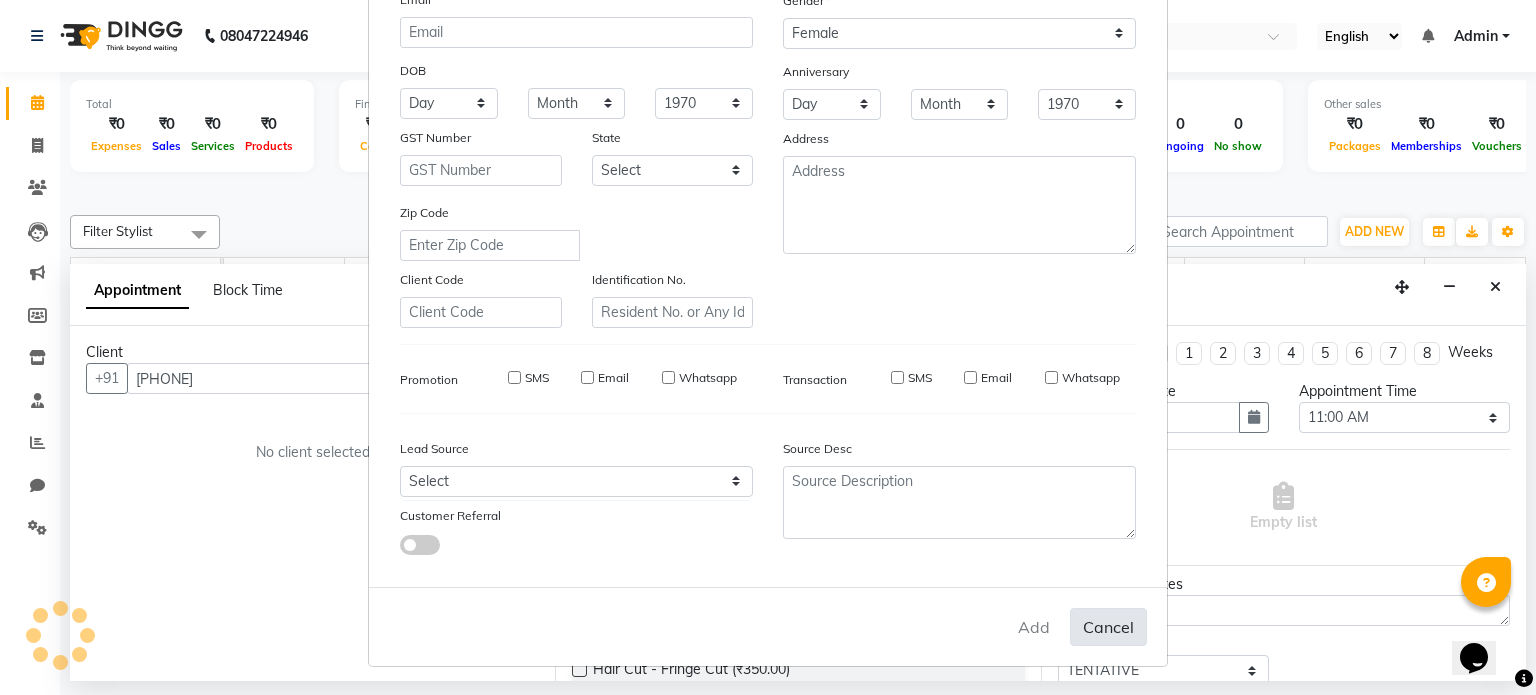 type 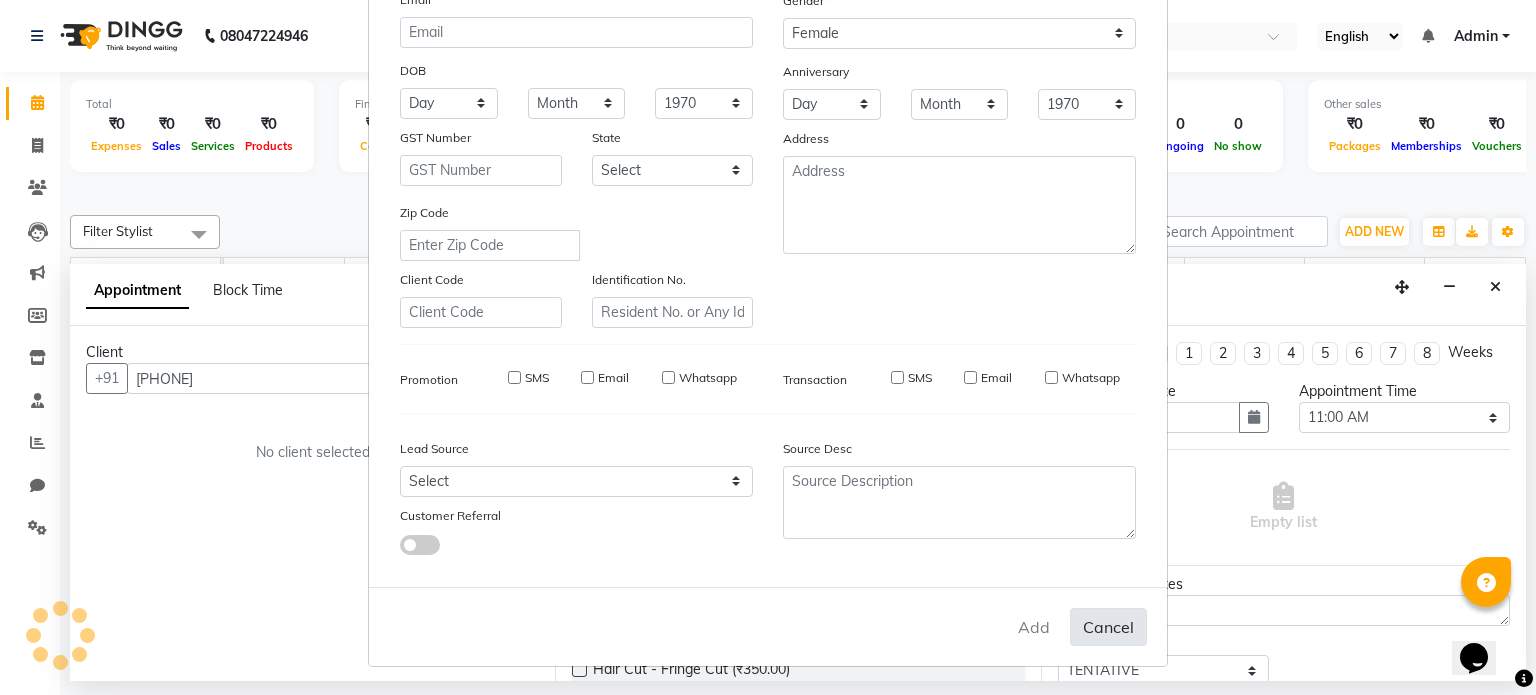 select 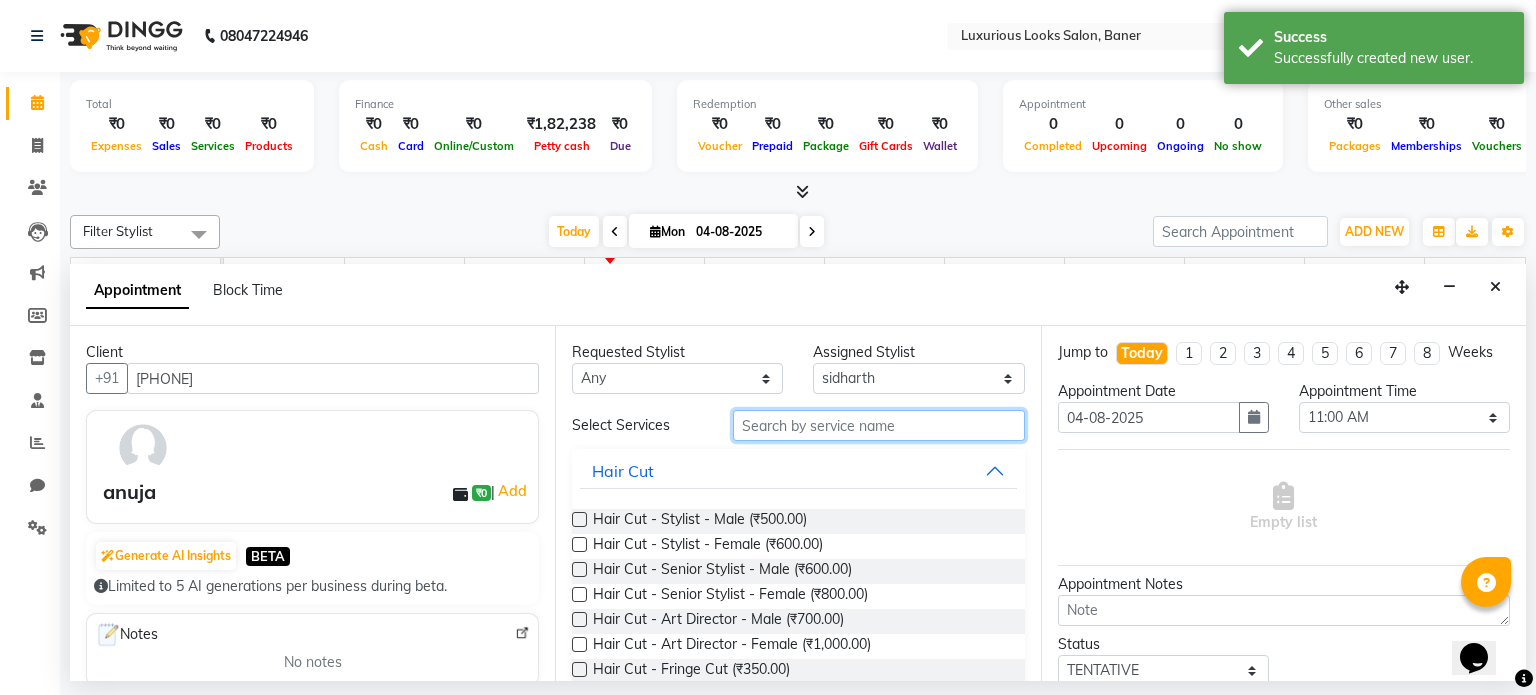 click at bounding box center (879, 425) 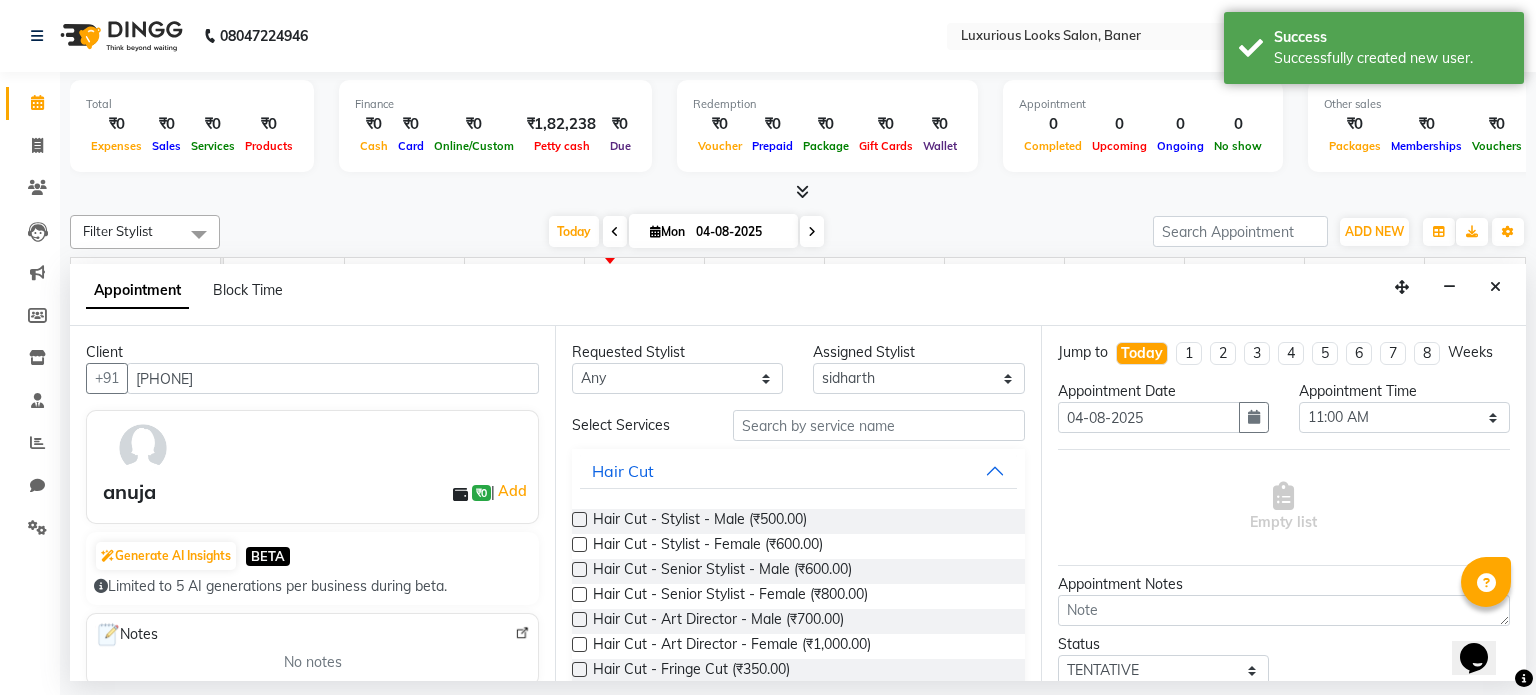 click at bounding box center [579, 544] 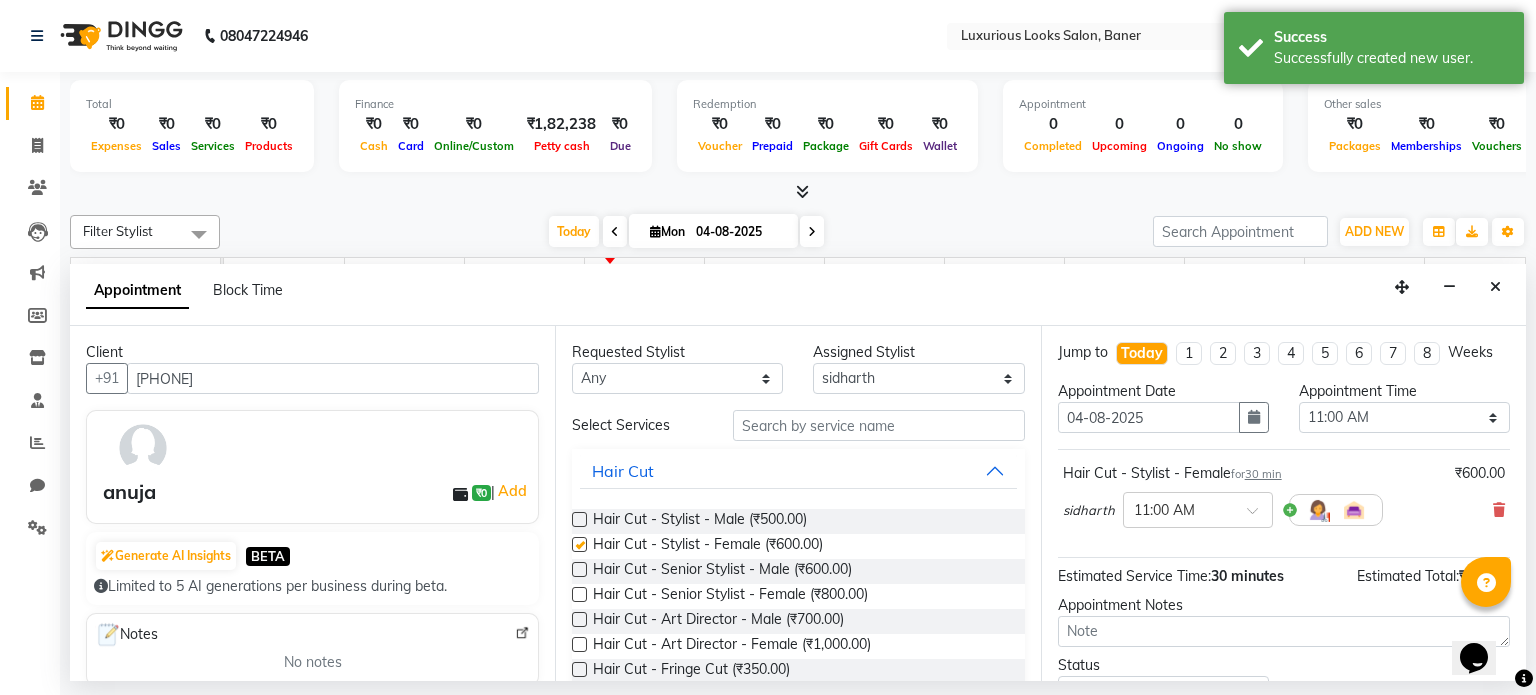 checkbox on "false" 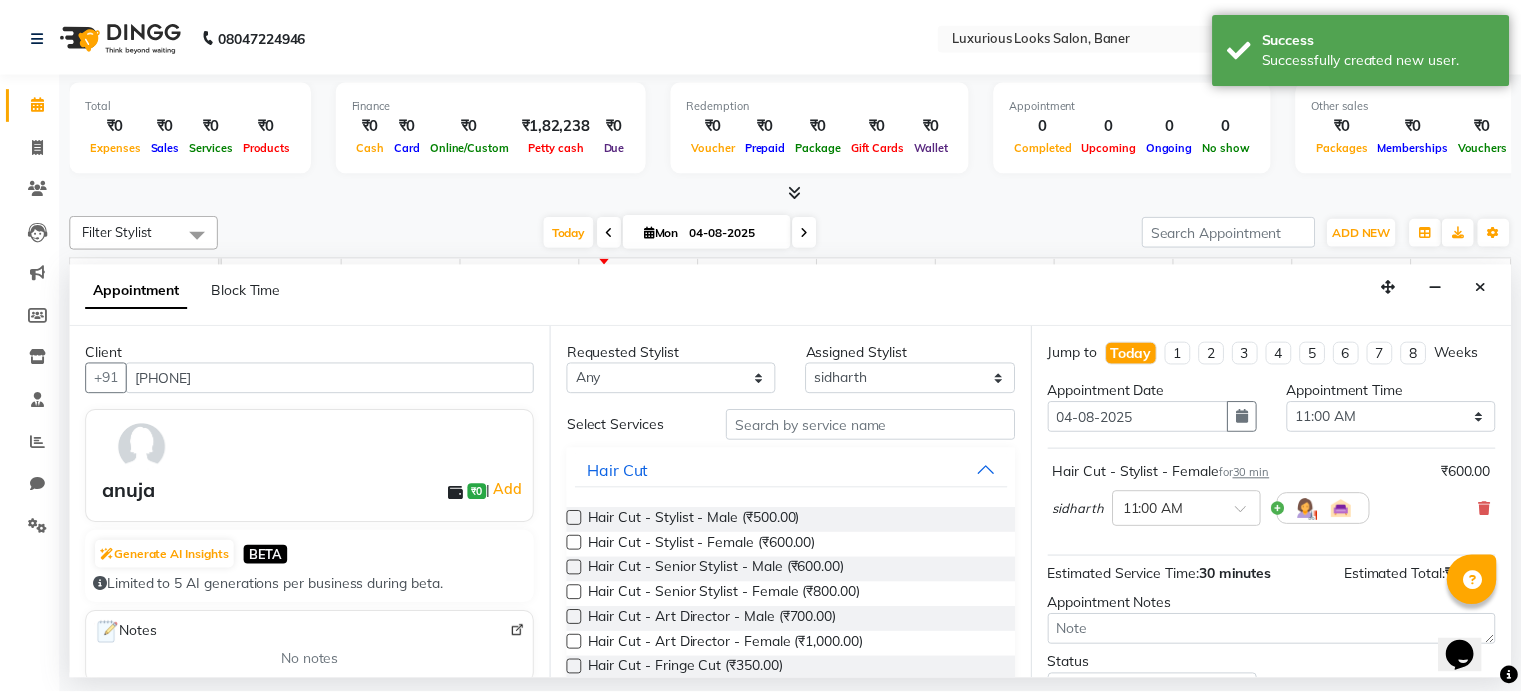 scroll, scrollTop: 151, scrollLeft: 0, axis: vertical 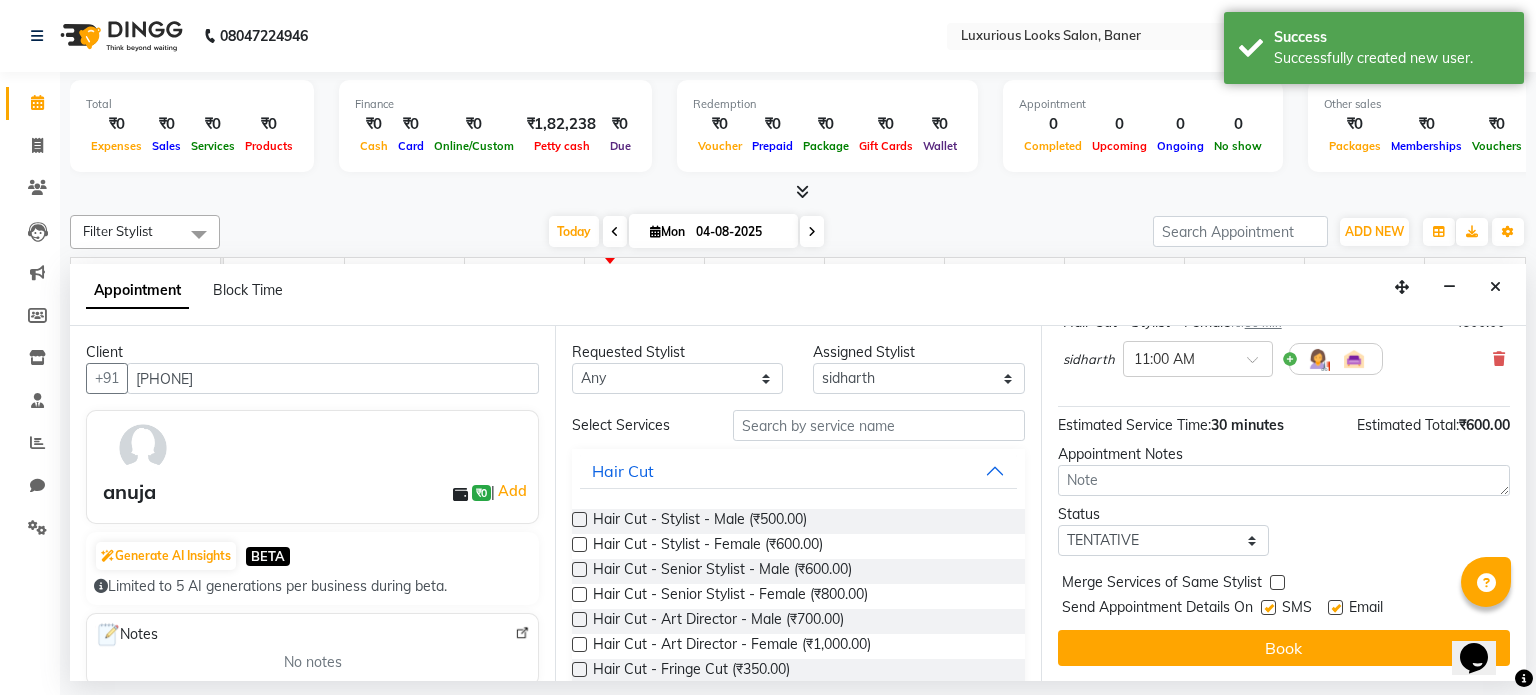 click on "Book" at bounding box center (1284, 648) 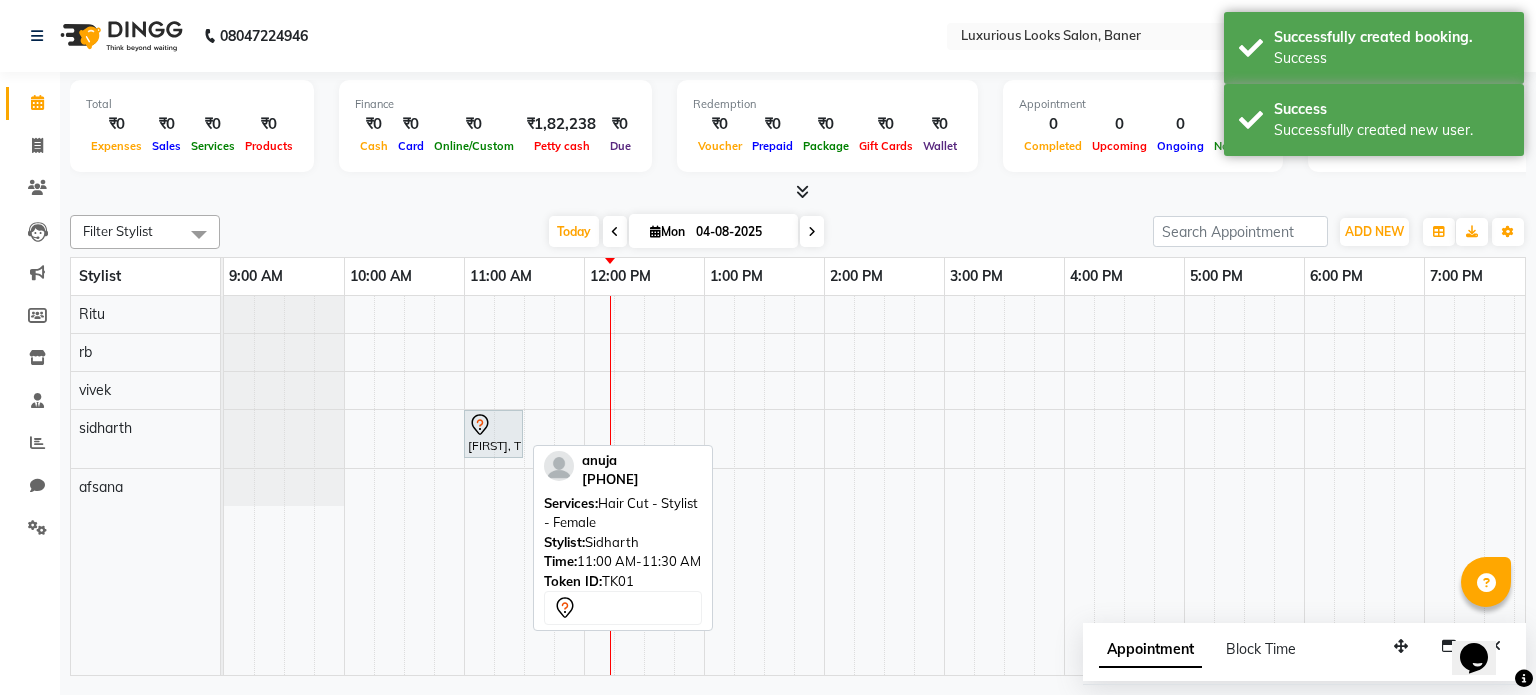 click on "[FIRST], TK01, 11:00 AM-11:30 AM, Hair Cut - Stylist - Female" at bounding box center (493, 434) 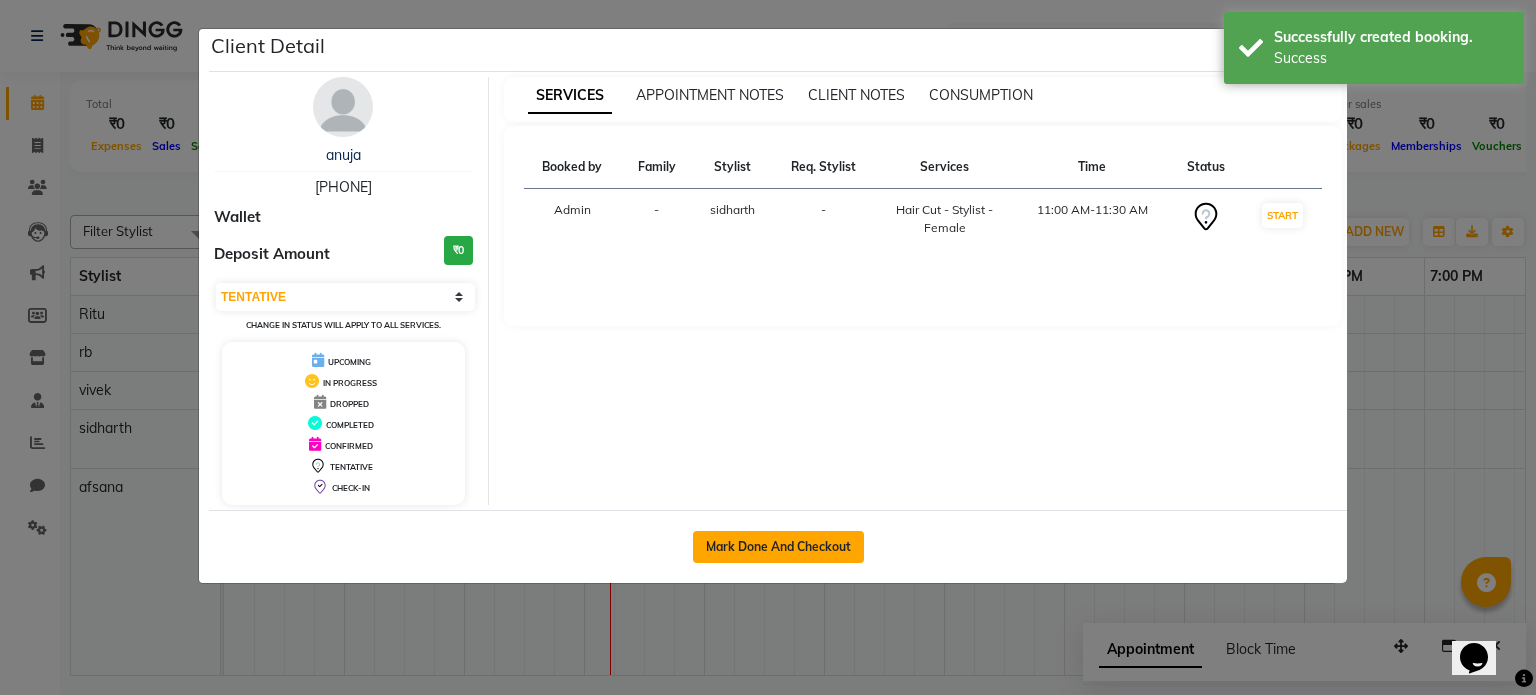 click on "Mark Done And Checkout" 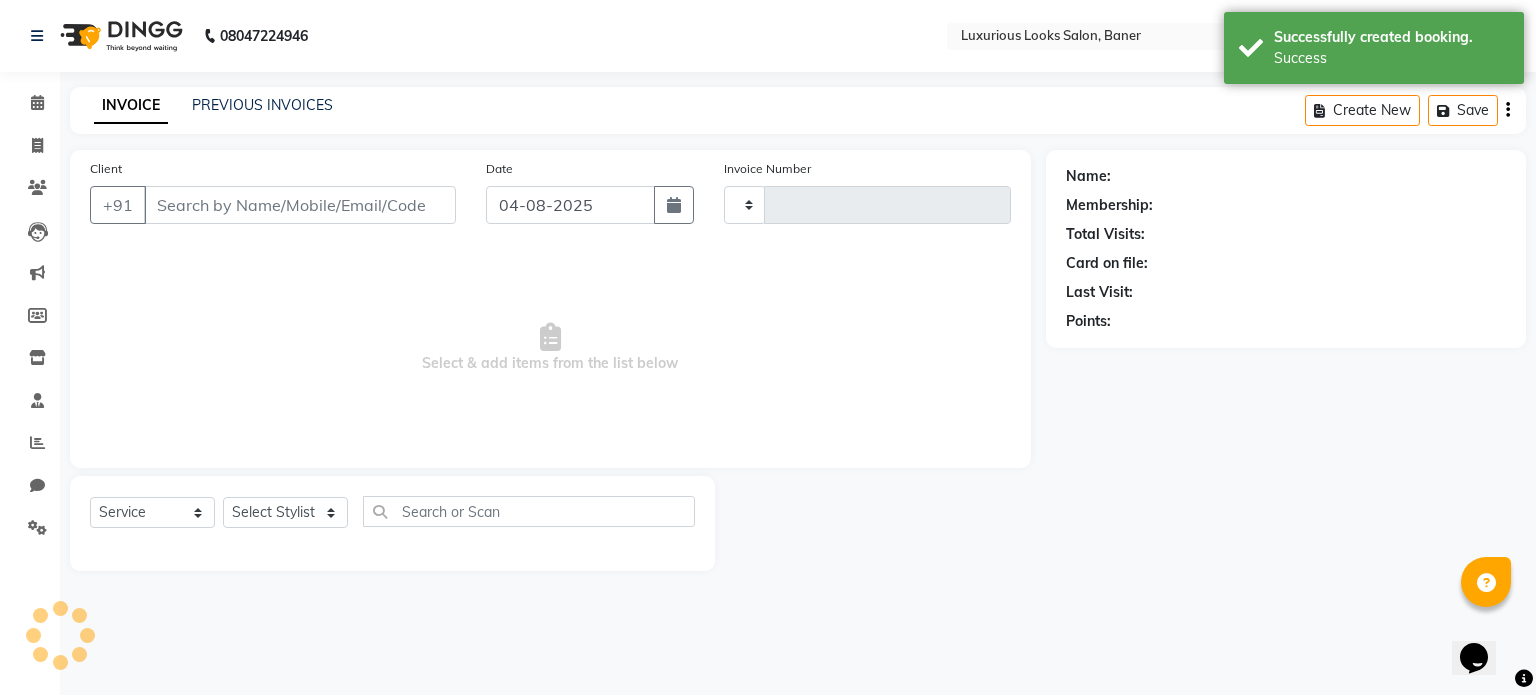 type on "0580" 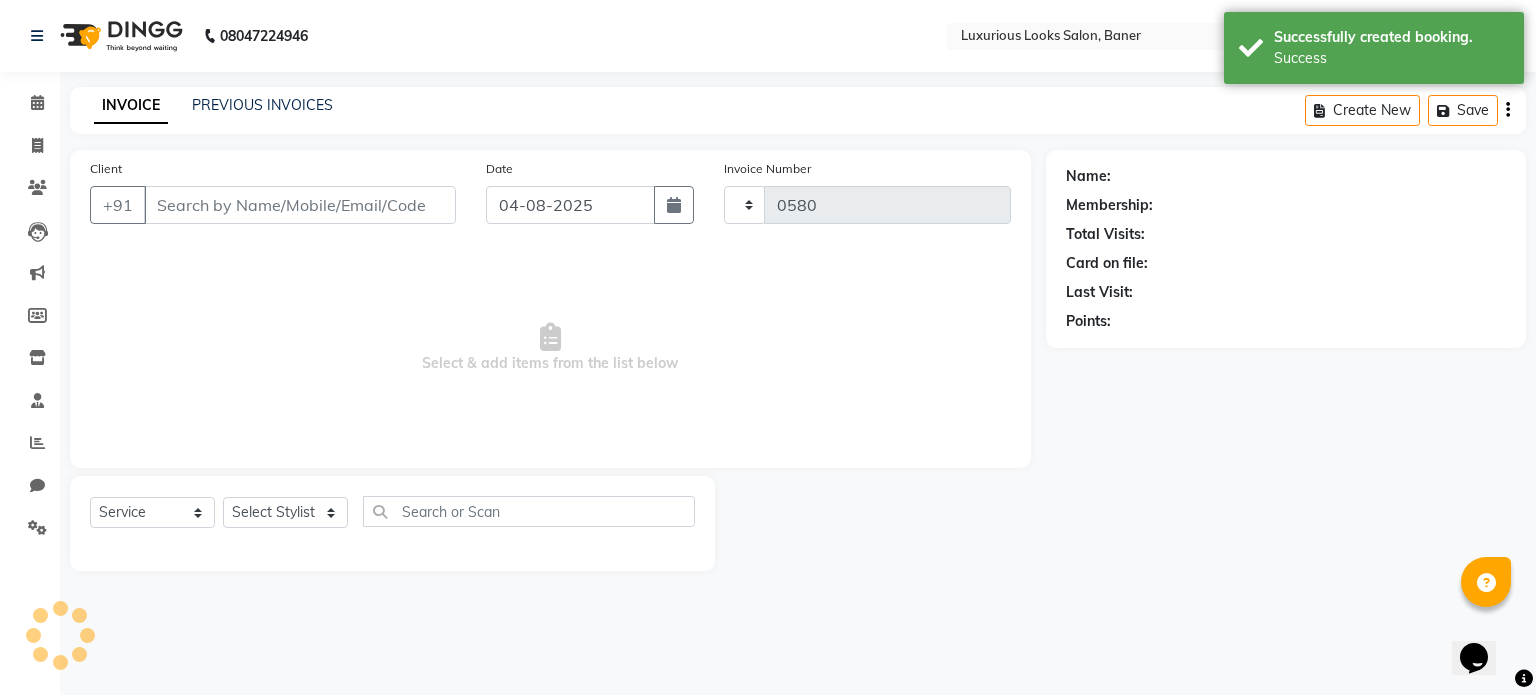 select on "7573" 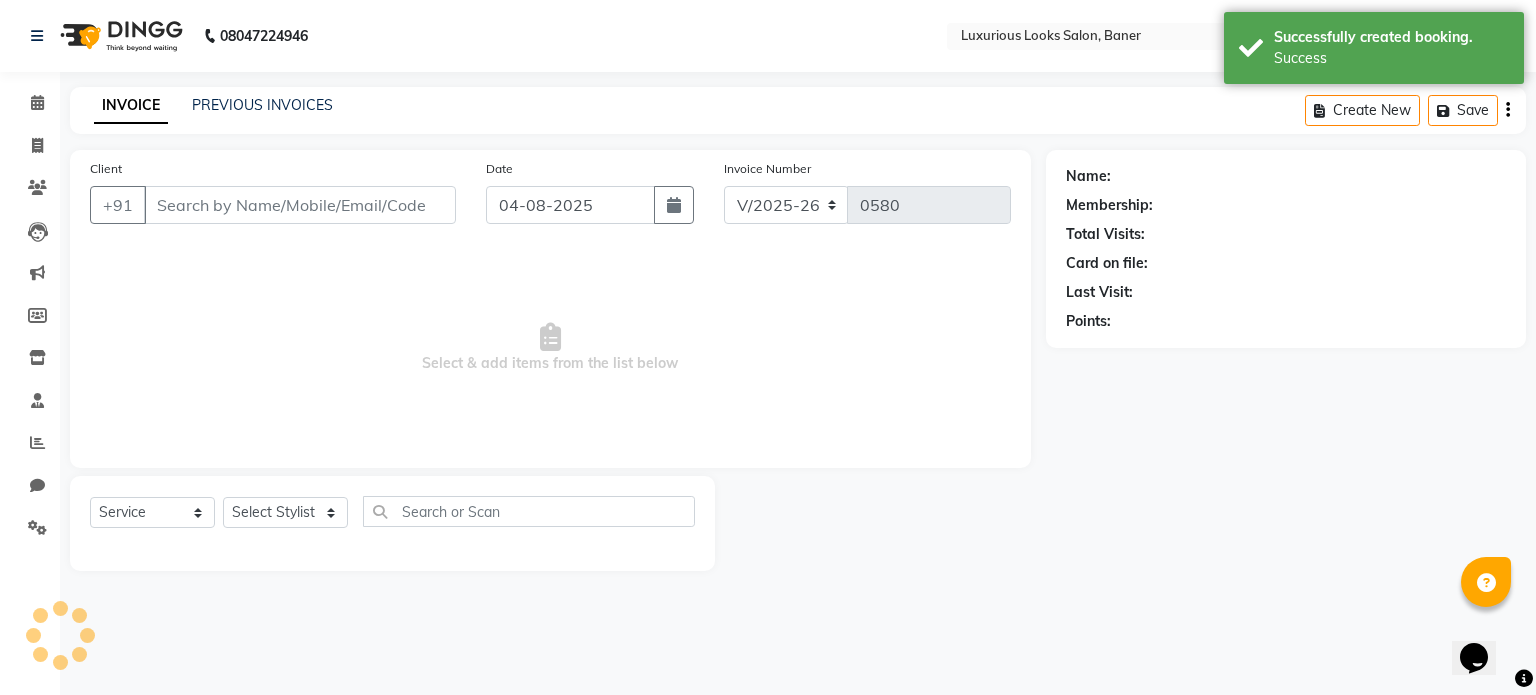 type on "[PHONE]" 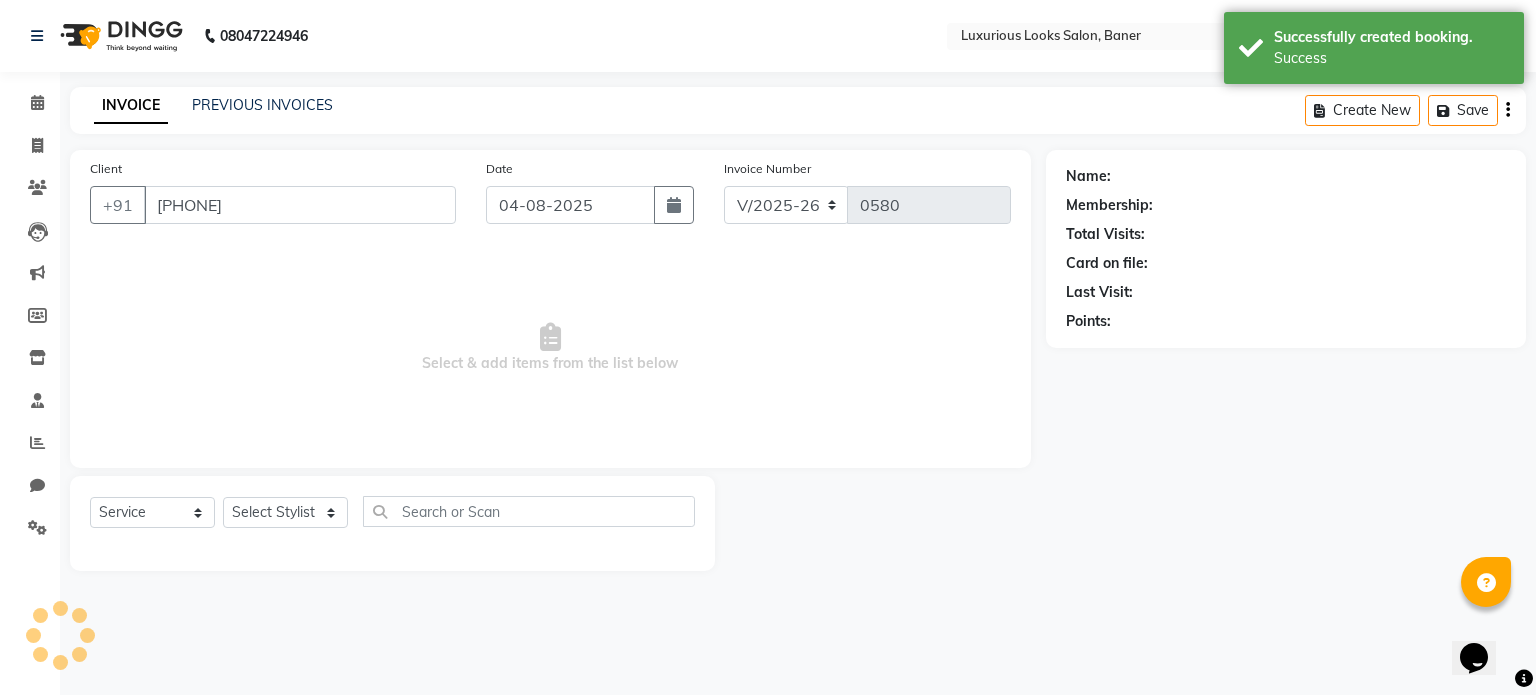 select on "83711" 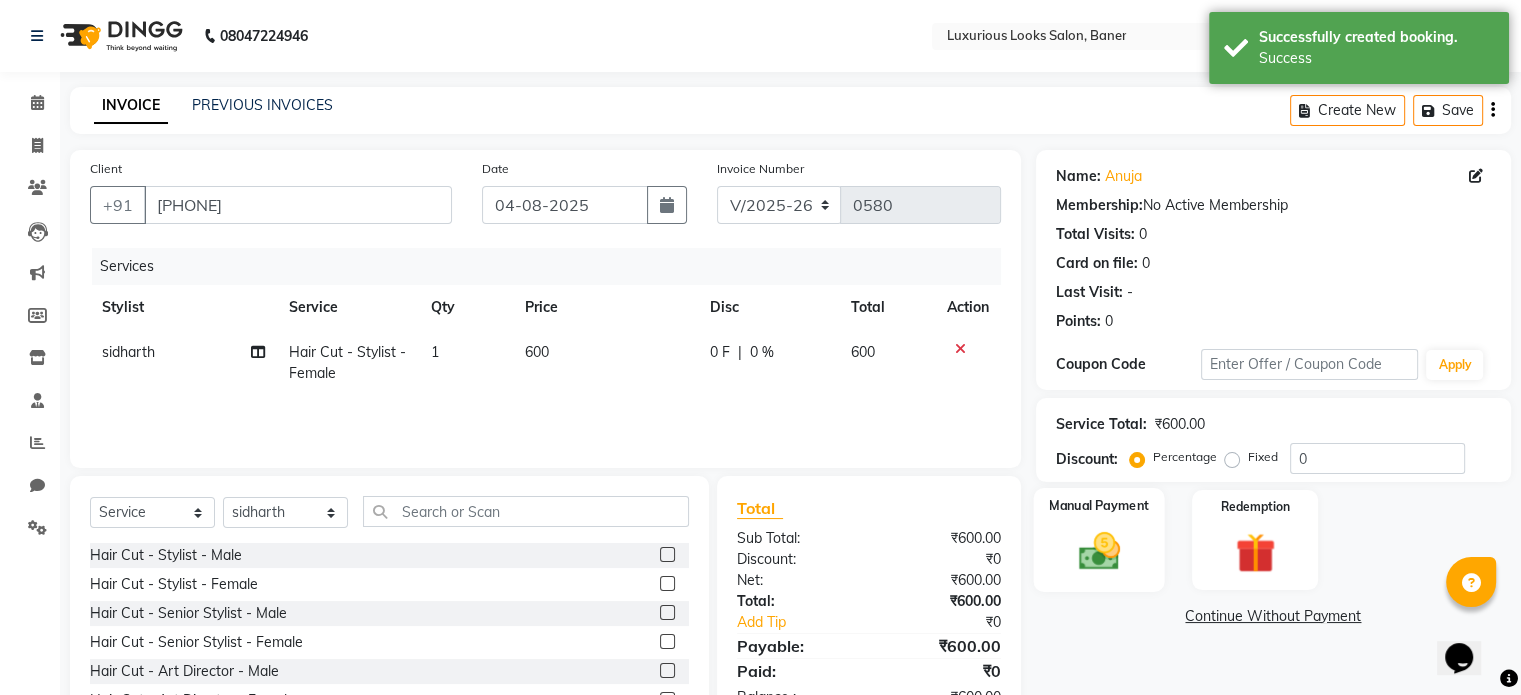 click 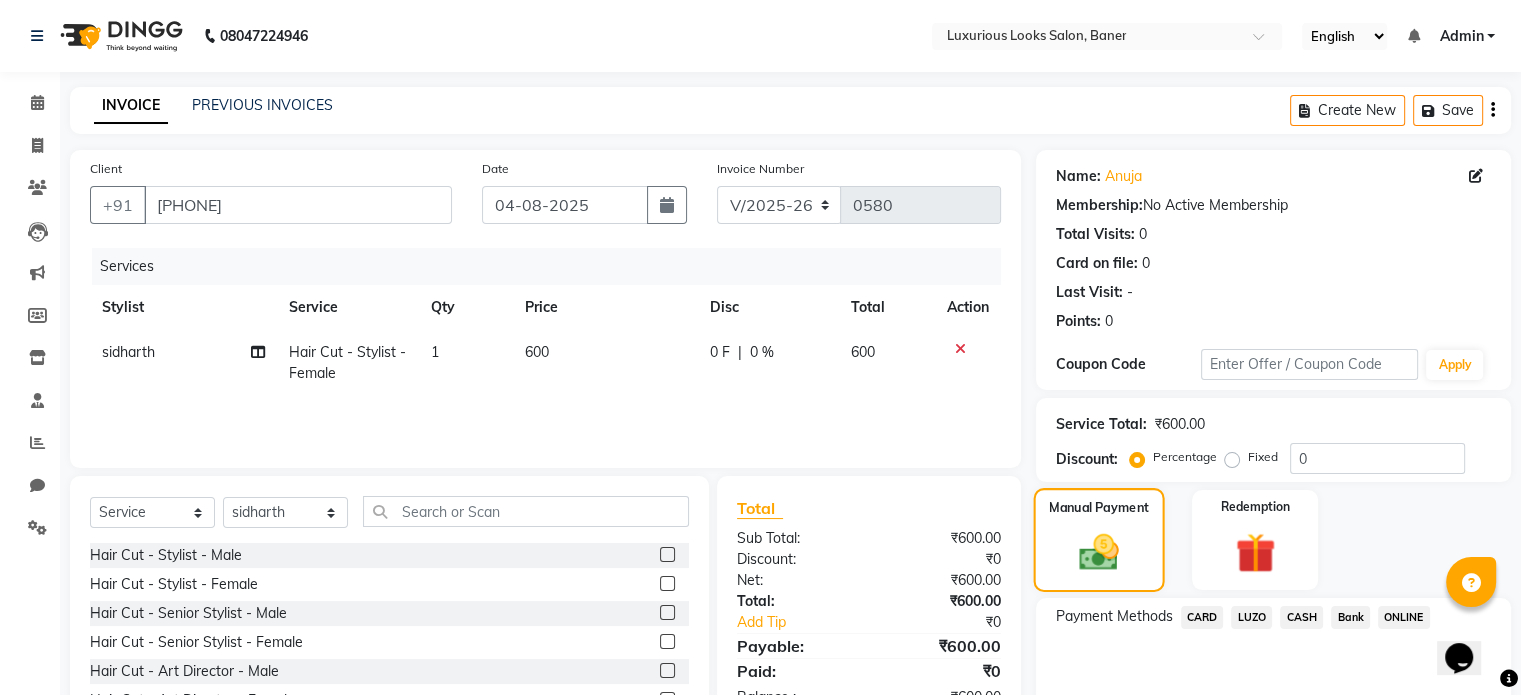 click 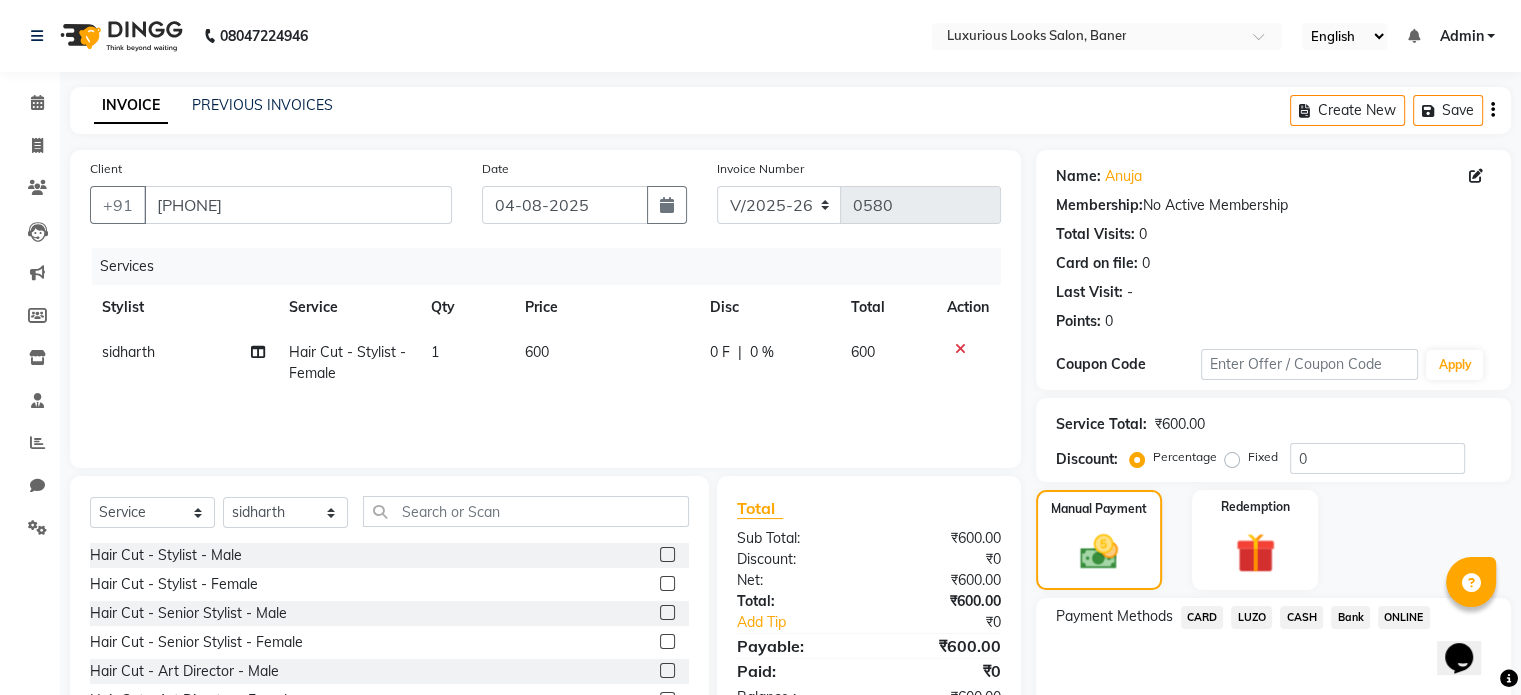 click on "ONLINE" 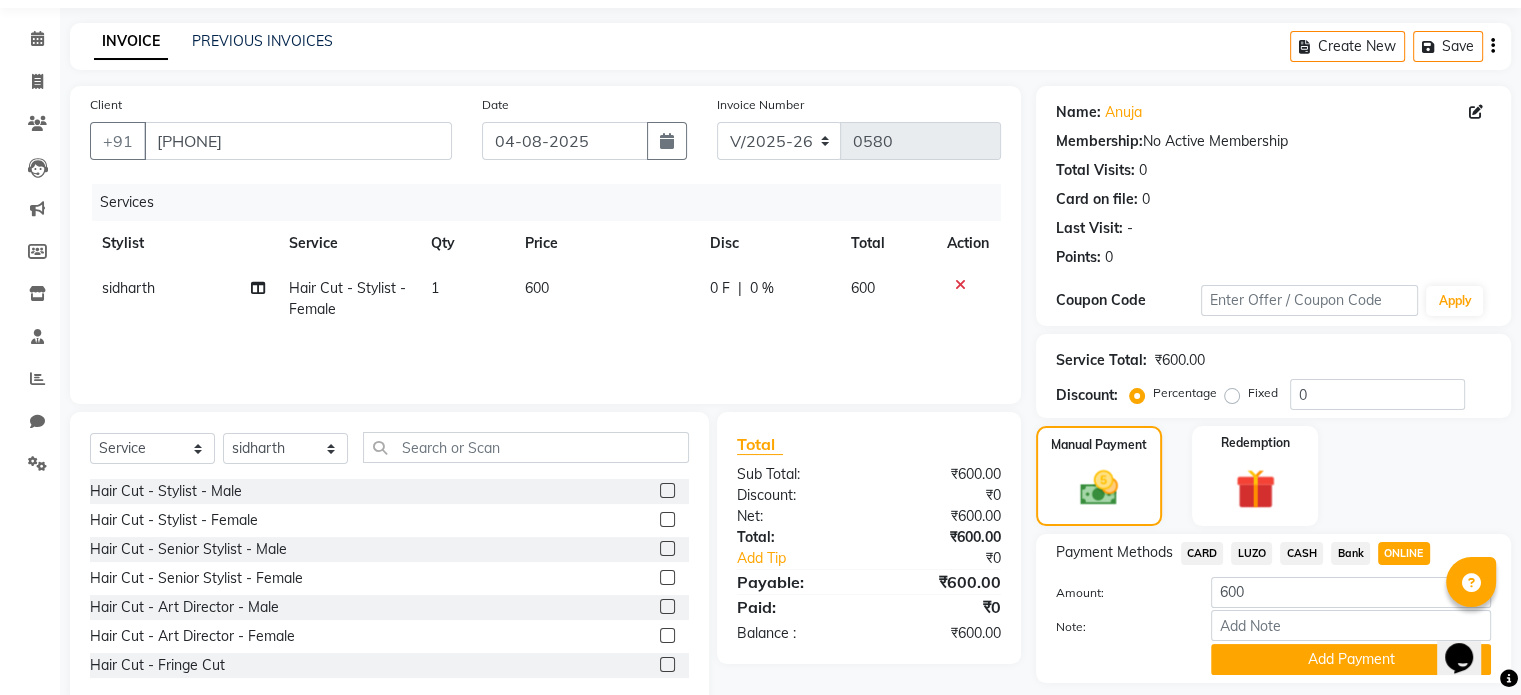 scroll, scrollTop: 124, scrollLeft: 0, axis: vertical 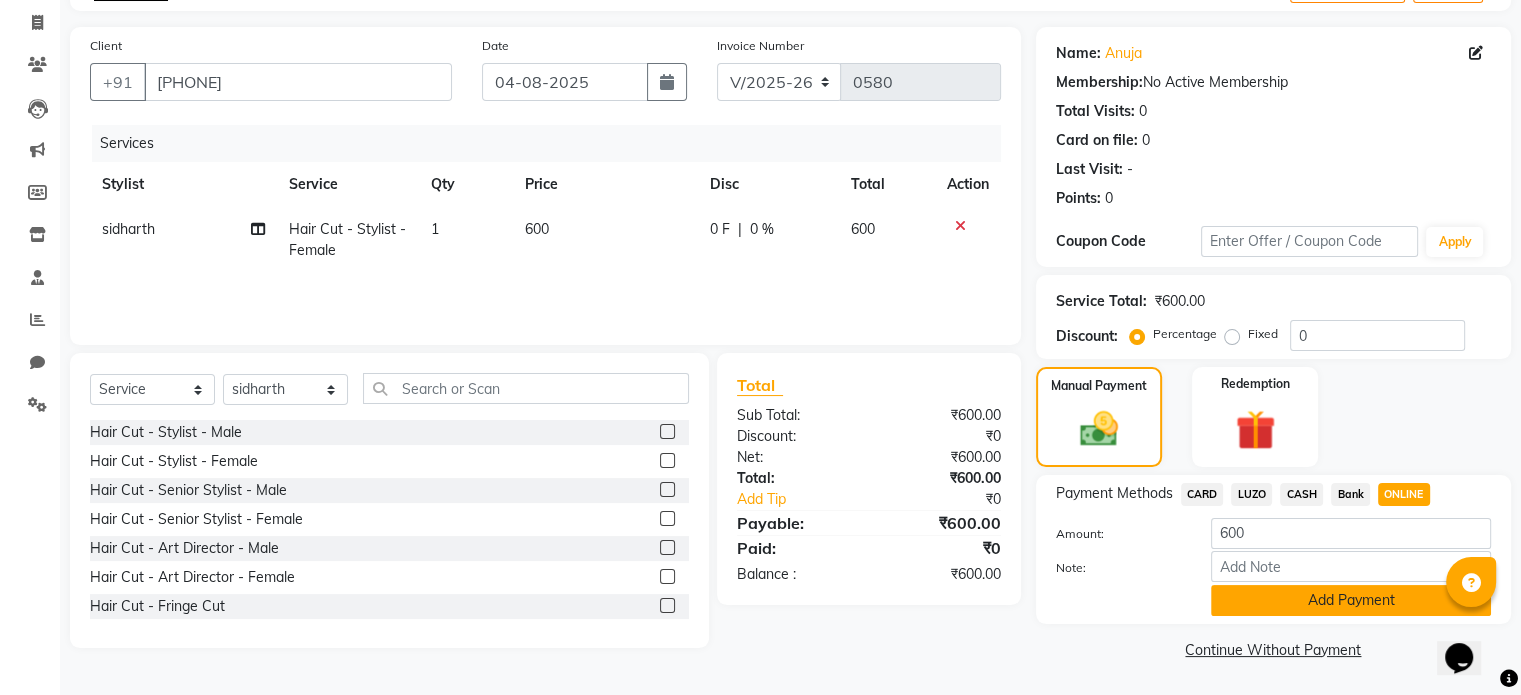 click on "Add Payment" 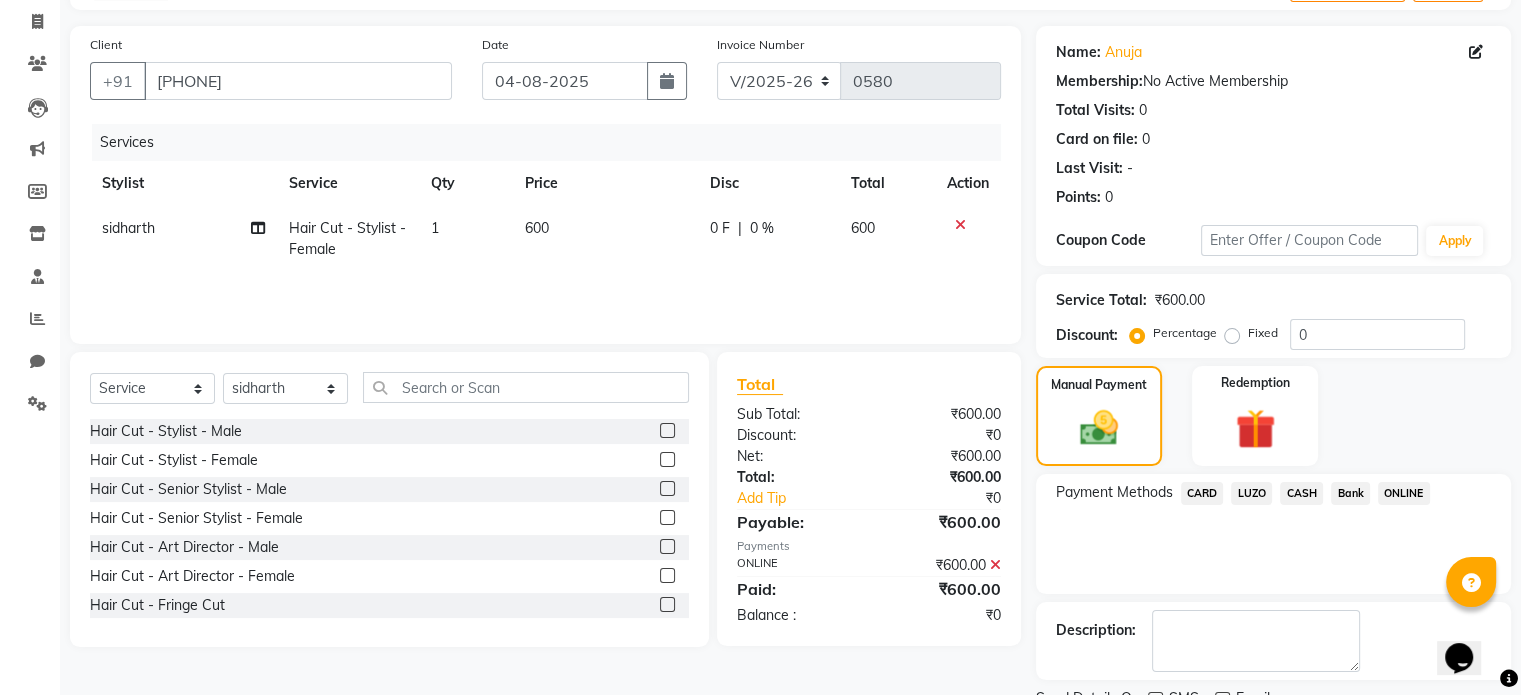scroll, scrollTop: 205, scrollLeft: 0, axis: vertical 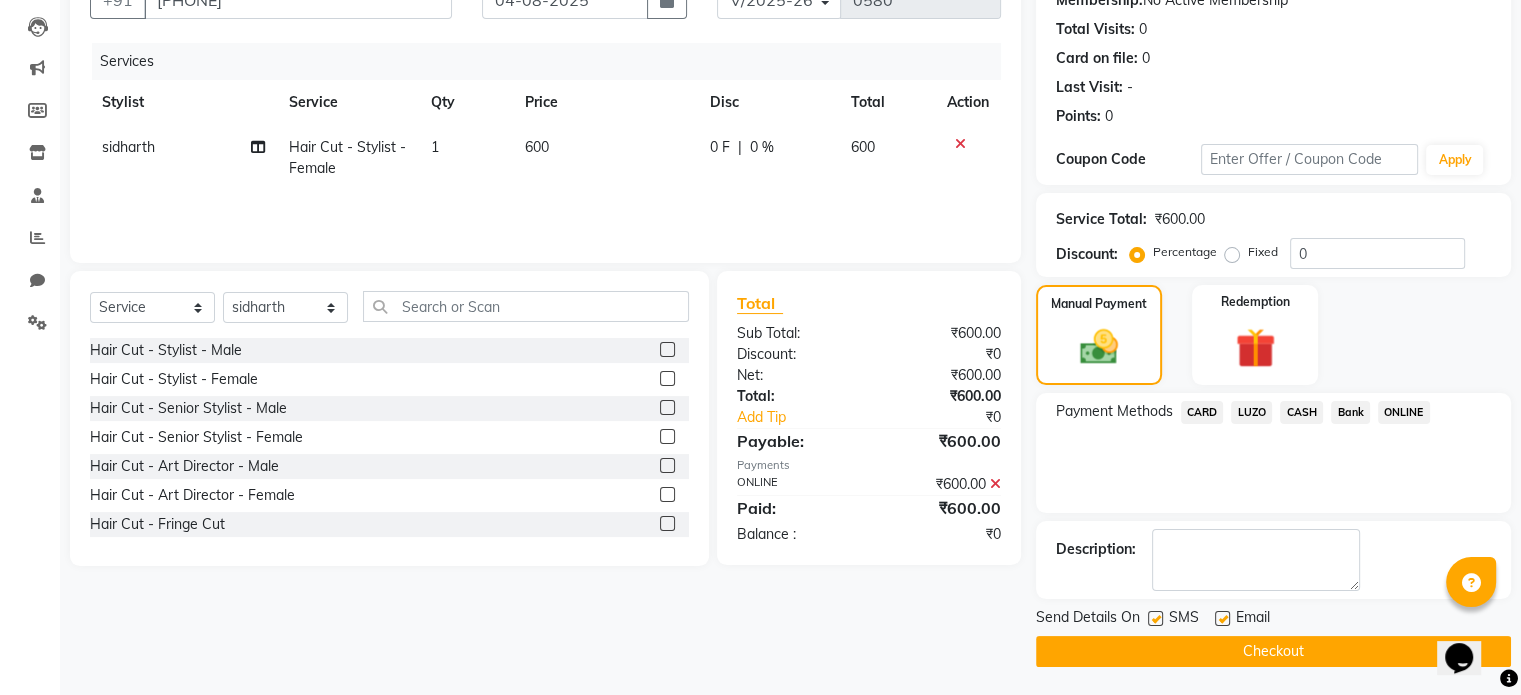 click 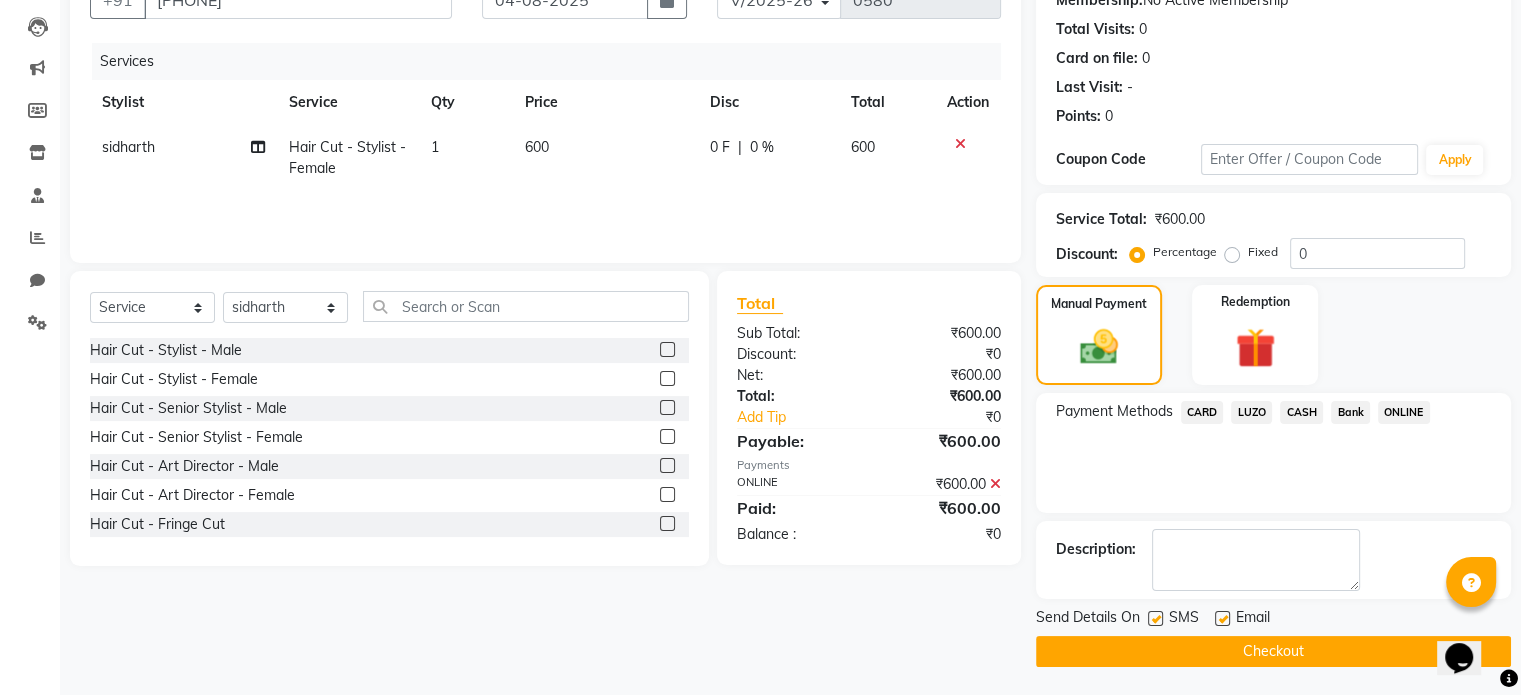 click at bounding box center [1221, 619] 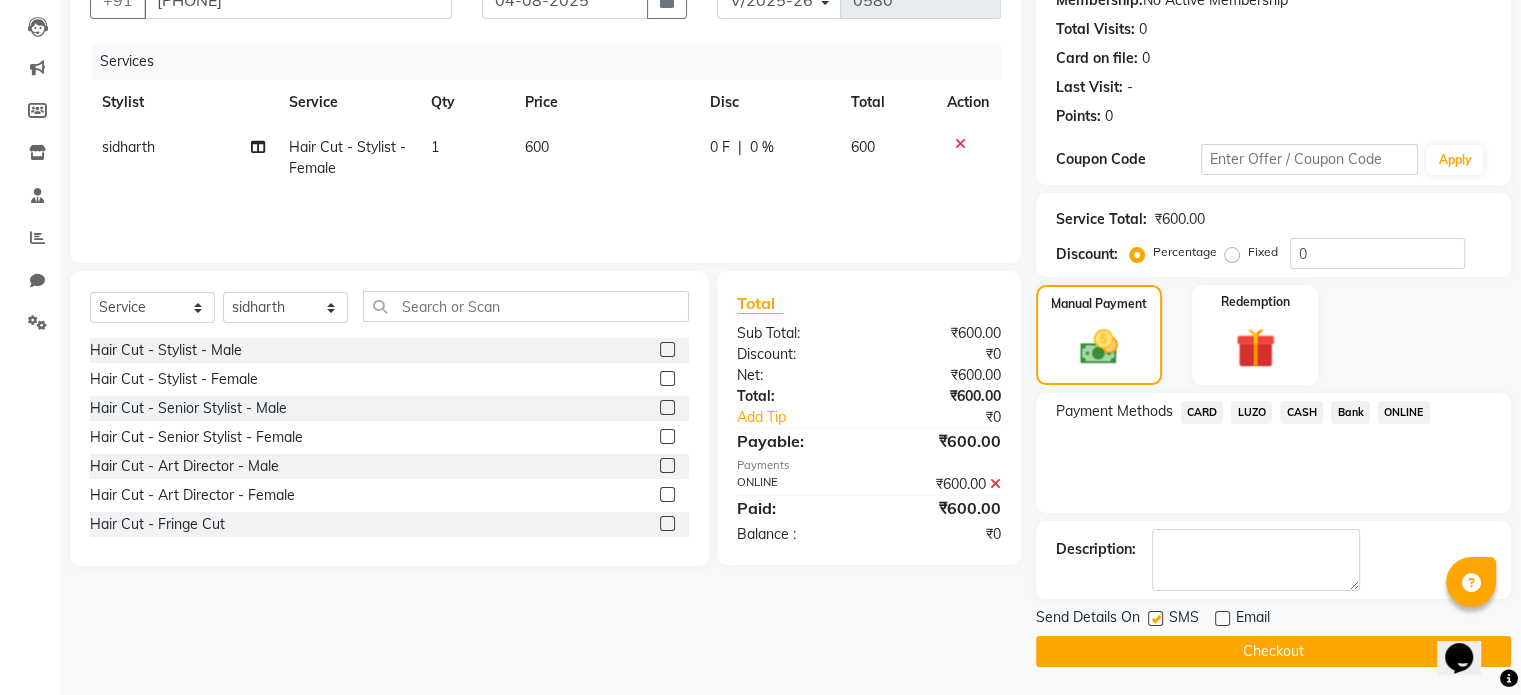 click 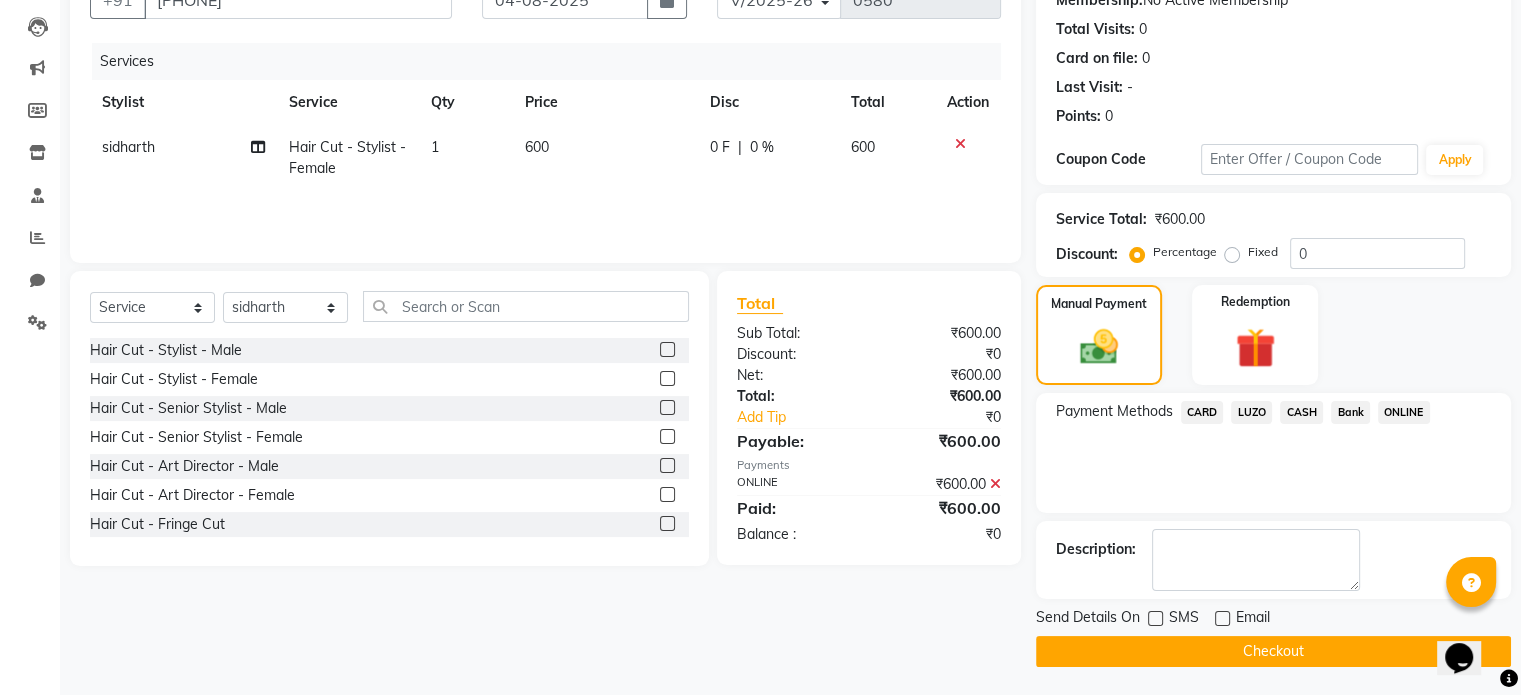 click on "Checkout" 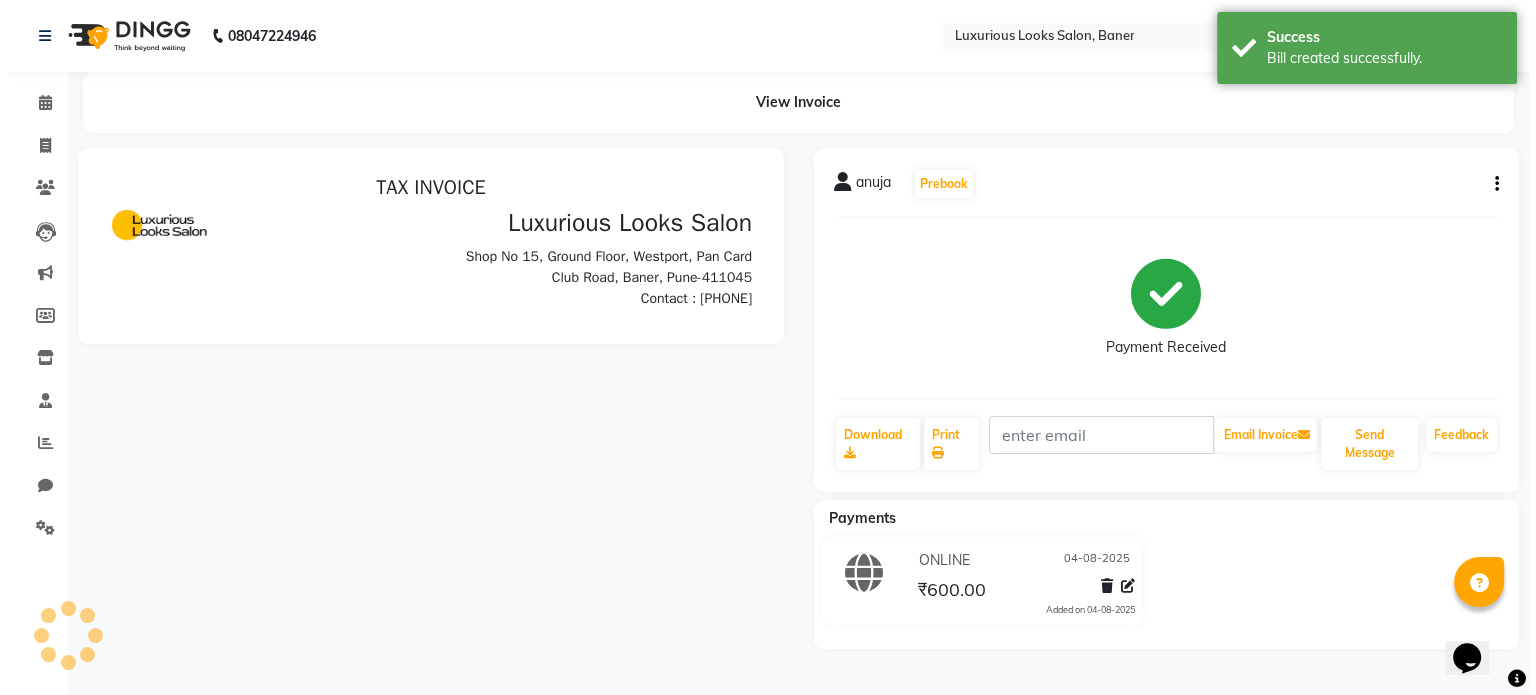 scroll, scrollTop: 0, scrollLeft: 0, axis: both 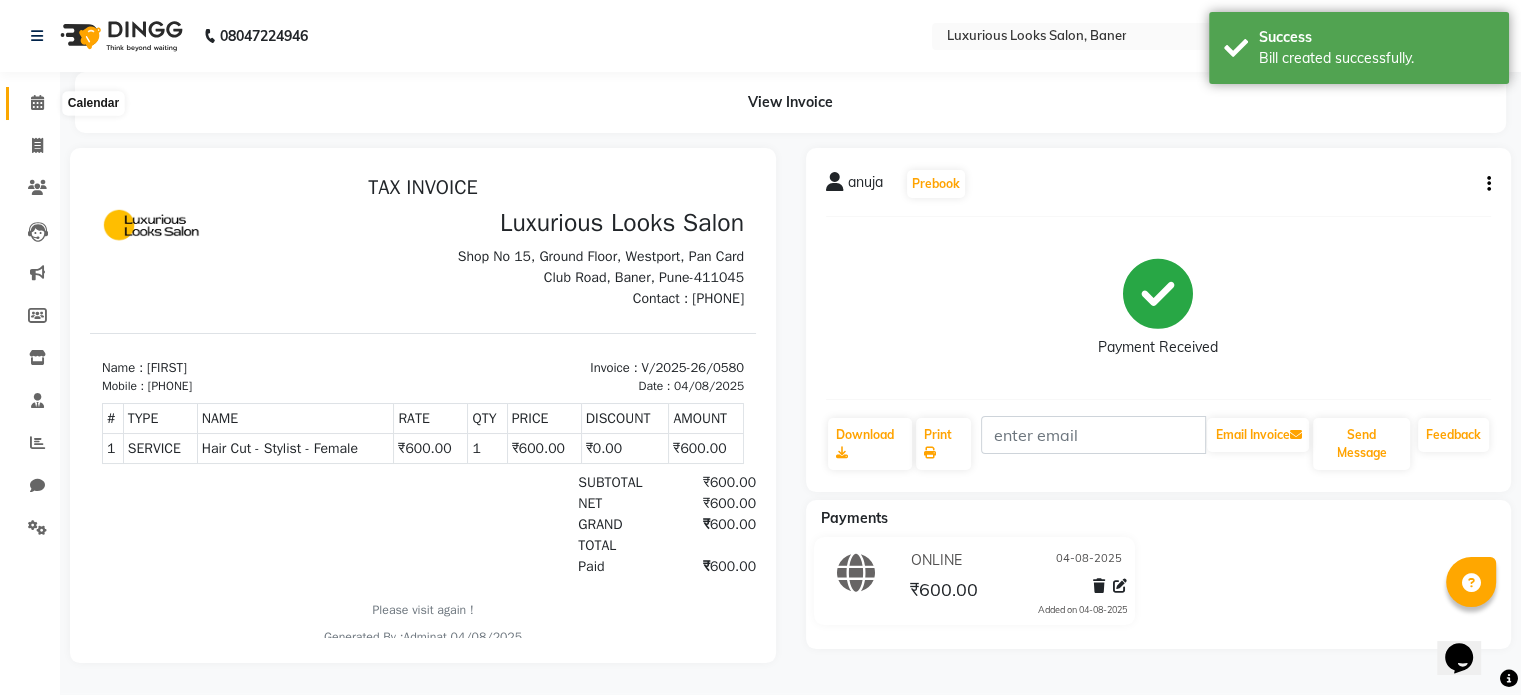click 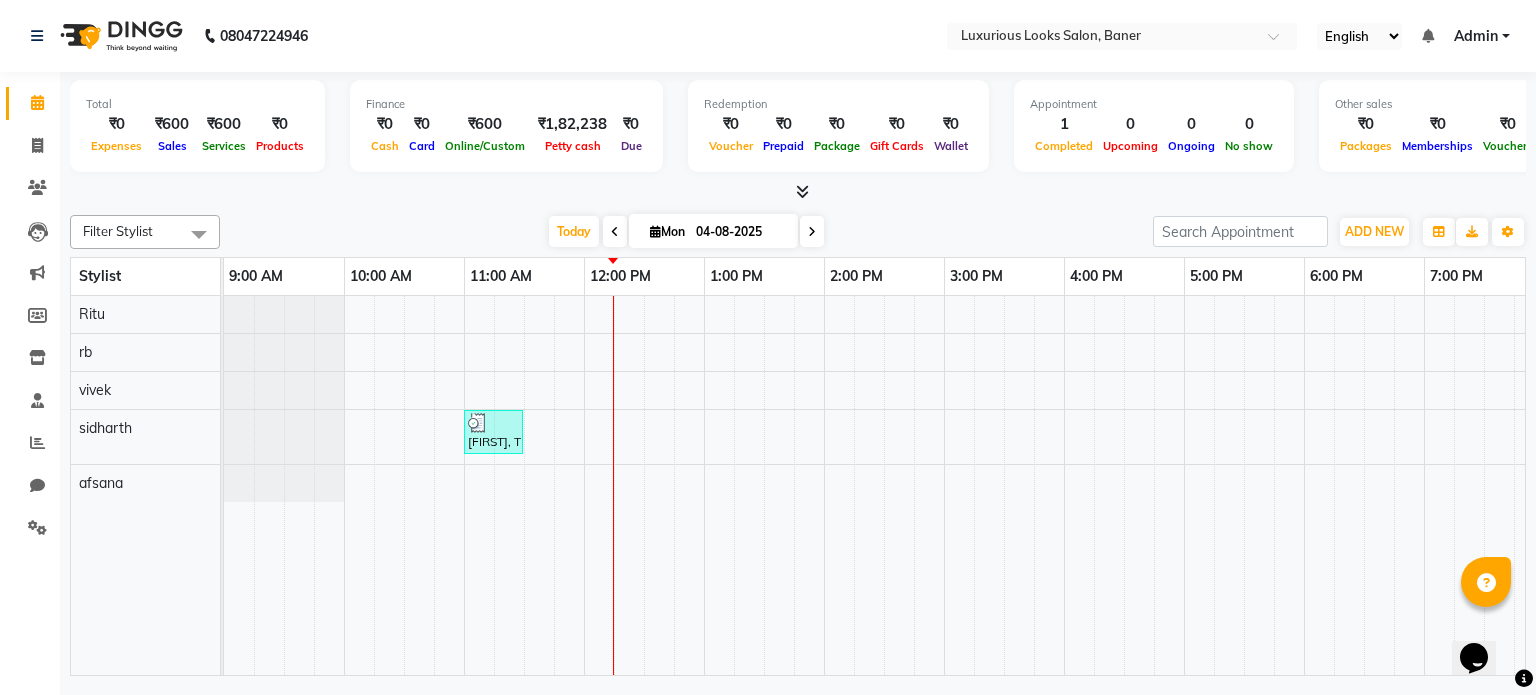 click at bounding box center [615, 231] 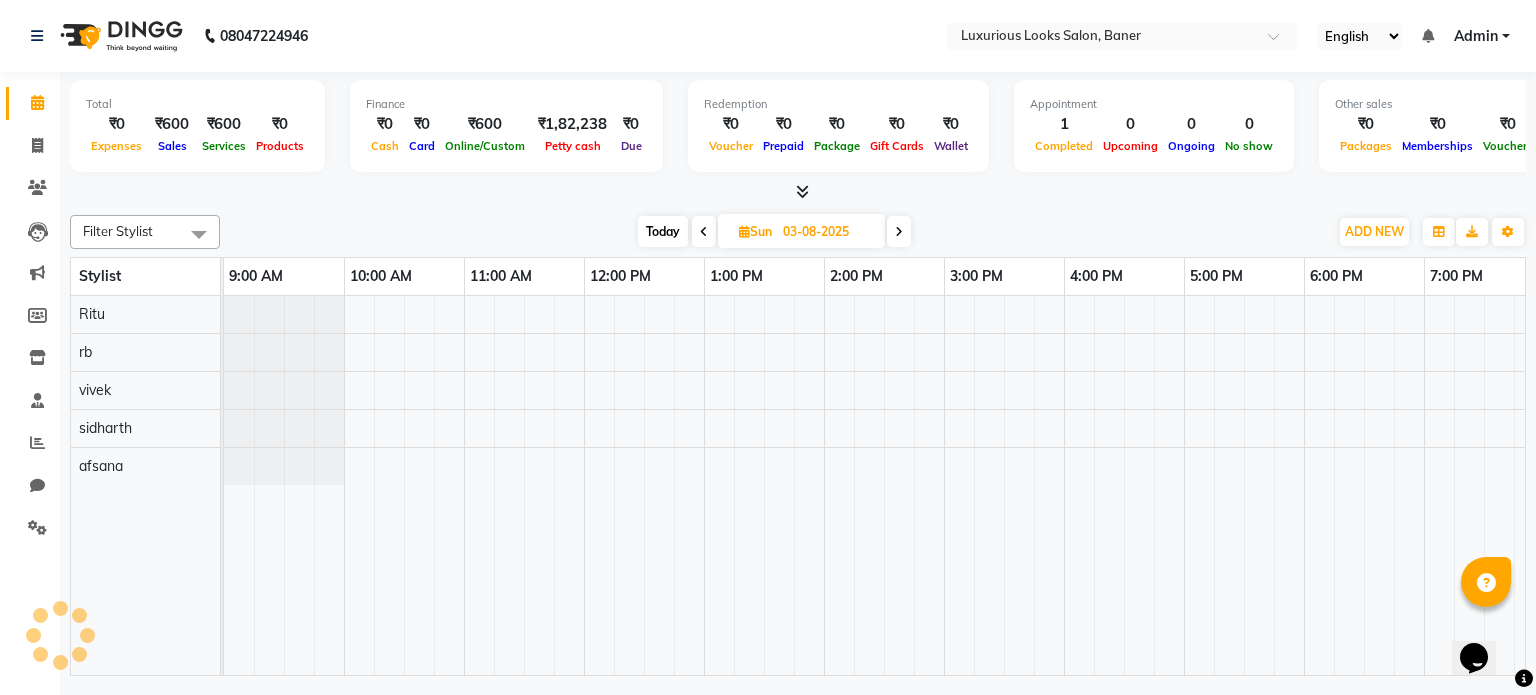 scroll, scrollTop: 0, scrollLeft: 360, axis: horizontal 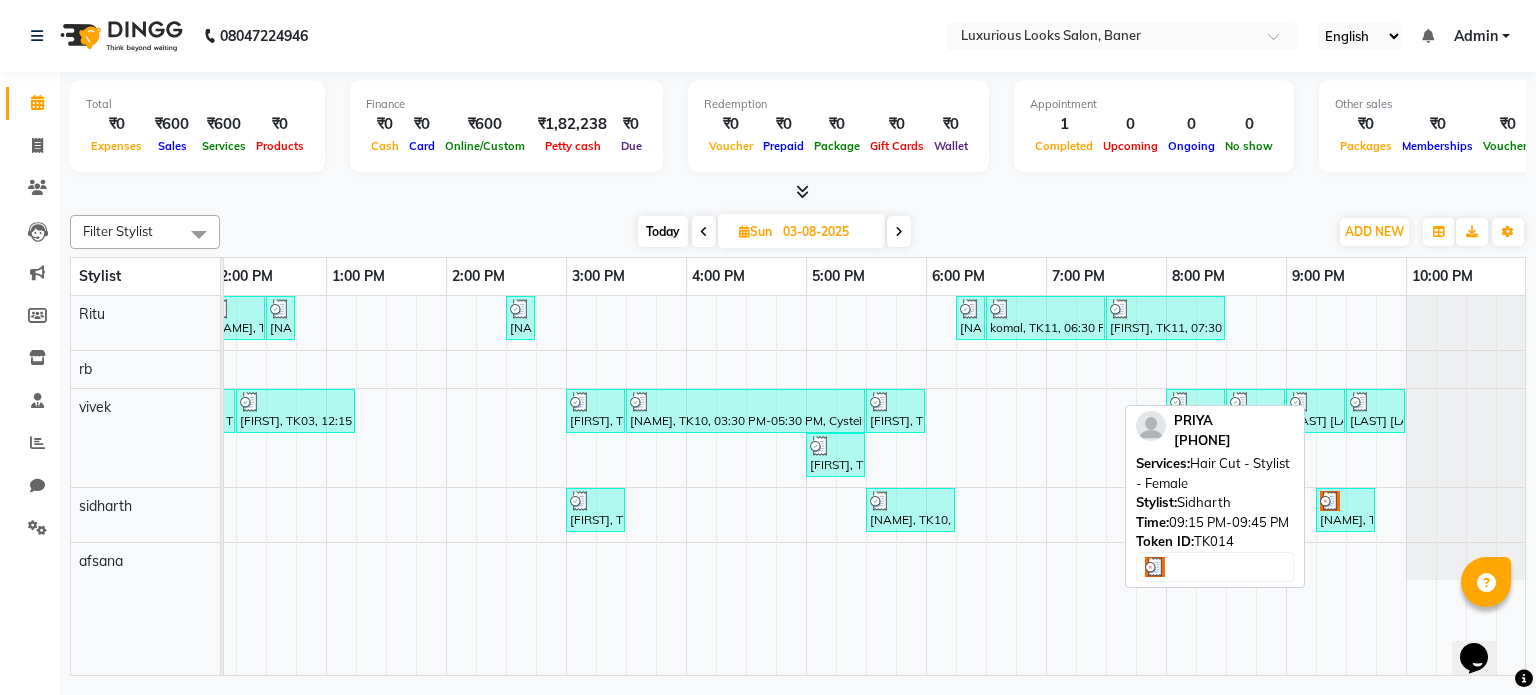click at bounding box center (1345, 501) 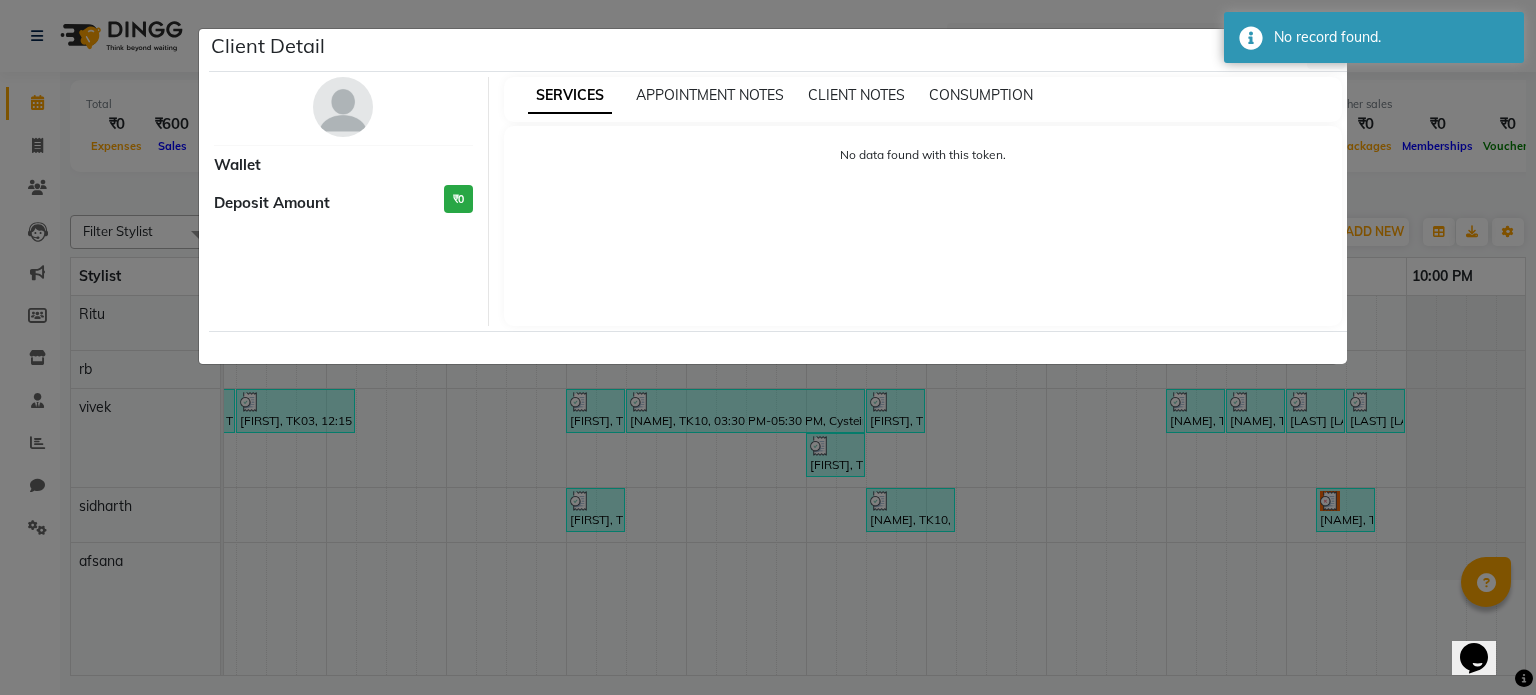click on "Client Detail     Wallet Deposit Amount  ₹0  SERVICES APPOINTMENT NOTES CLIENT NOTES CONSUMPTION No data found with this token." 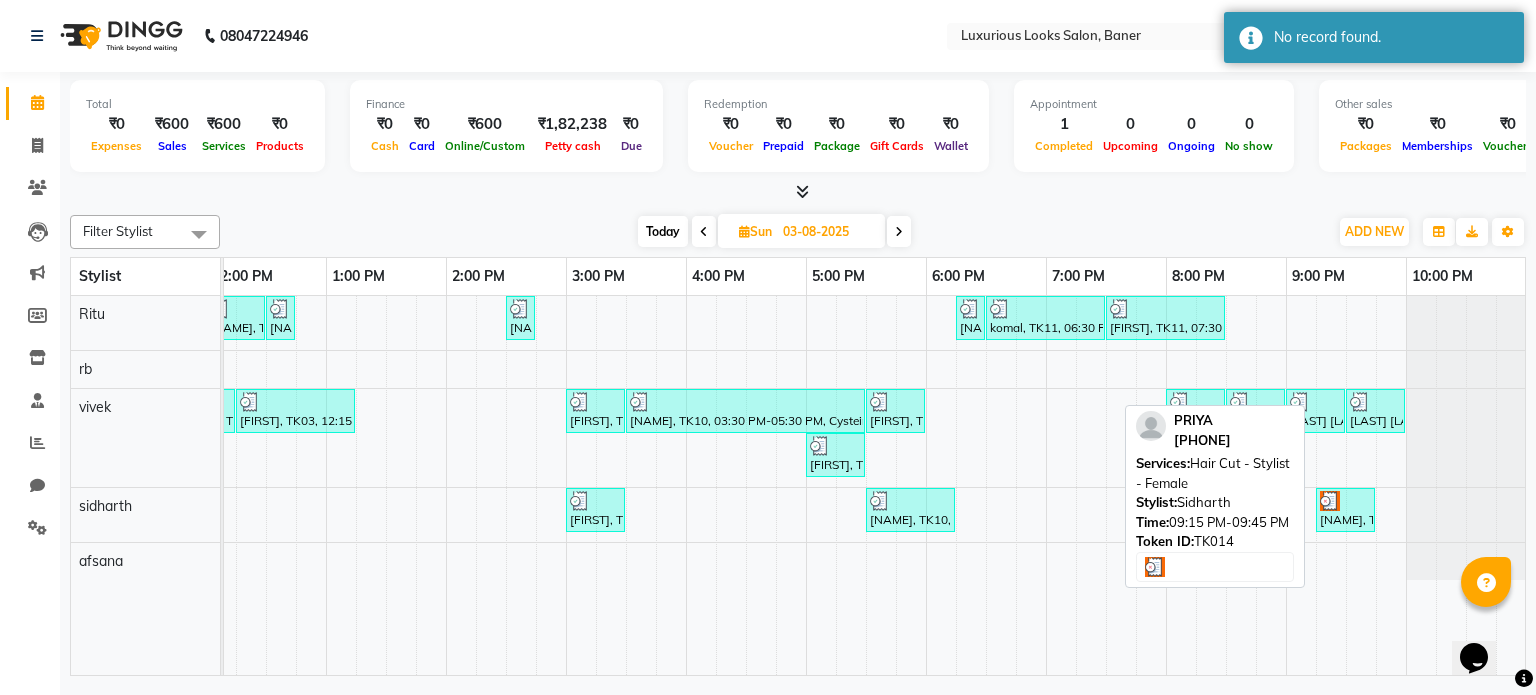 click at bounding box center [1345, 501] 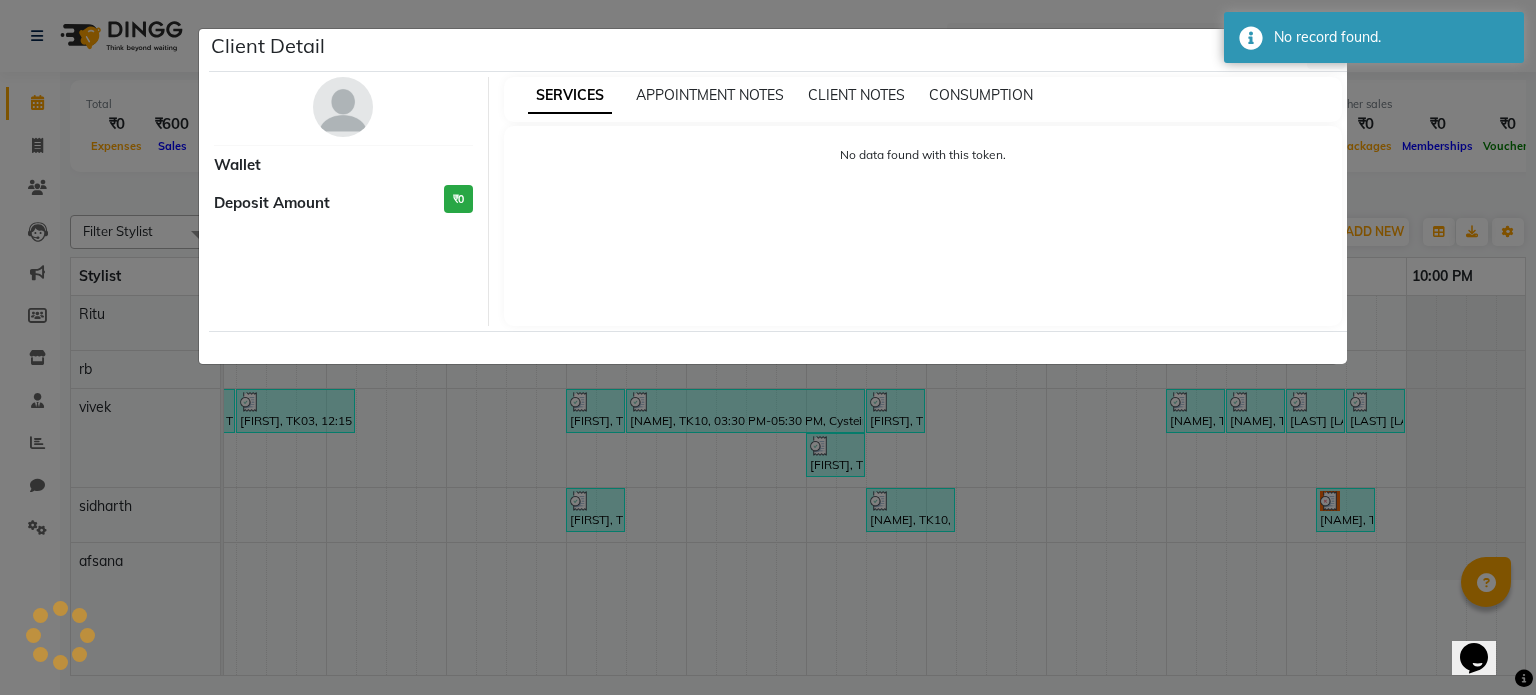 select on "3" 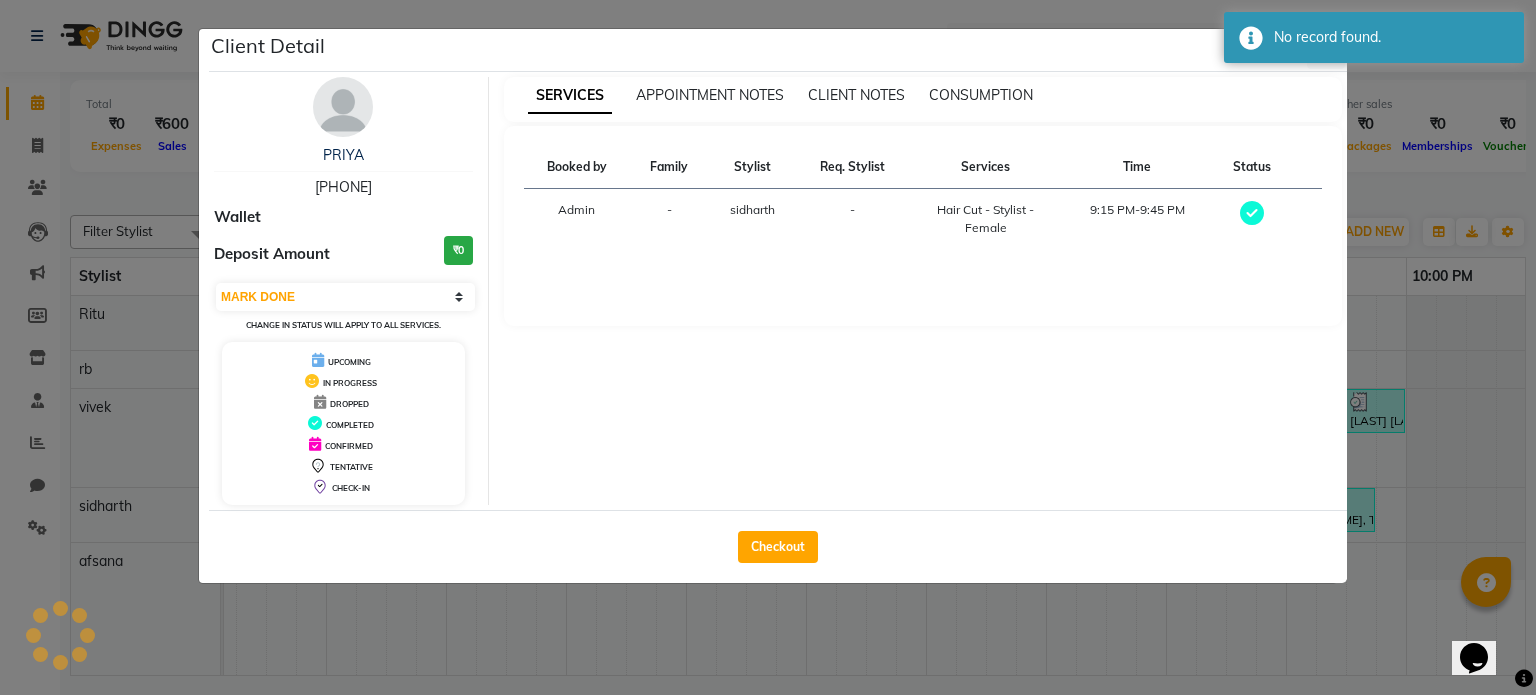 click on "Client Detail [FIRST] [PHONE] Wallet Deposit Amount ₹0 Select MARK DONE UPCOMING Change in status will apply to all services. UPCOMING IN PROGRESS DROPPED COMPLETED CONFIRMED TENTATIVE CHECK-IN SERVICES APPOINTMENT NOTES CLIENT NOTES CONSUMPTION Booked by Family Stylist Req. Stylist Services Time Status Admin - [NAME] - Hair Cut - Stylist - Female 9:15 PM-9:45 PM Checkout" 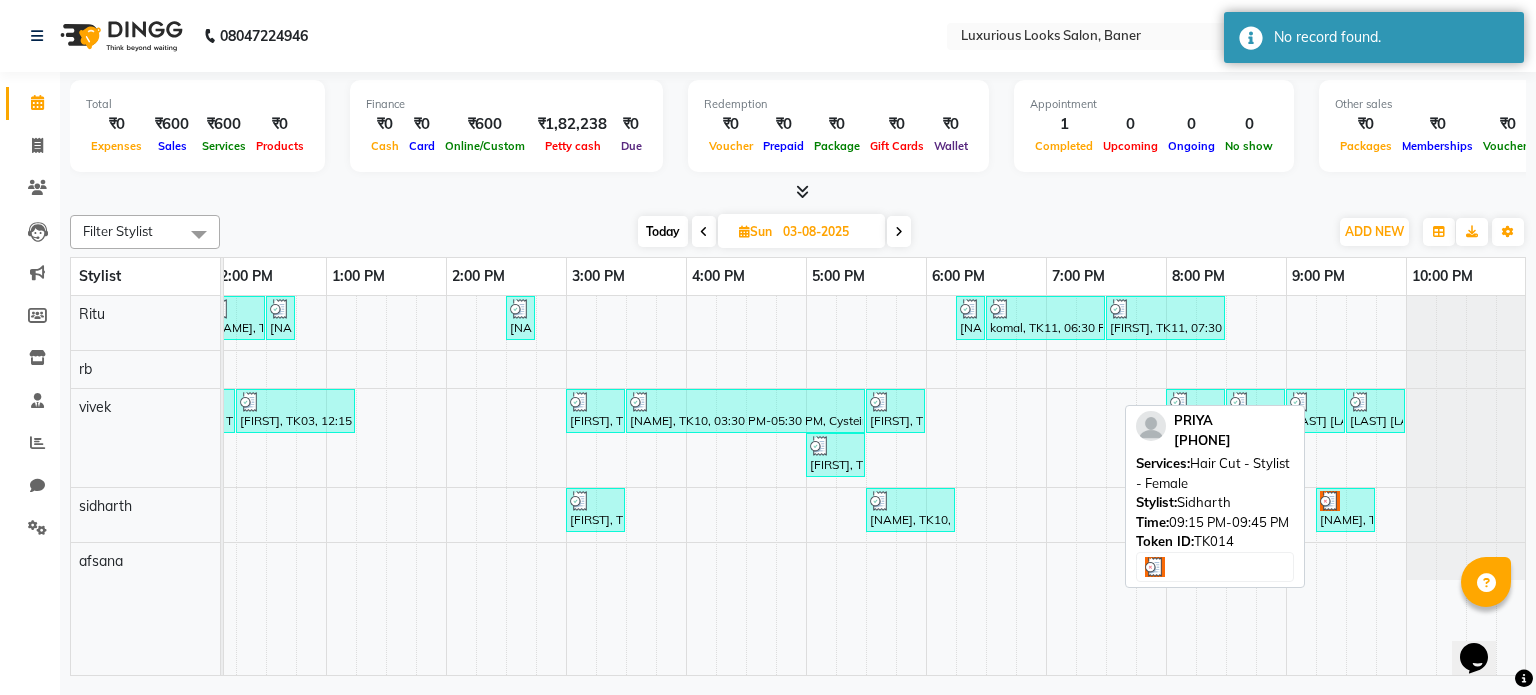 click at bounding box center (1345, 501) 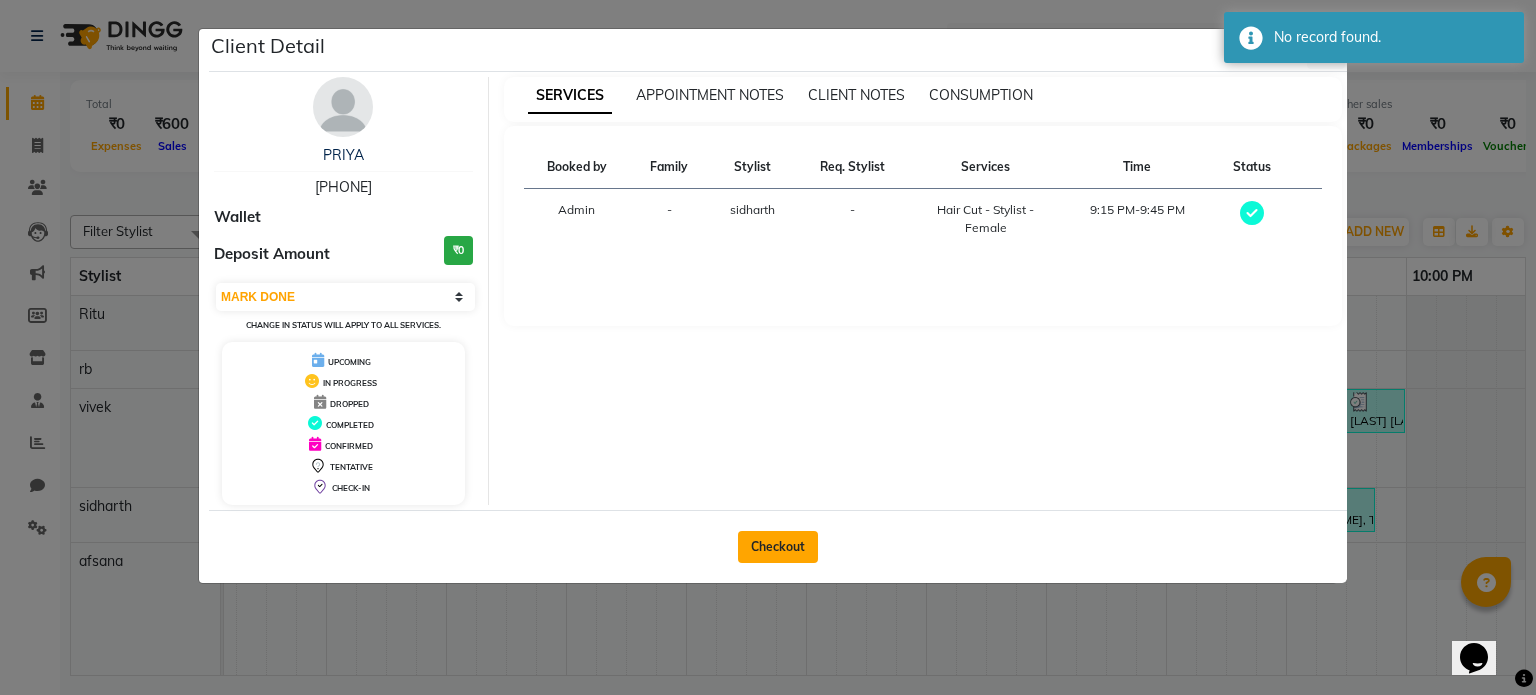 click on "Checkout" 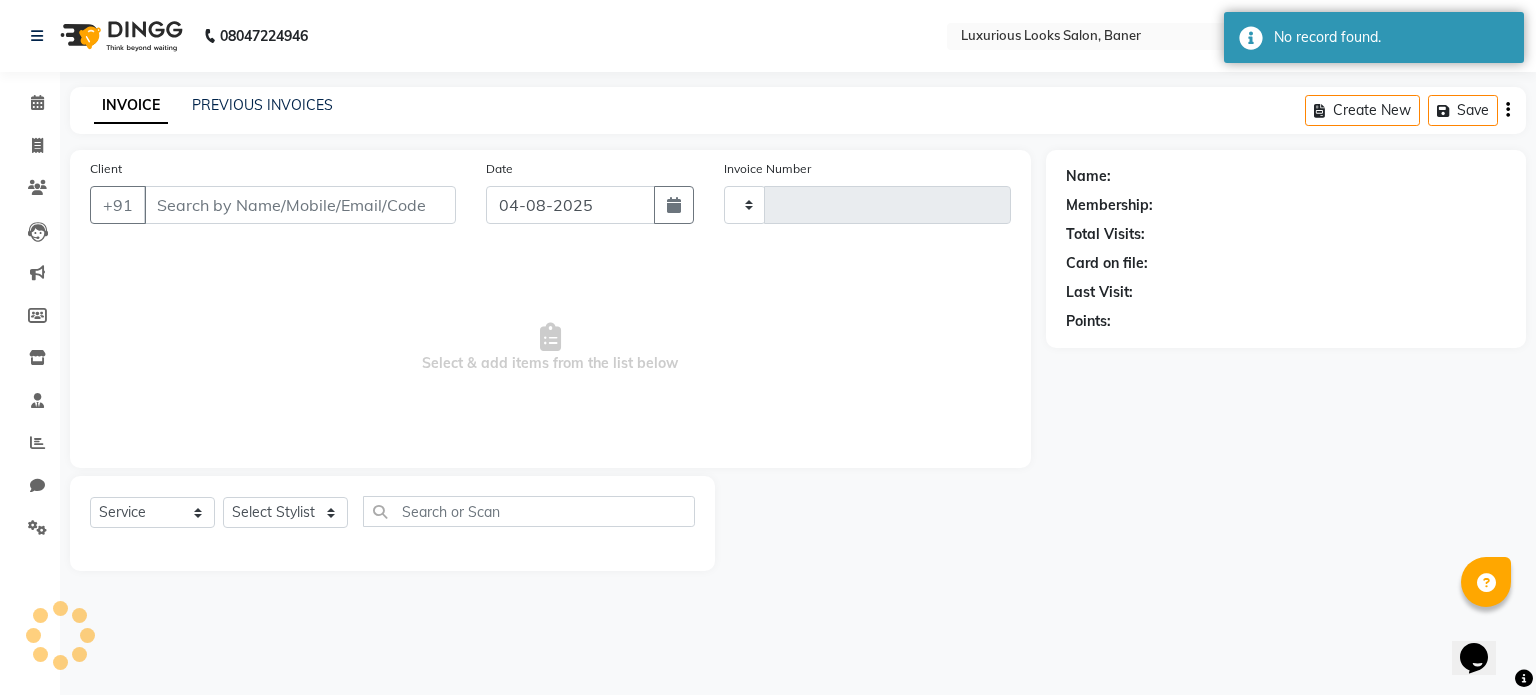type on "0581" 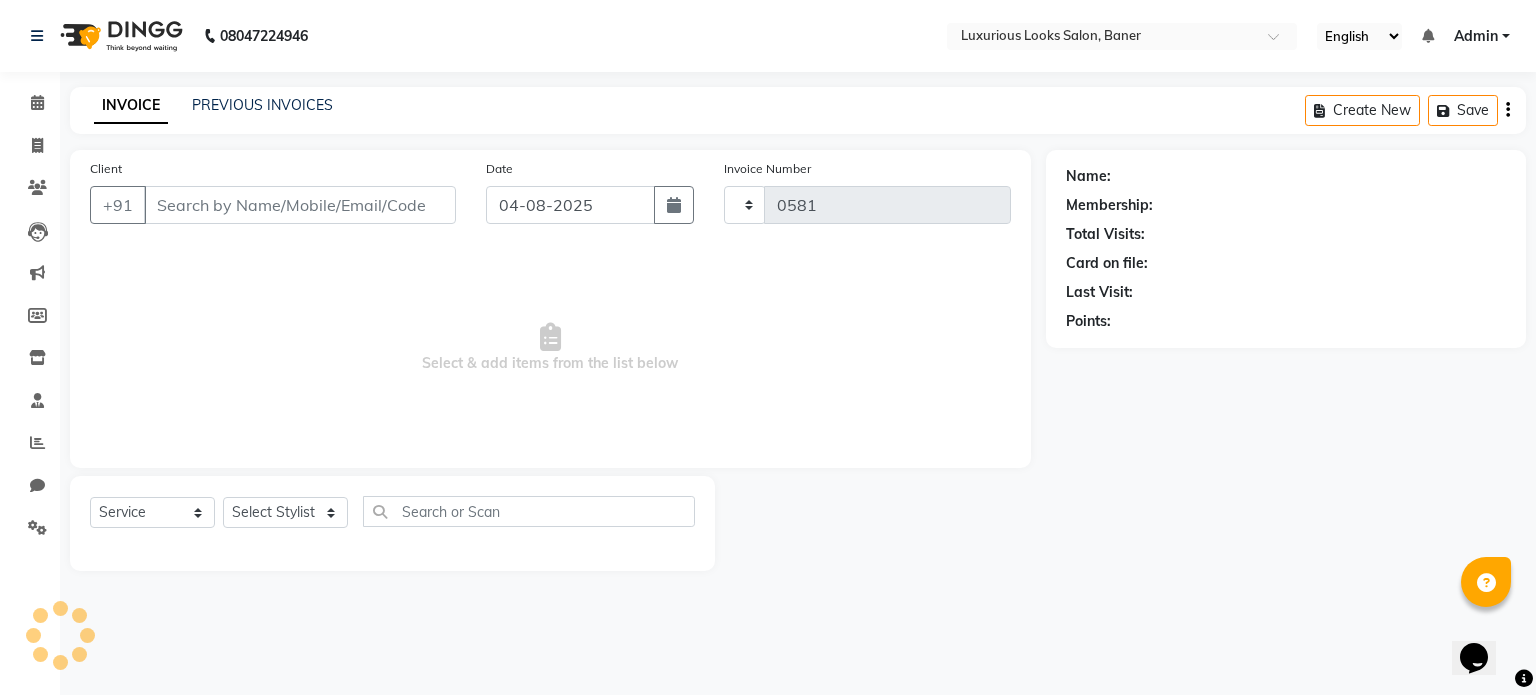 select on "7573" 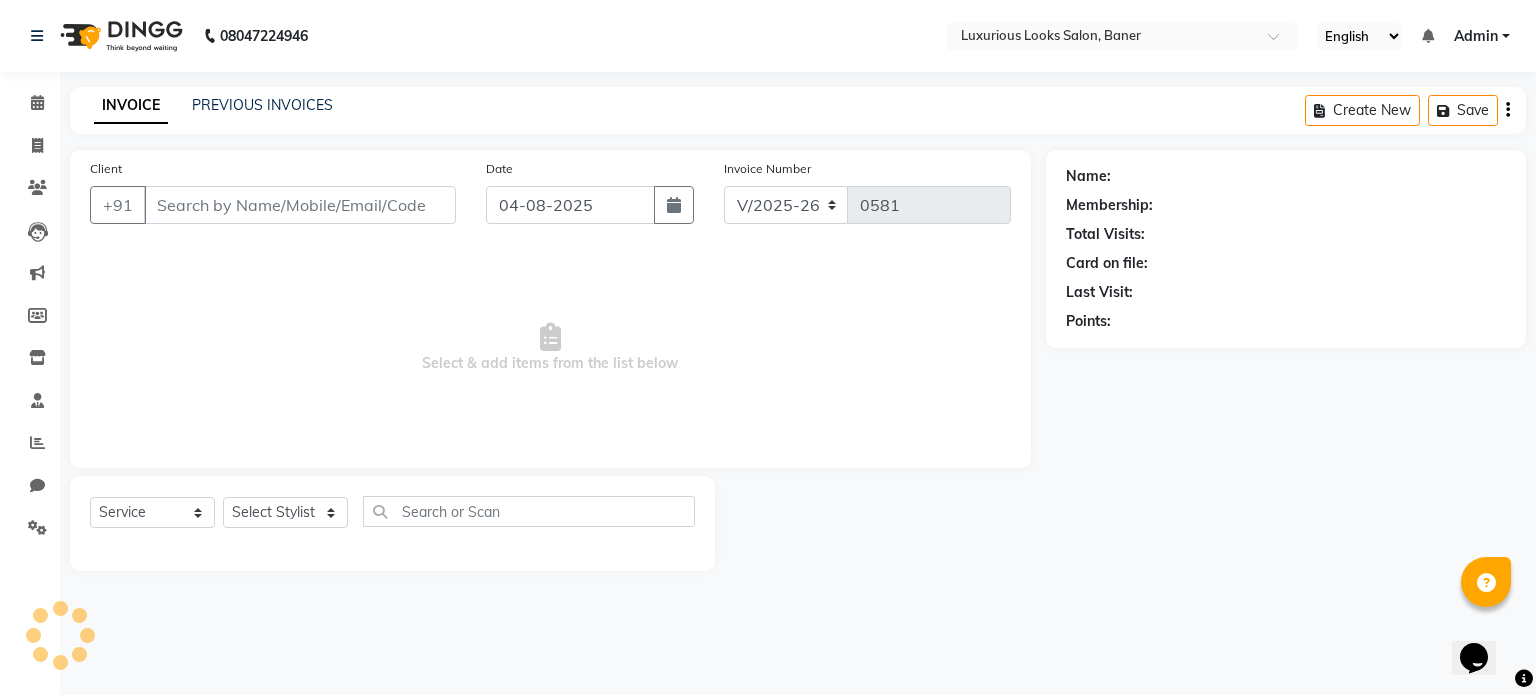 type on "[PHONE]" 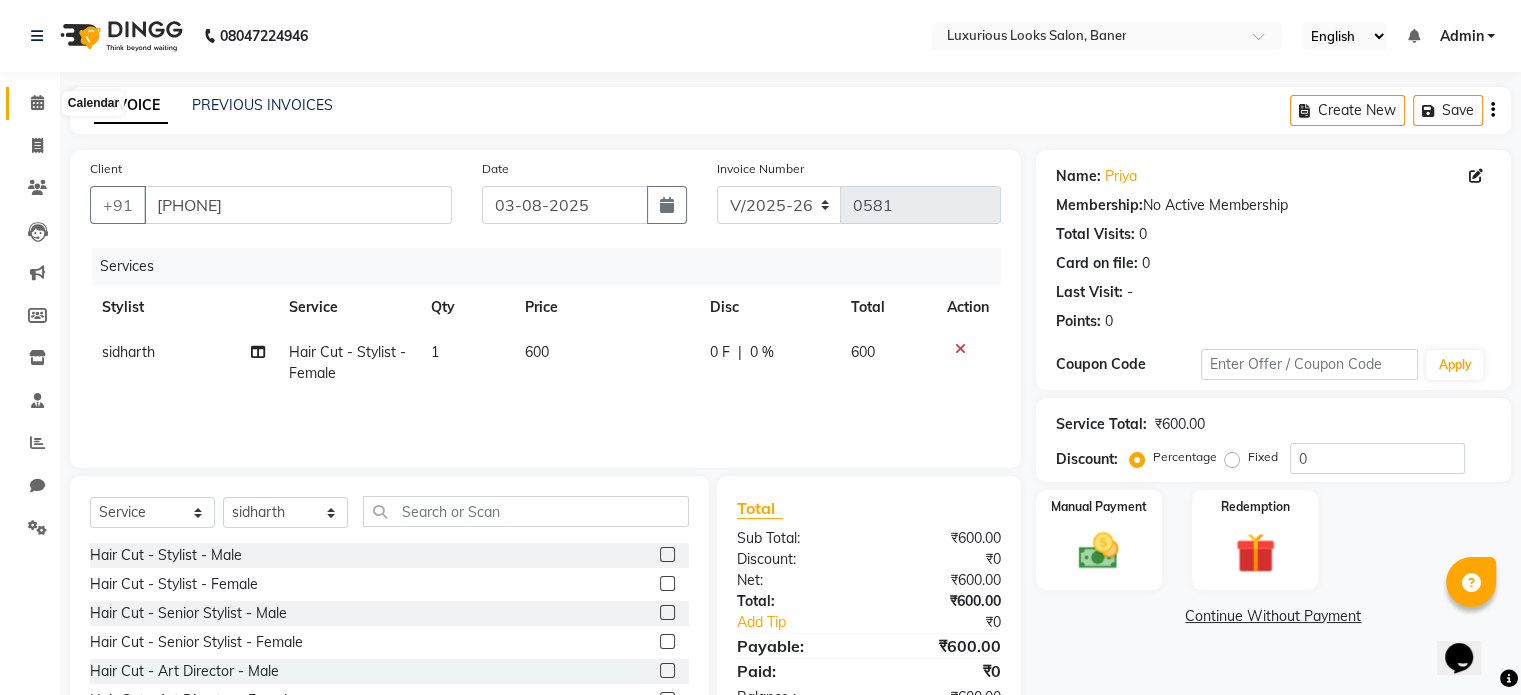 click 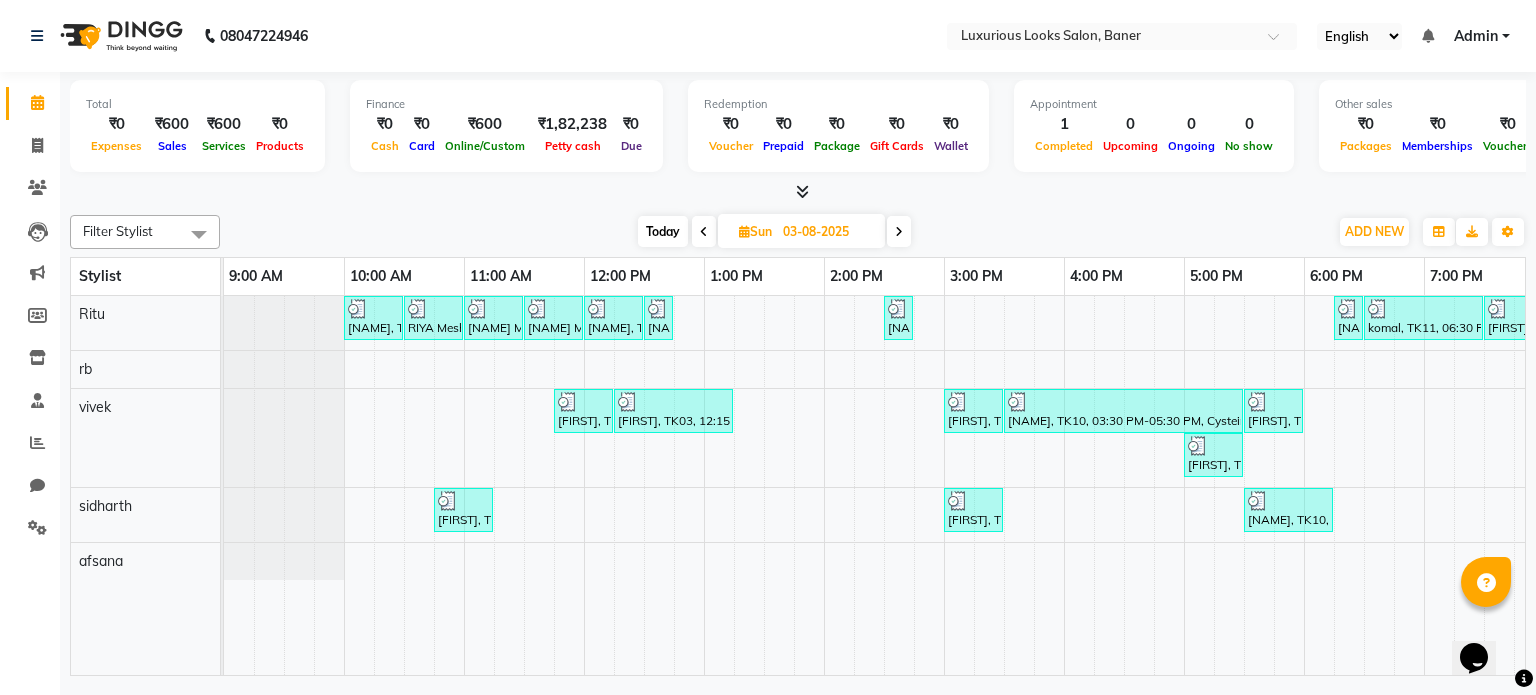 scroll, scrollTop: 0, scrollLeft: 349, axis: horizontal 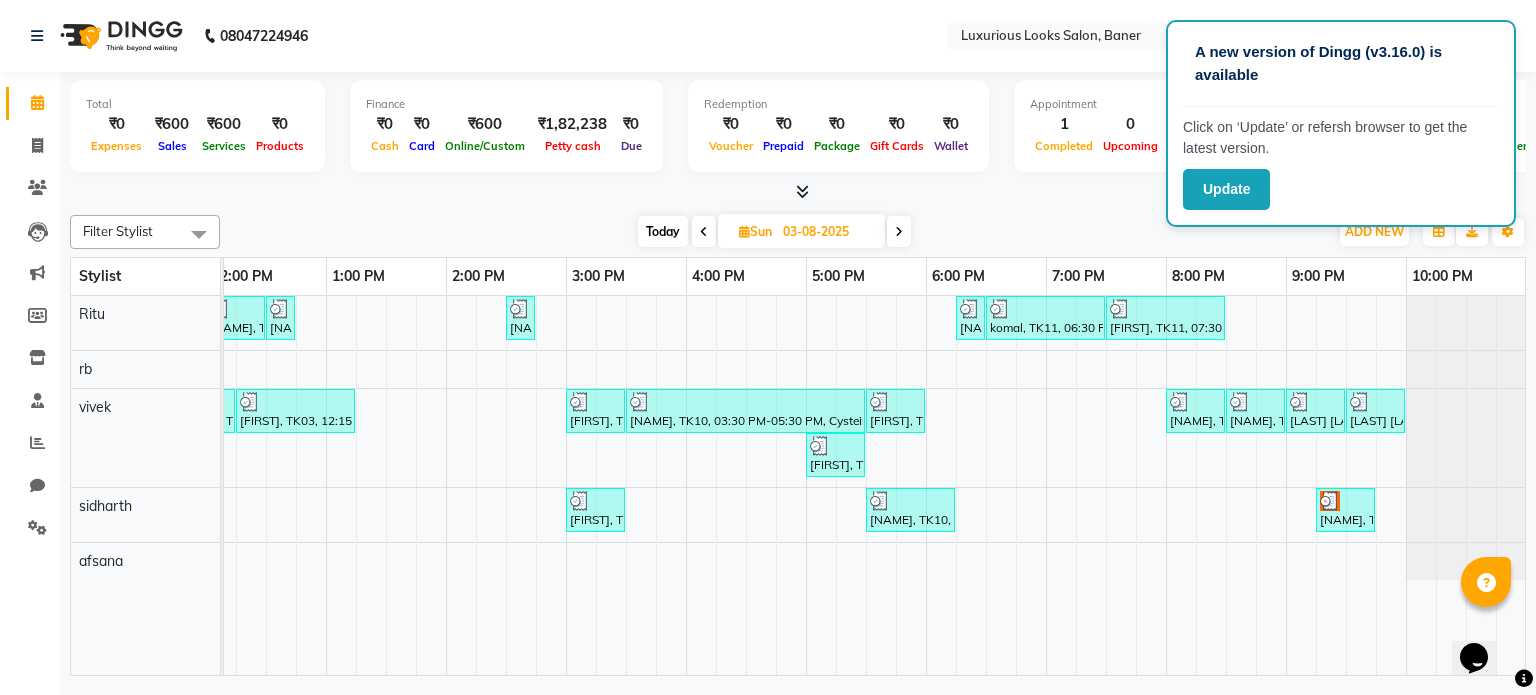 drag, startPoint x: 1053, startPoint y: 216, endPoint x: 1012, endPoint y: 222, distance: 41.4367 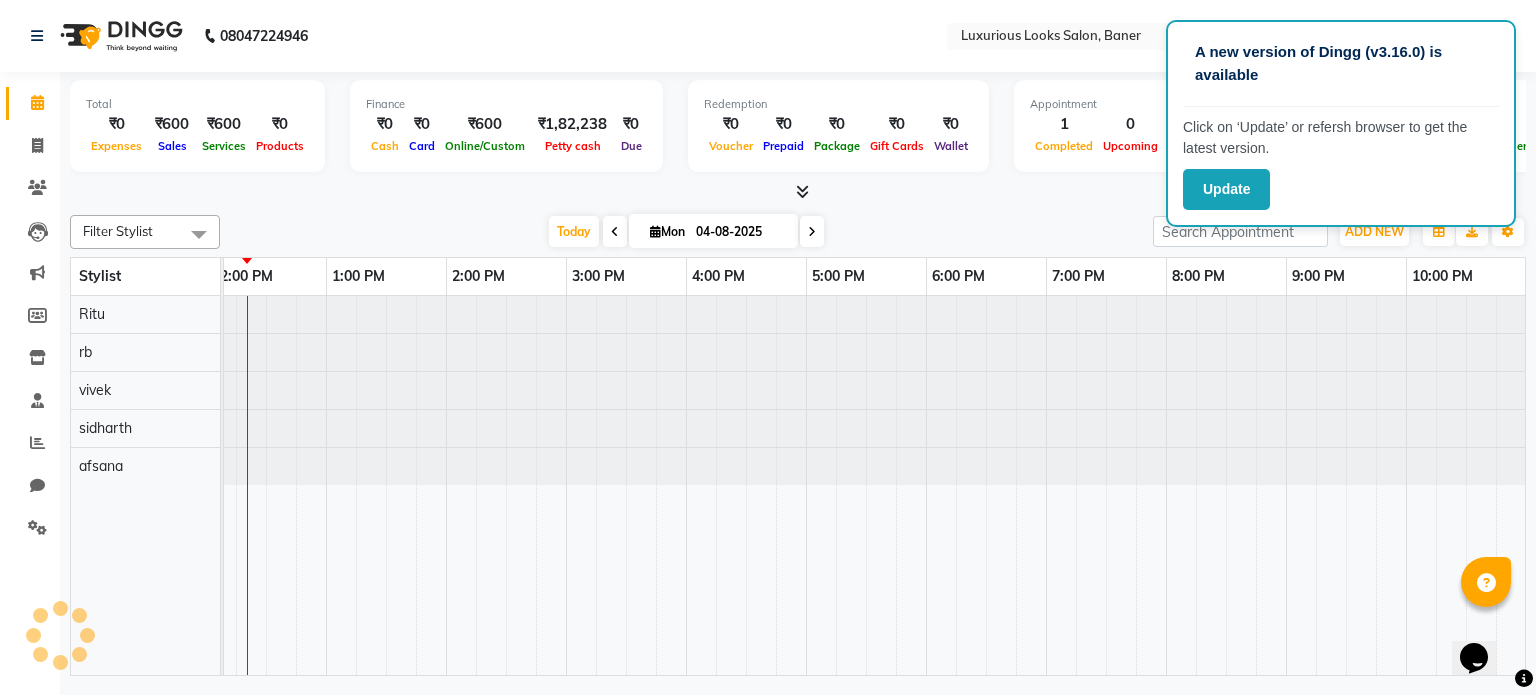 scroll, scrollTop: 0, scrollLeft: 360, axis: horizontal 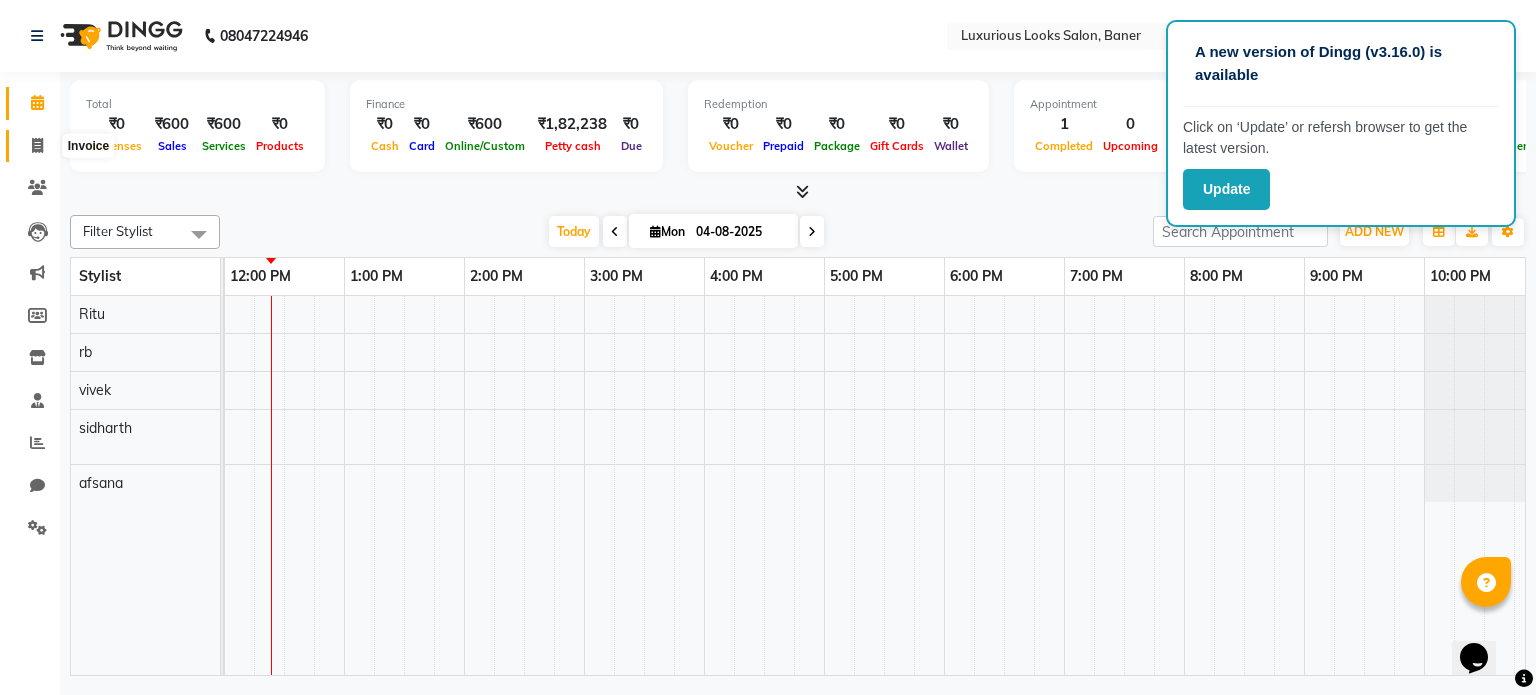 click 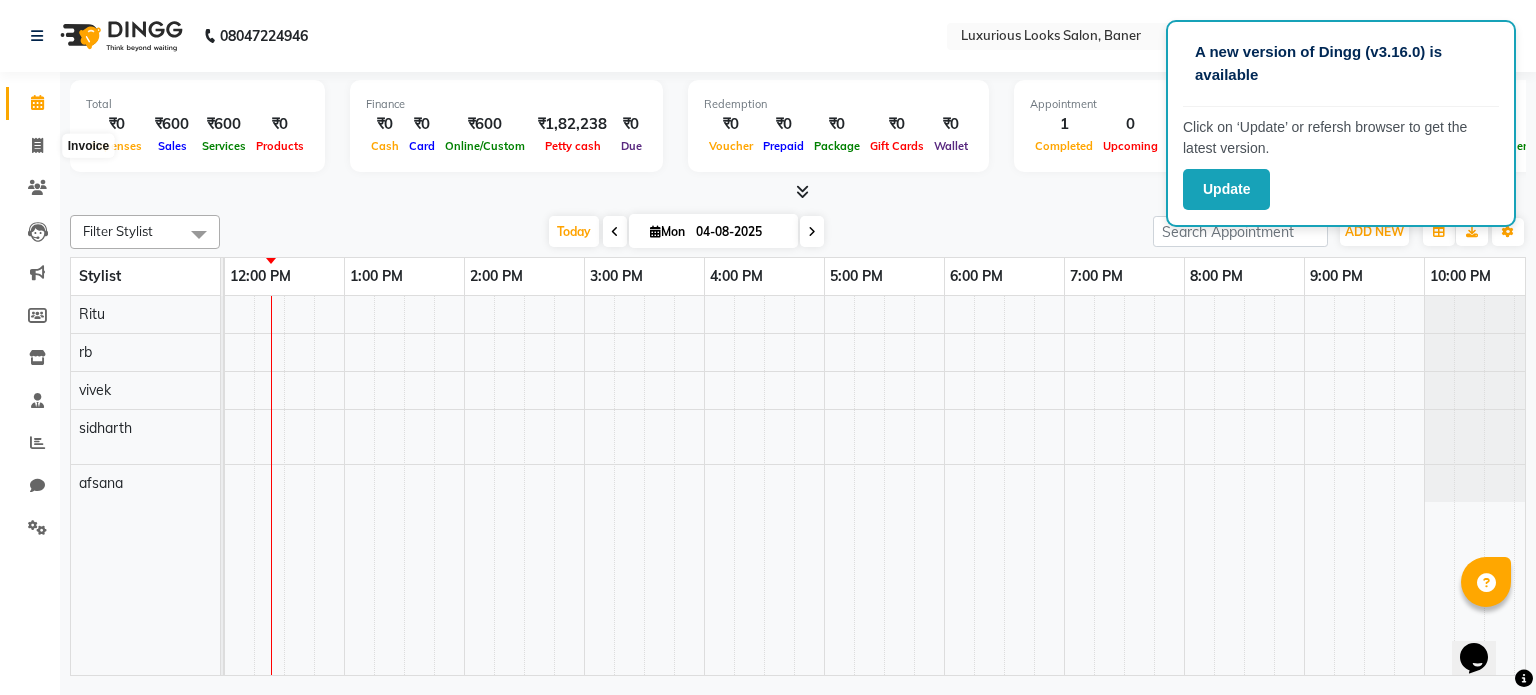 select on "service" 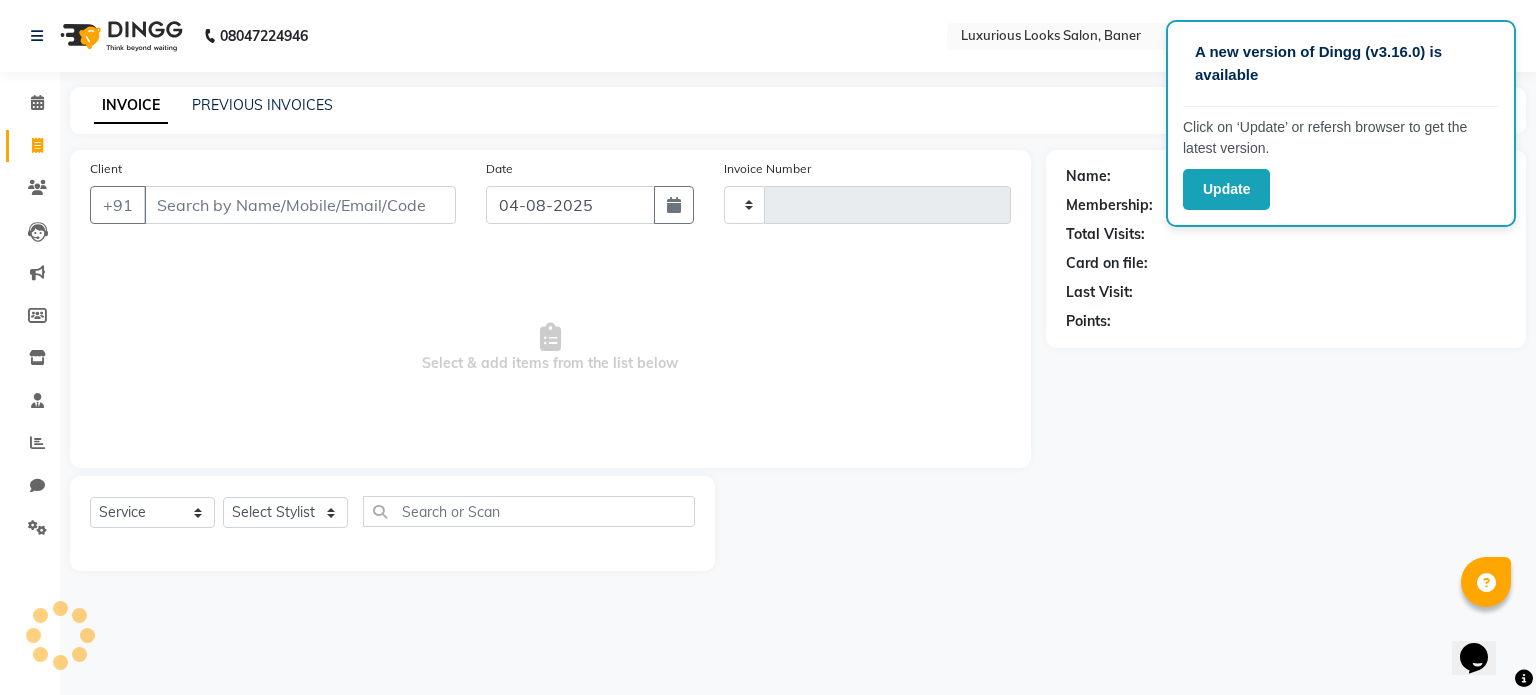 type on "0581" 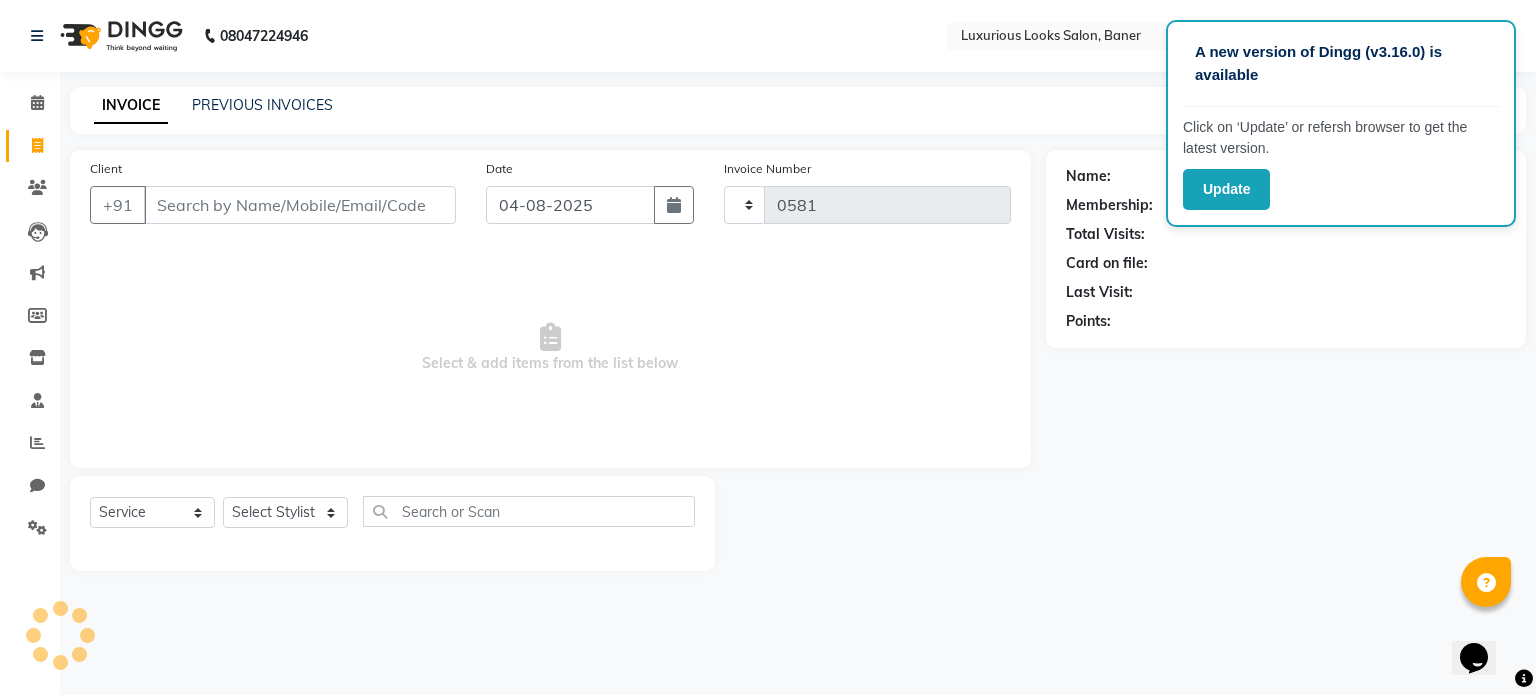 select on "7573" 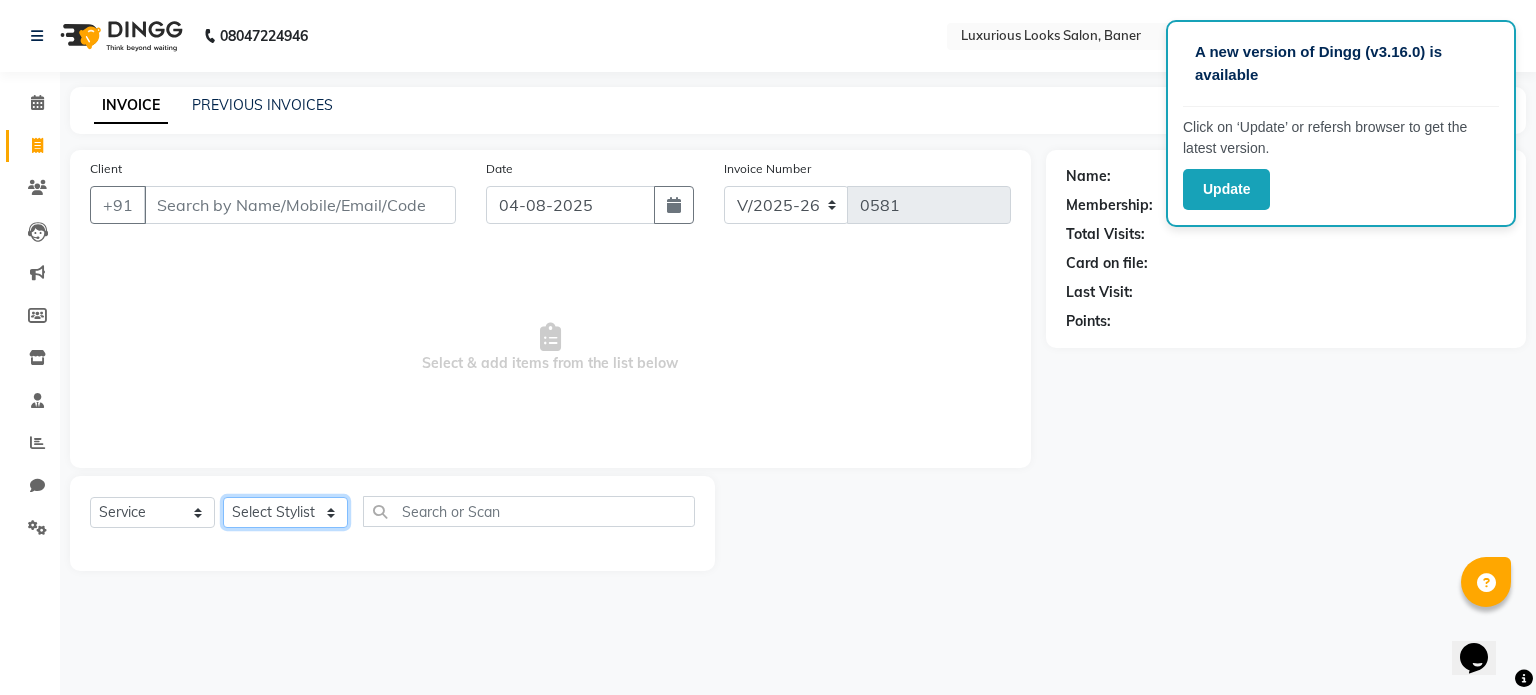 click on "Select Stylist afsana rb Ritu sidharth vivek" 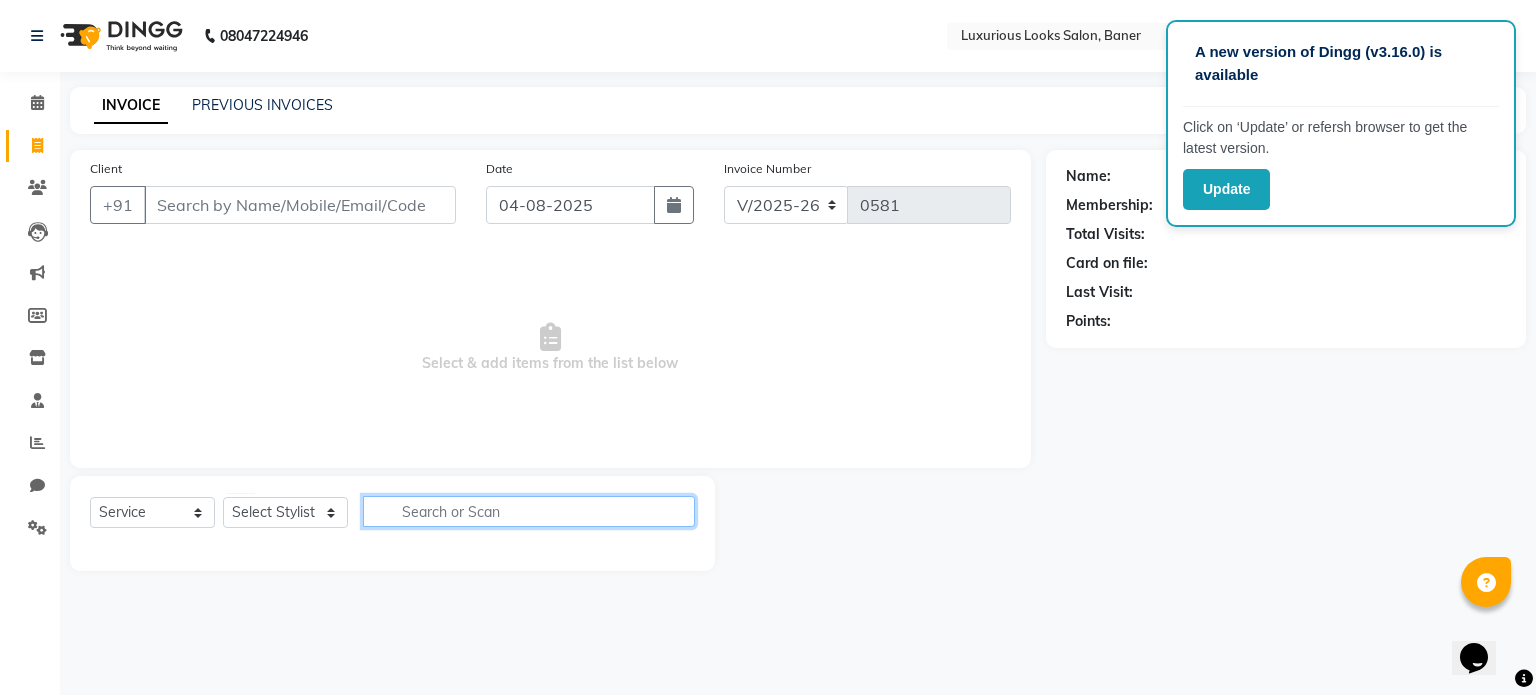 click 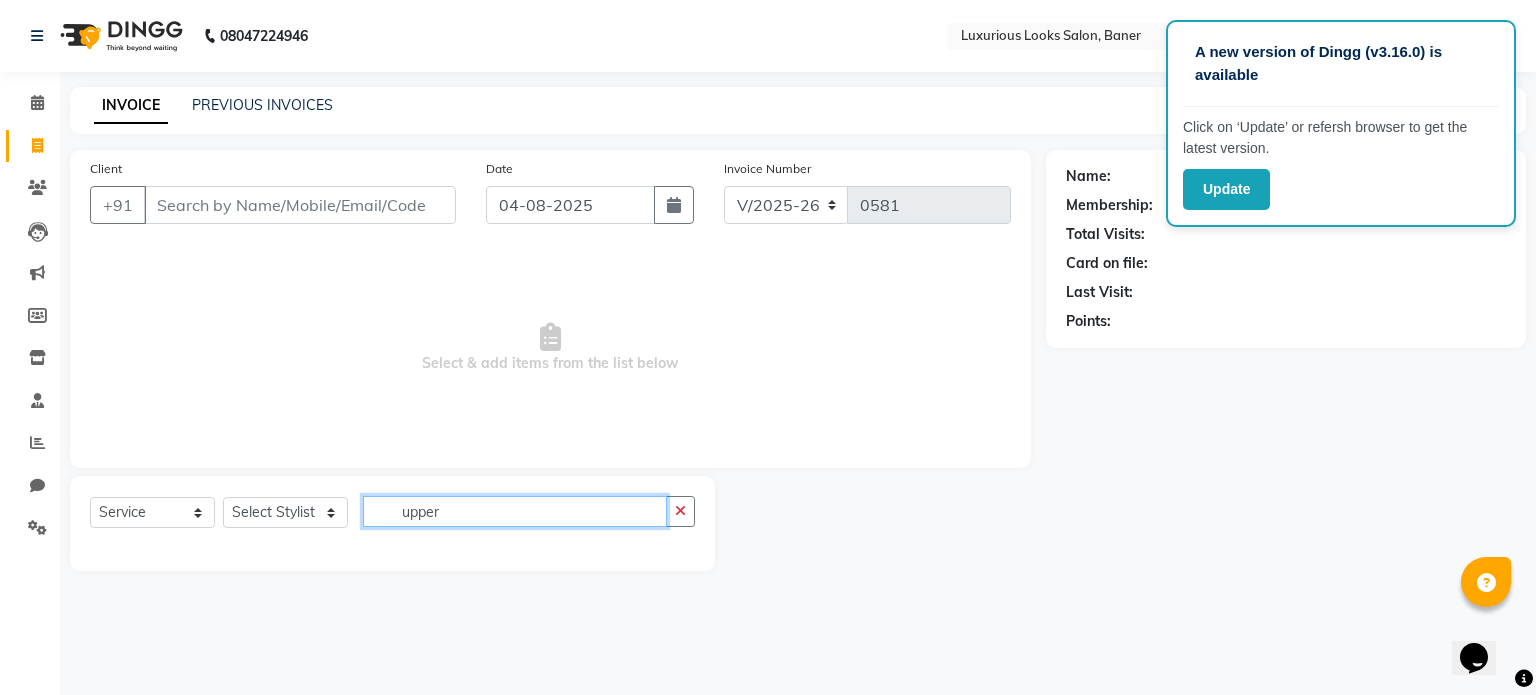 type on "upper" 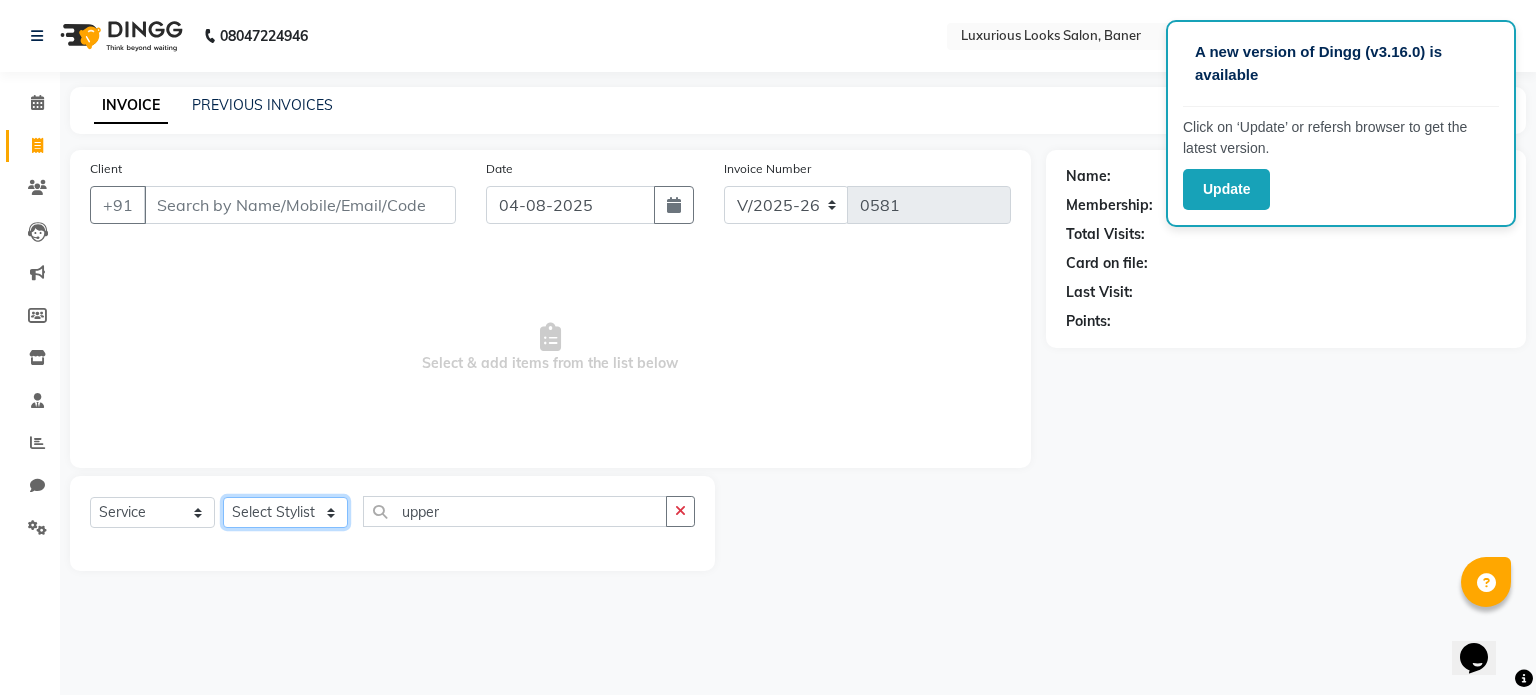 click on "Select Stylist afsana rb Ritu sidharth vivek" 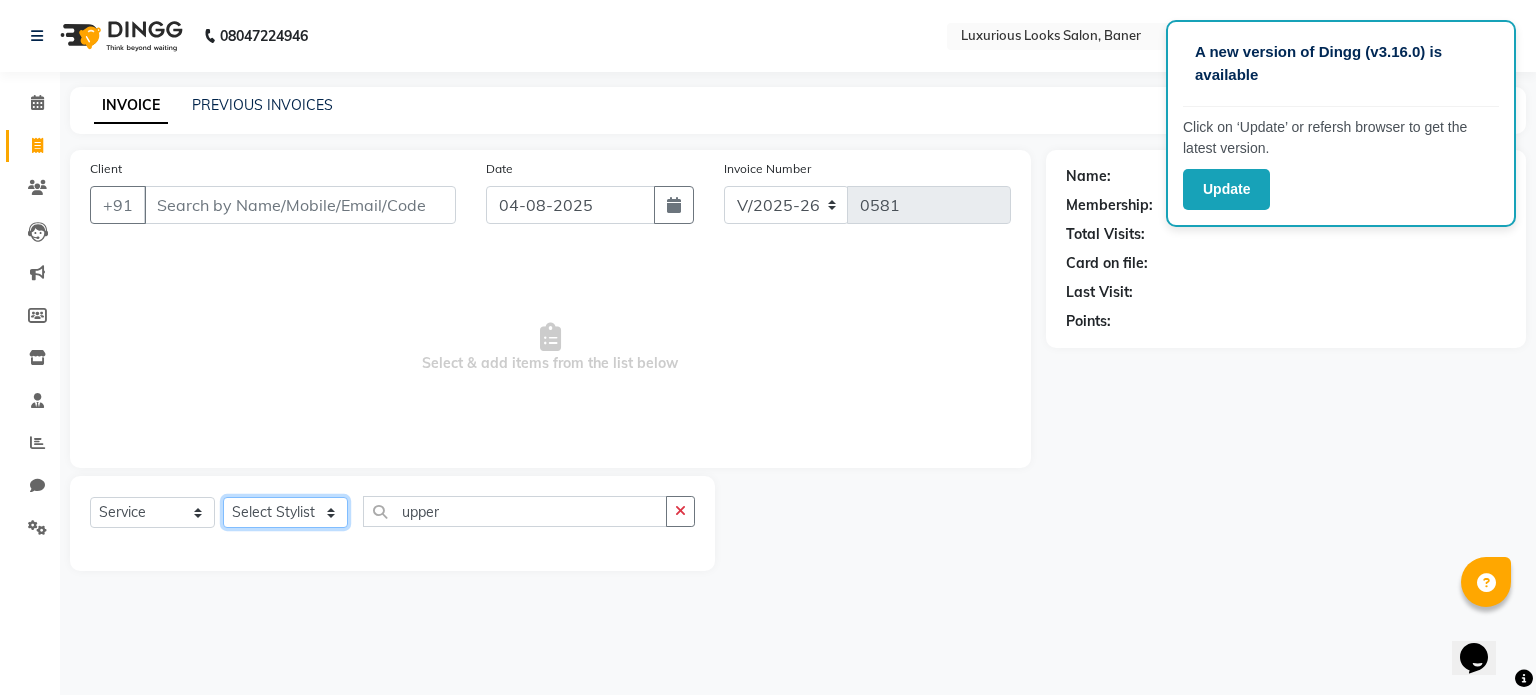 select on "68794" 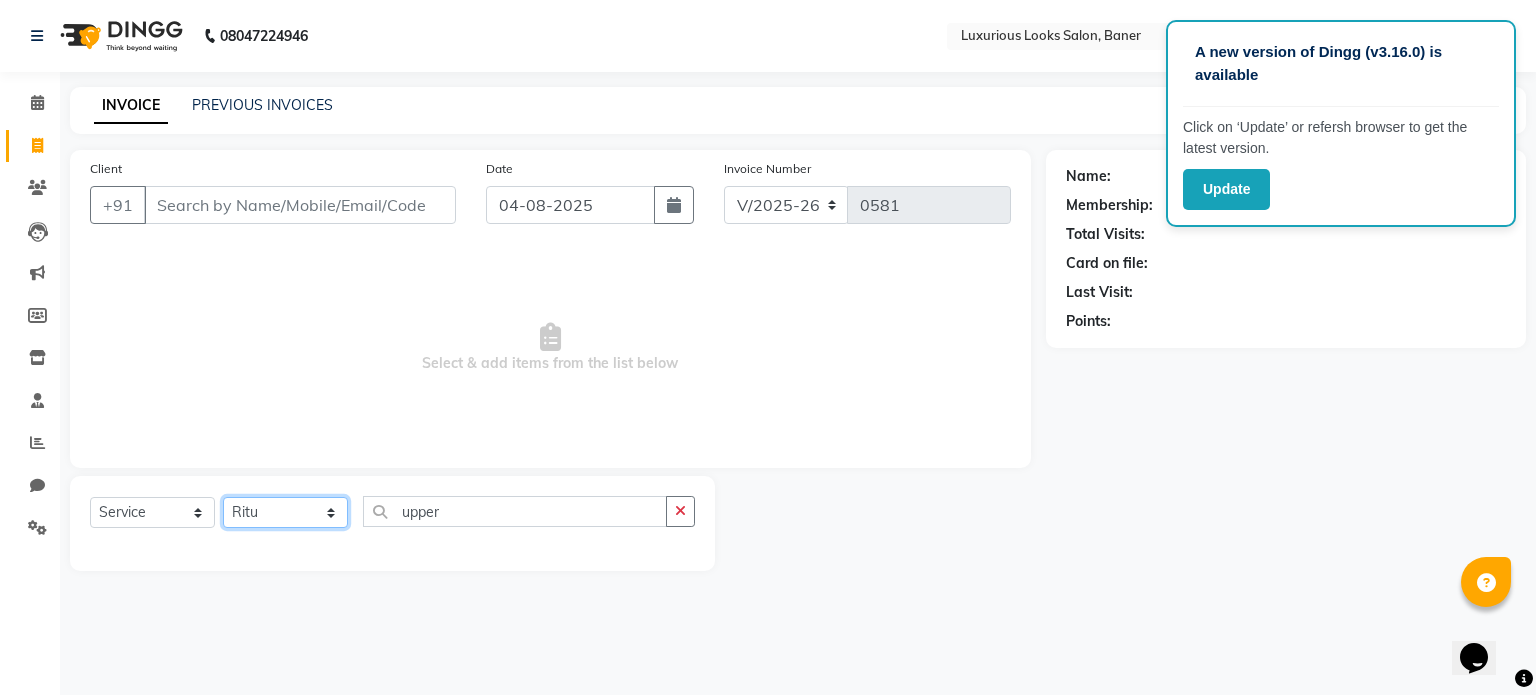 click on "Select Stylist afsana rb Ritu sidharth vivek" 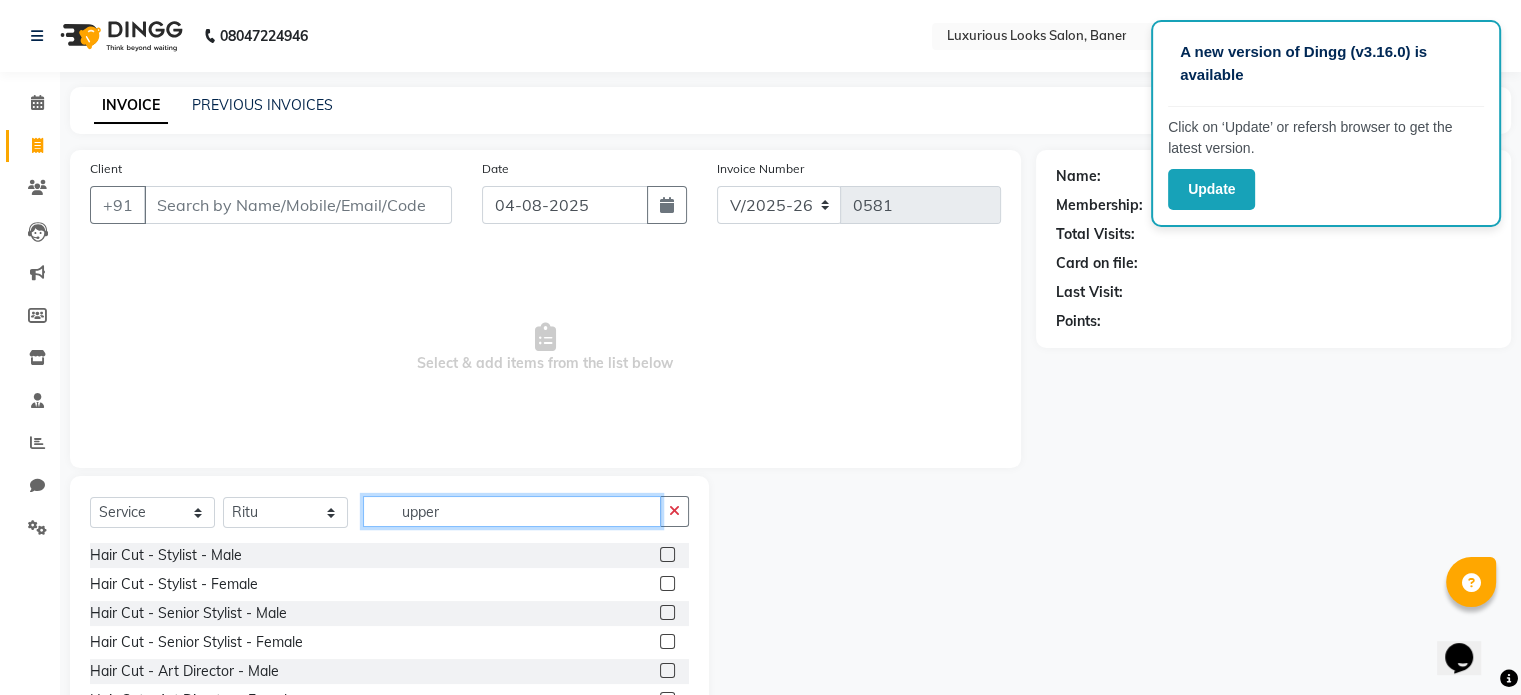 click on "upper" 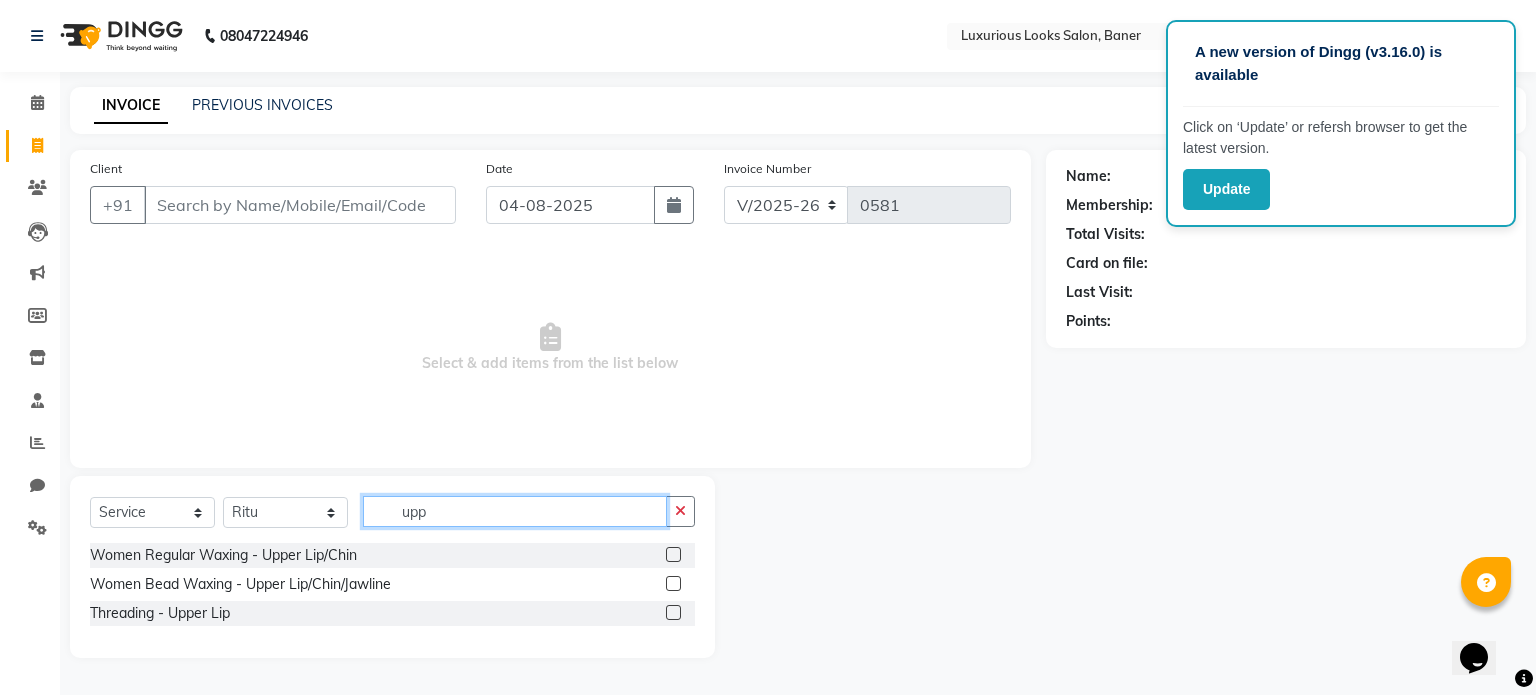 type on "upp" 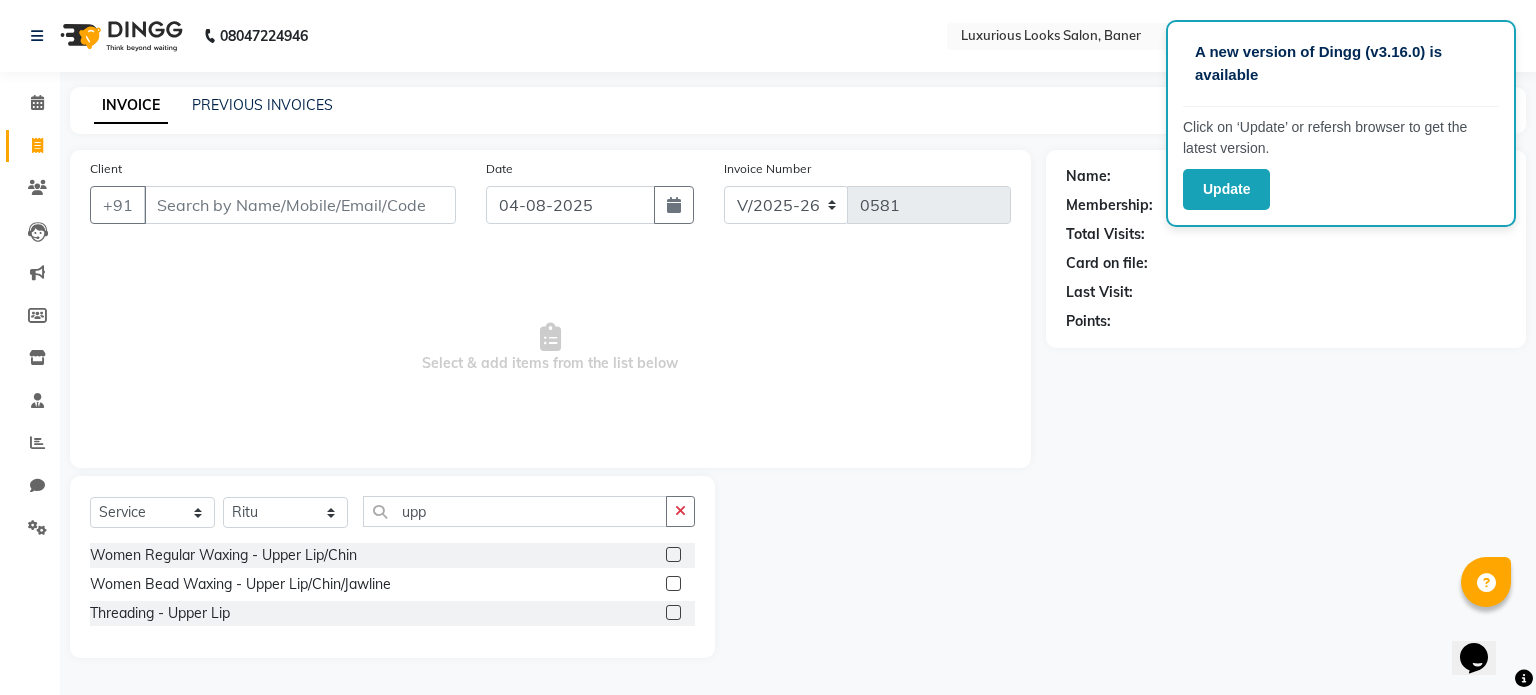 click 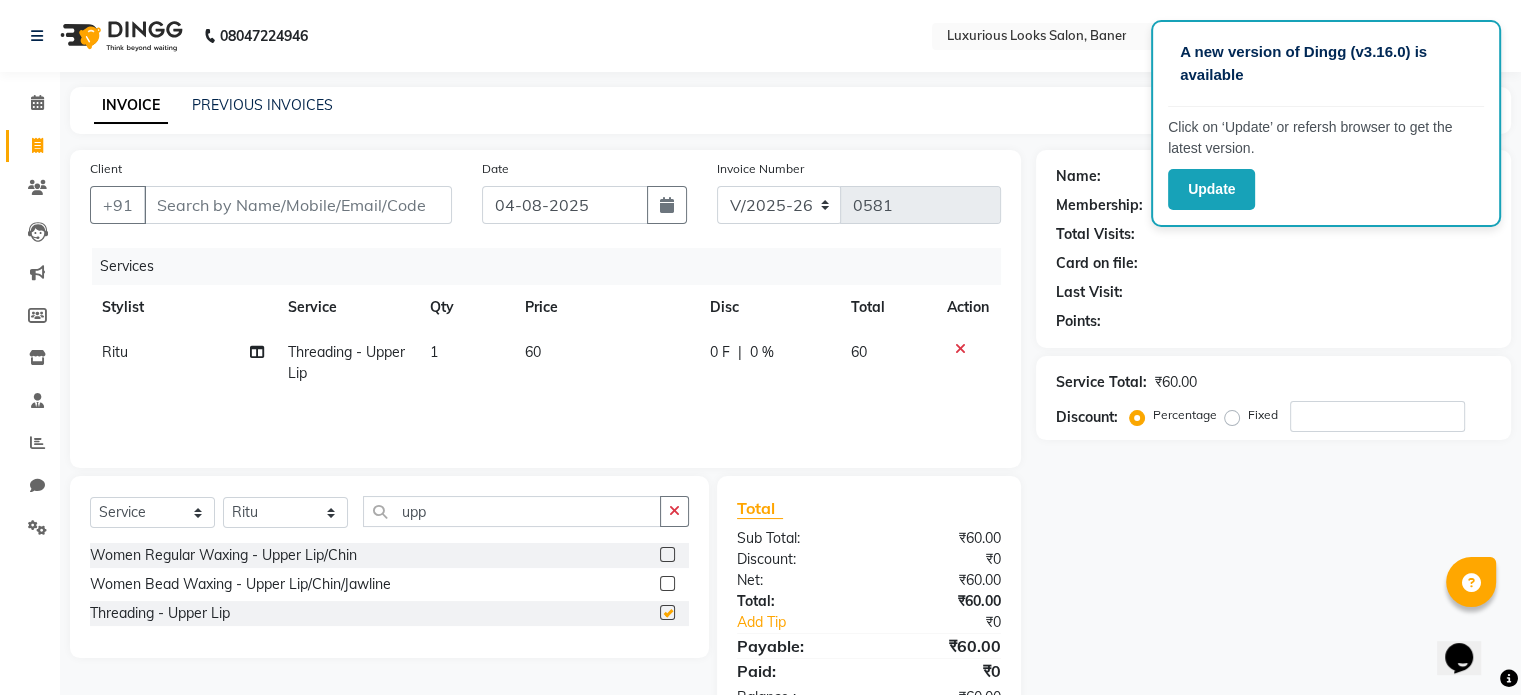 checkbox on "false" 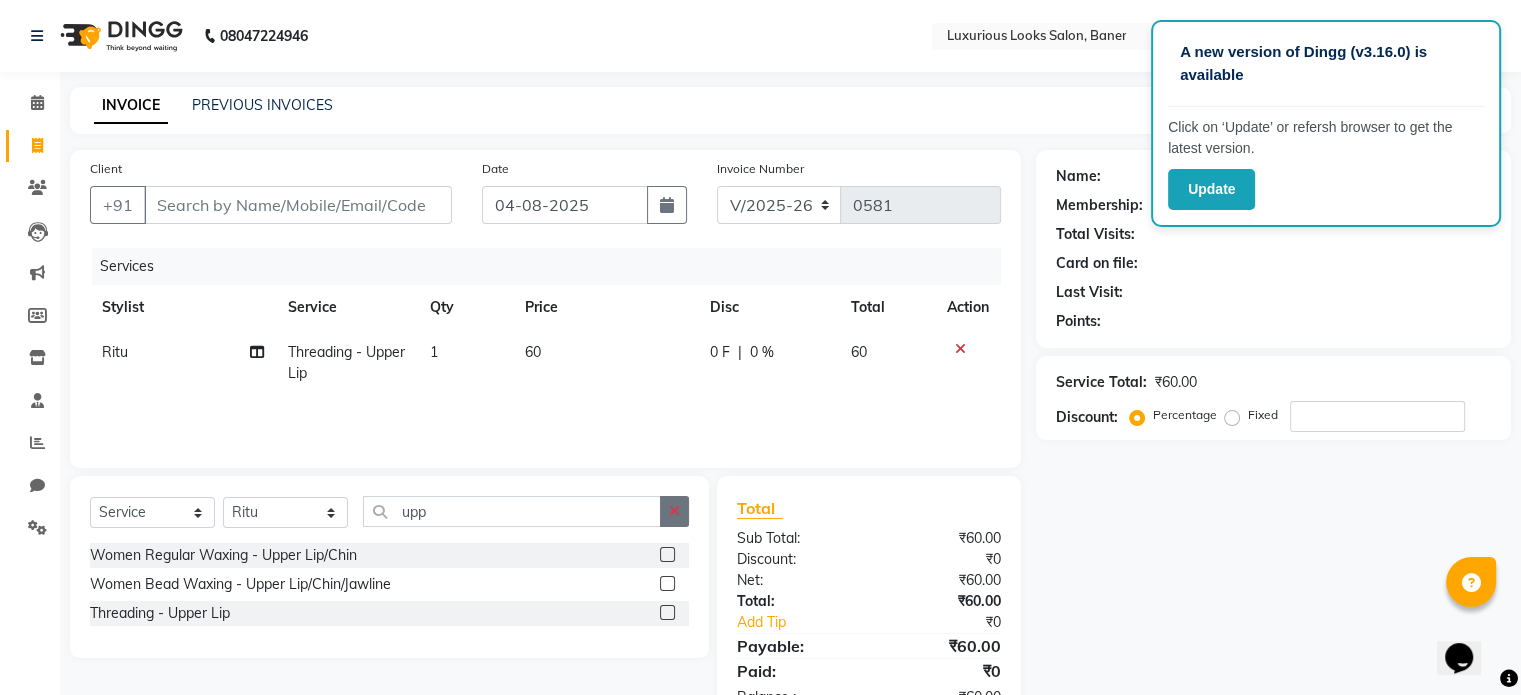 click 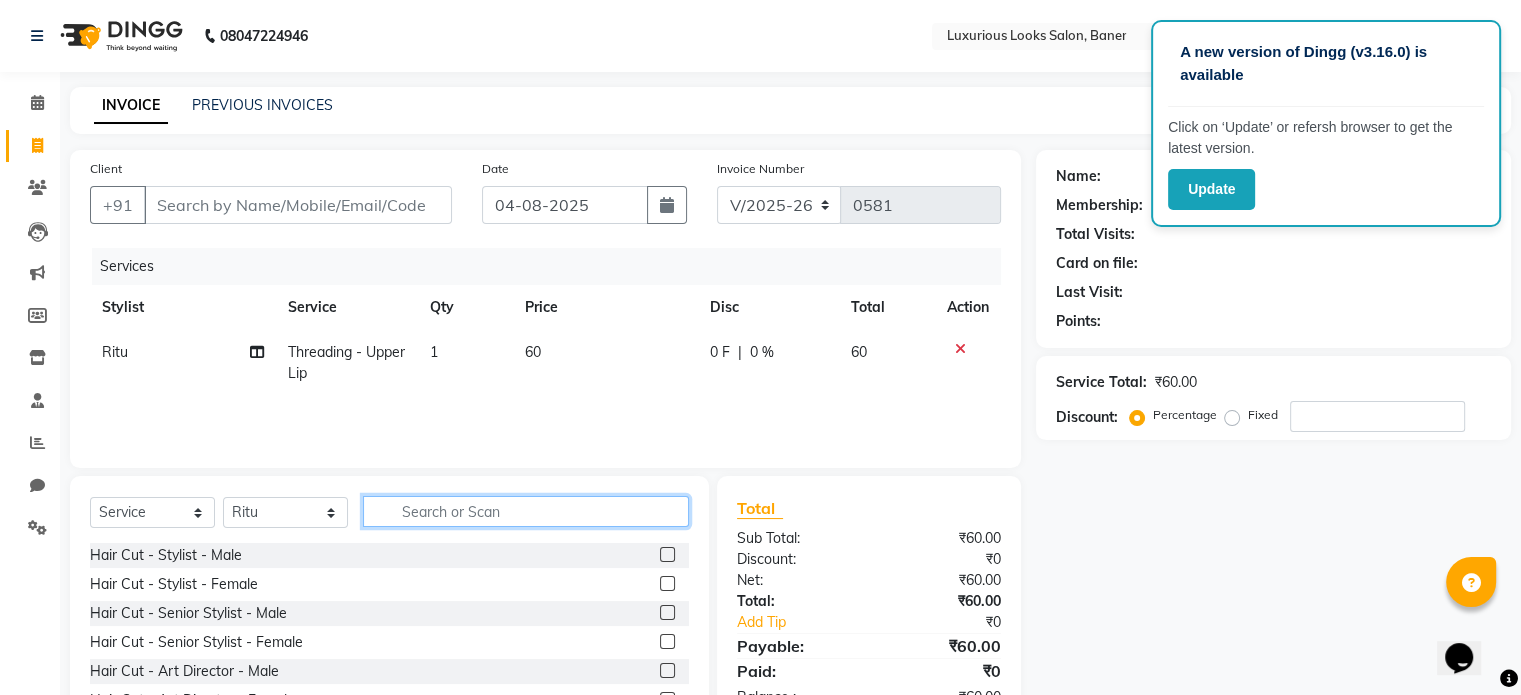 click 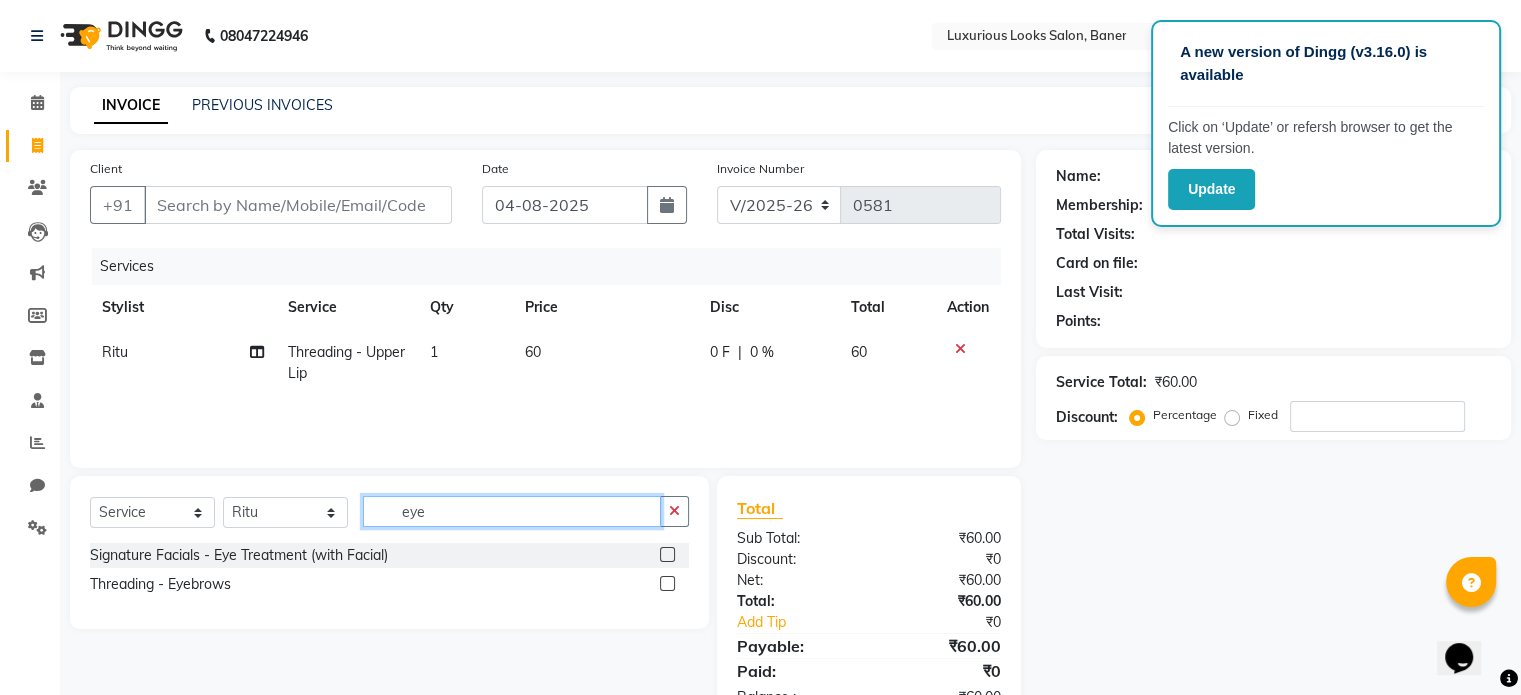 type on "eye" 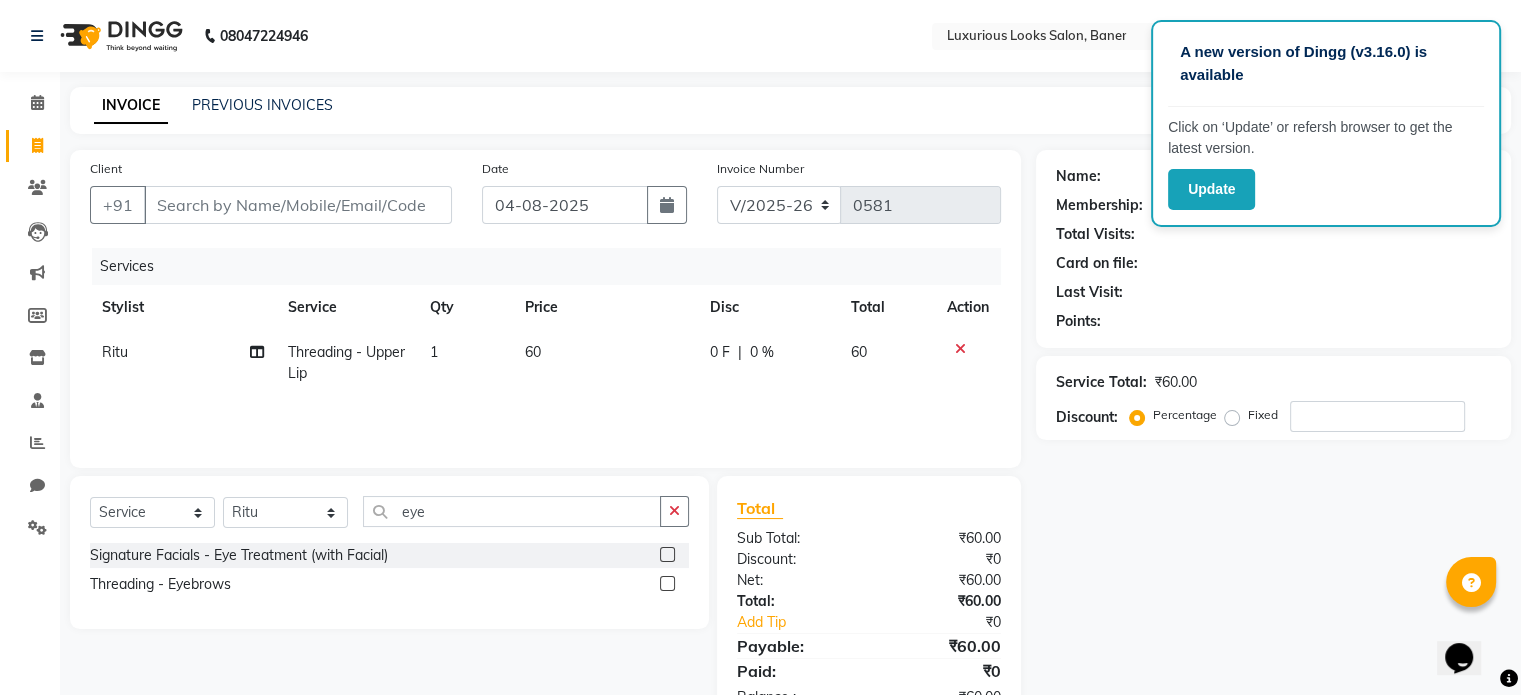 click 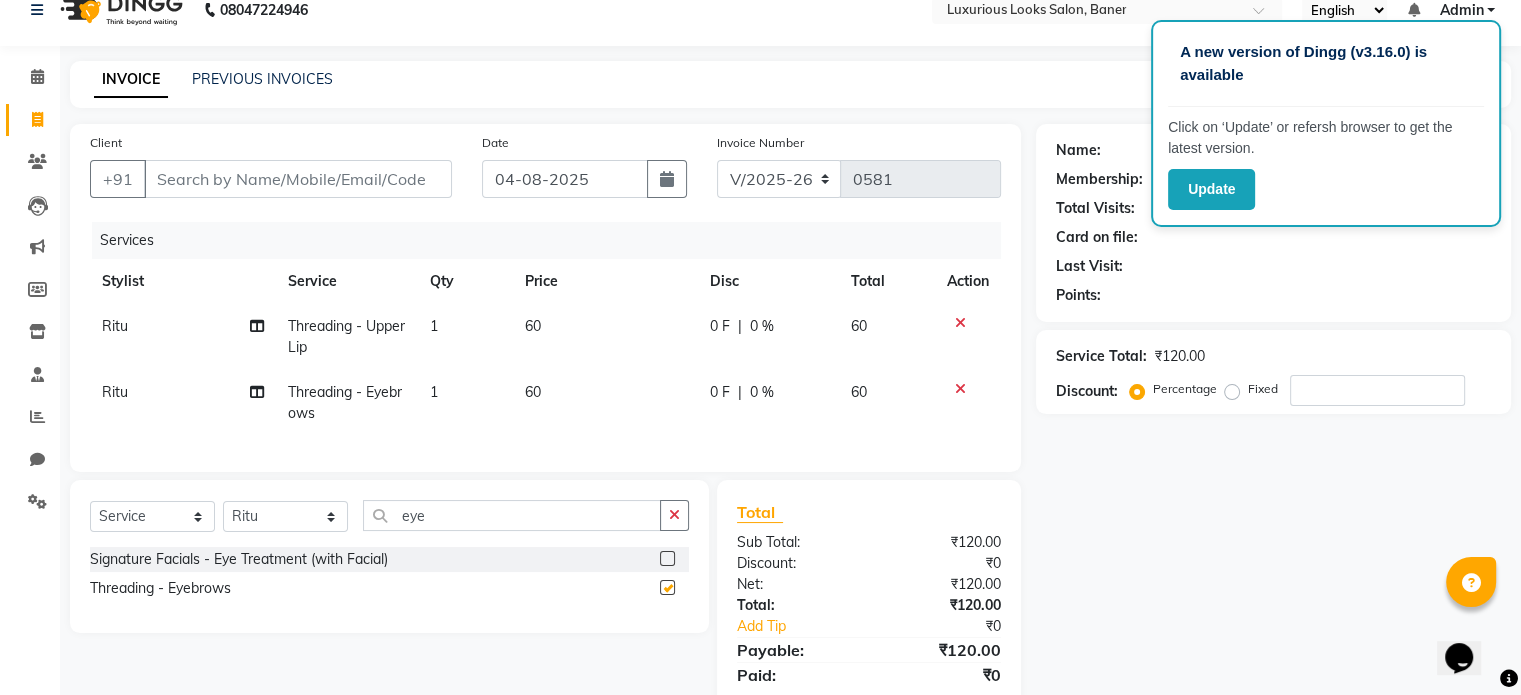 checkbox on "false" 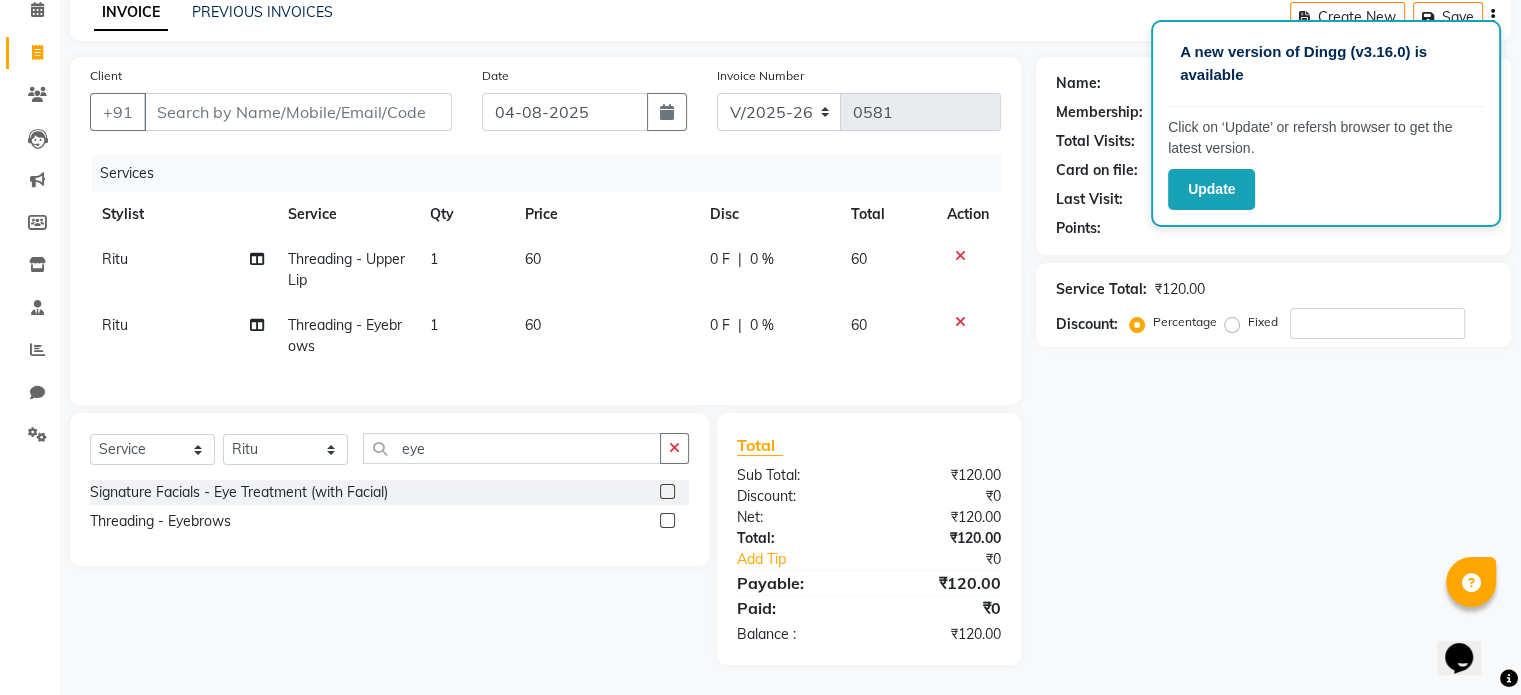 scroll, scrollTop: 108, scrollLeft: 0, axis: vertical 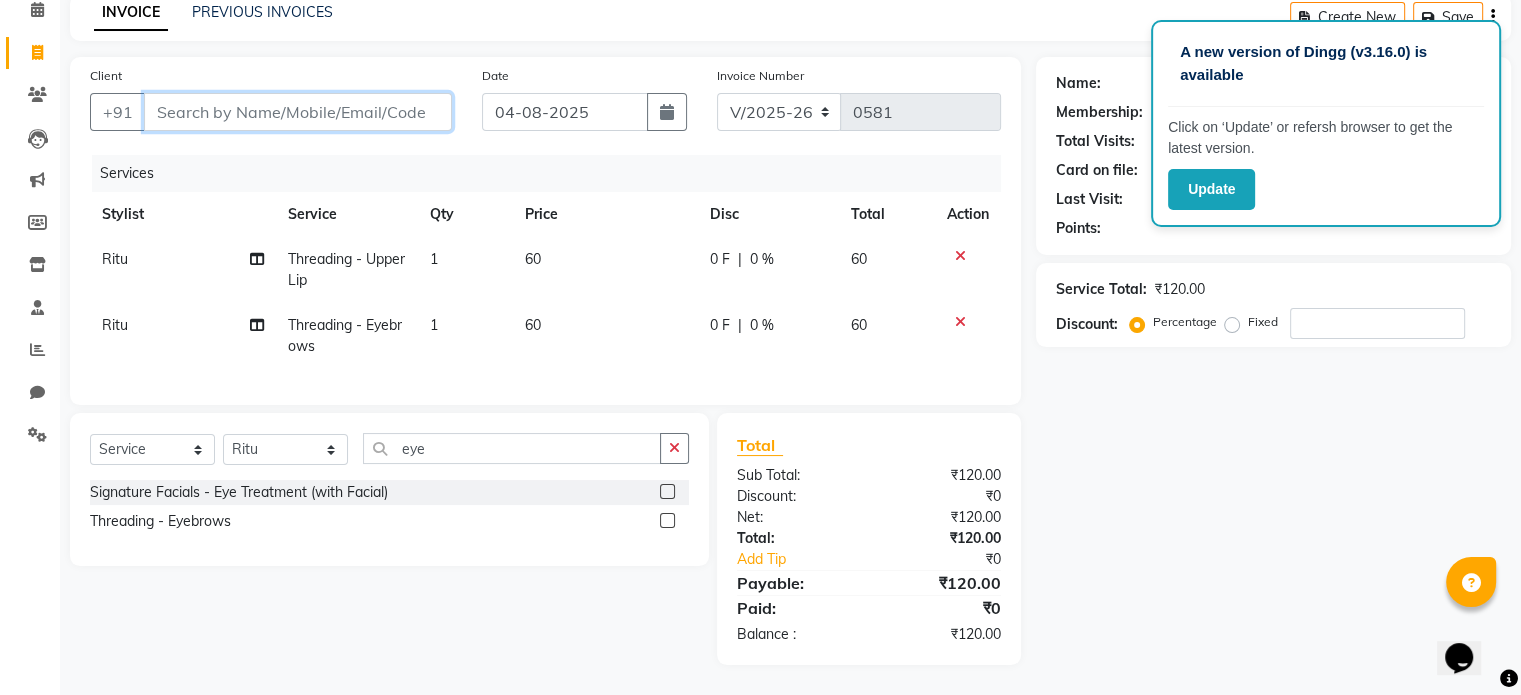 click on "Client" at bounding box center [298, 112] 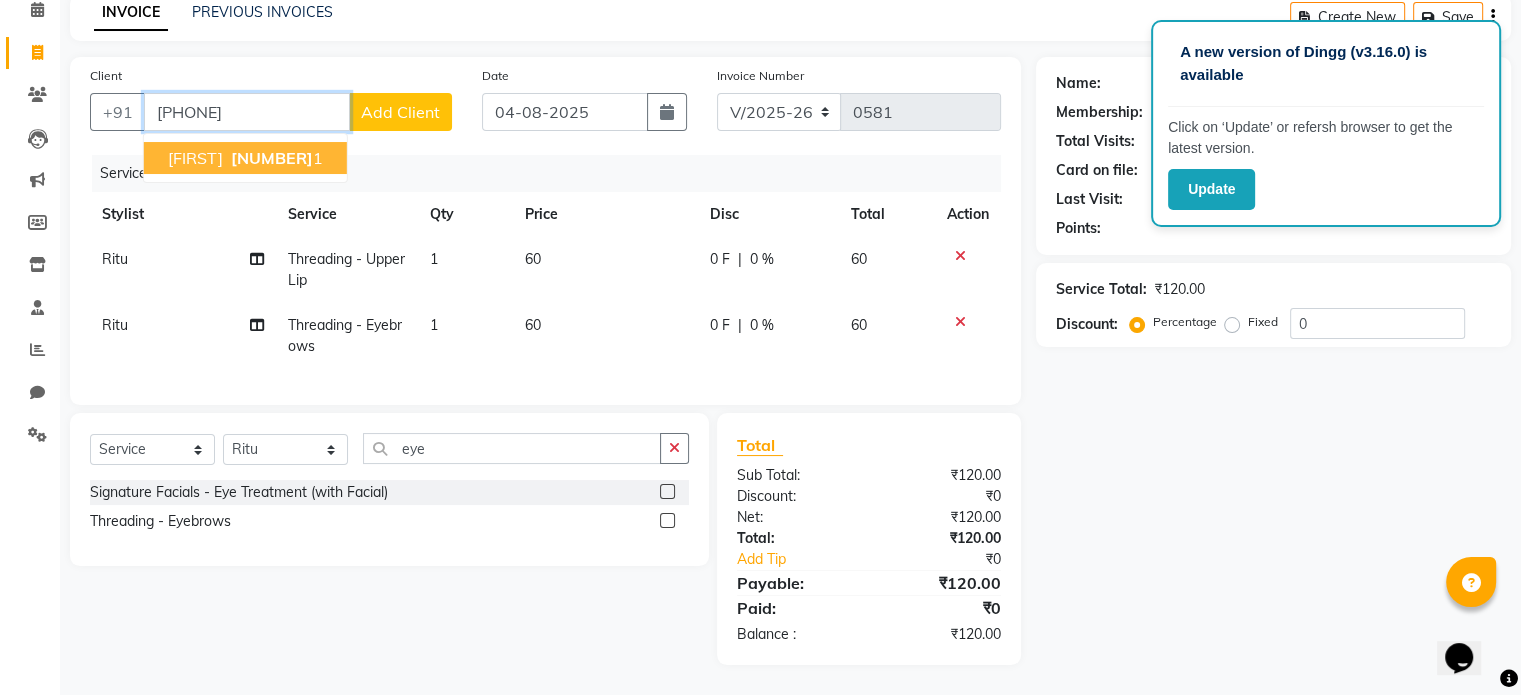type on "[PHONE]" 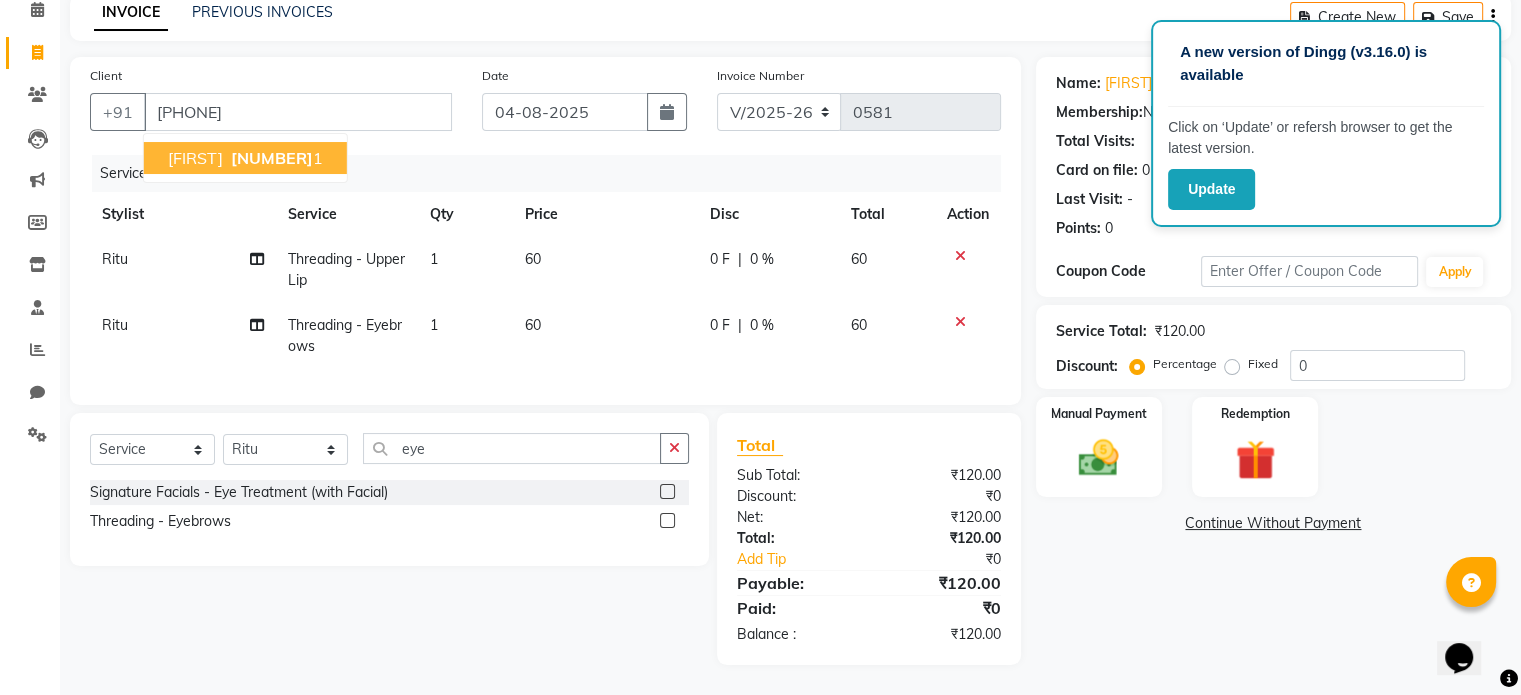 click on "[NUMBER]" at bounding box center (272, 158) 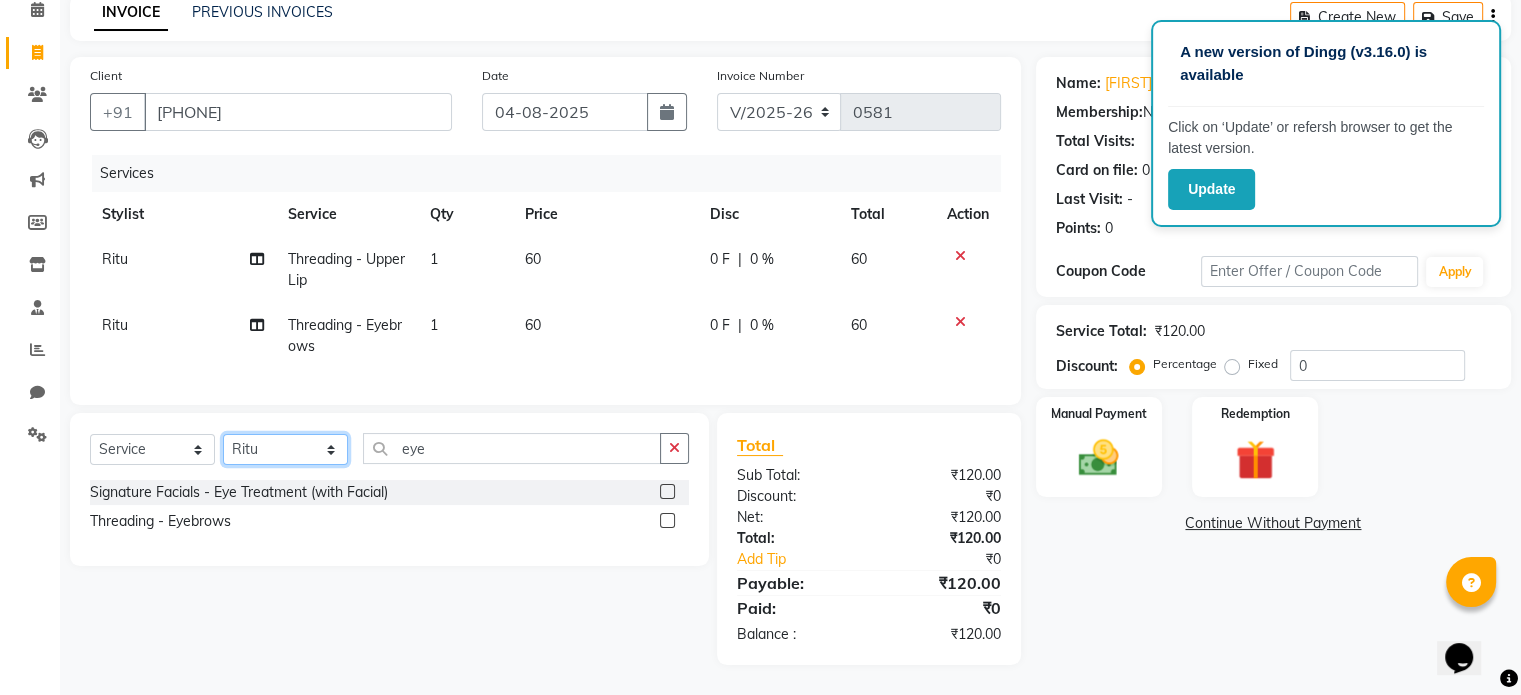 click on "Select Stylist afsana rb Ritu sidharth vivek" 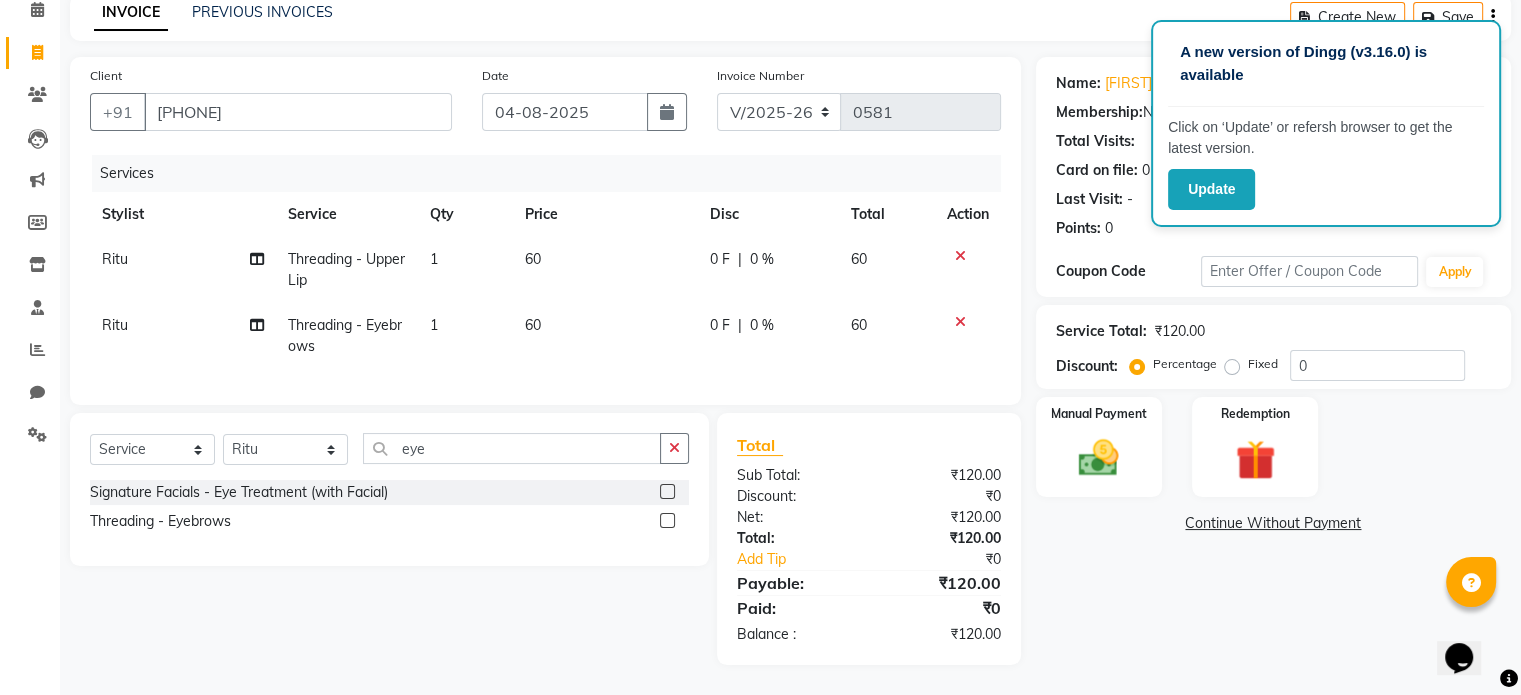 click on "Manual Payment Redemption" 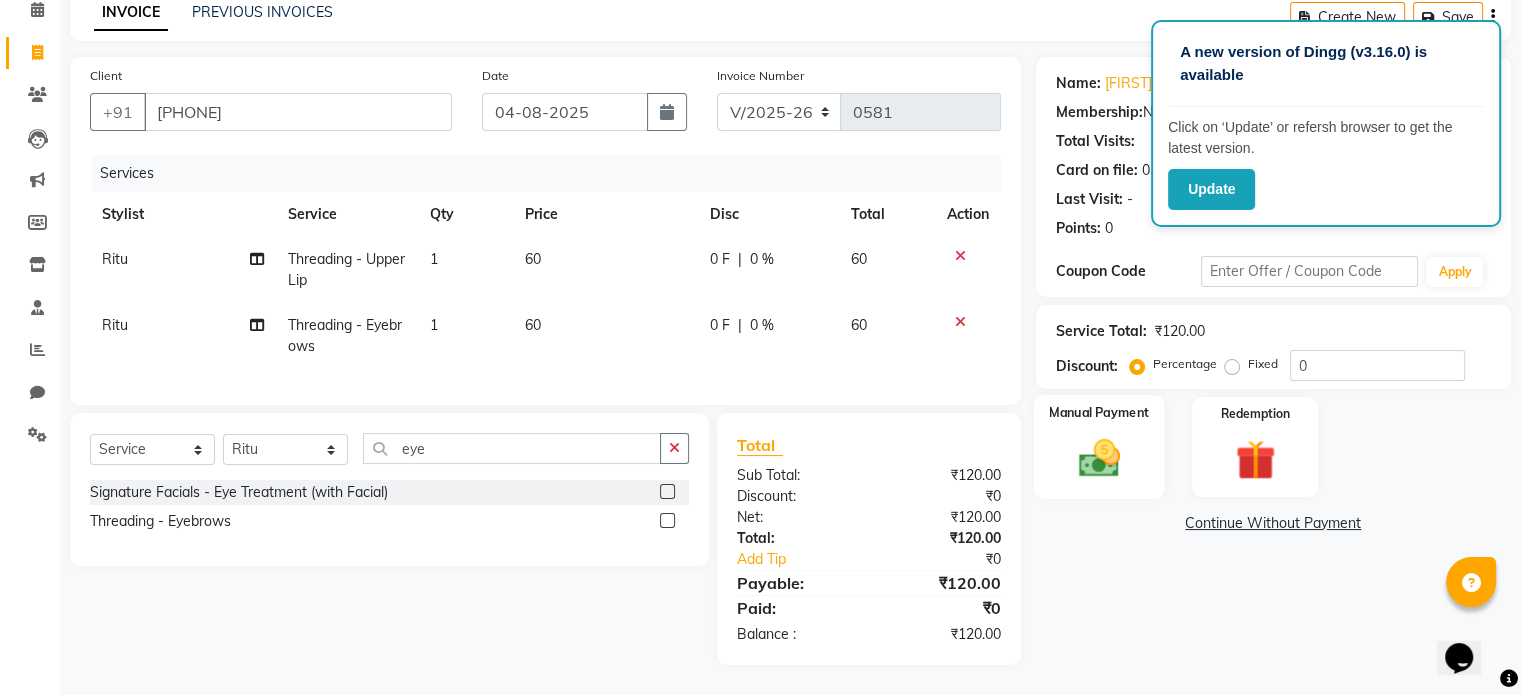 click on "Manual Payment" 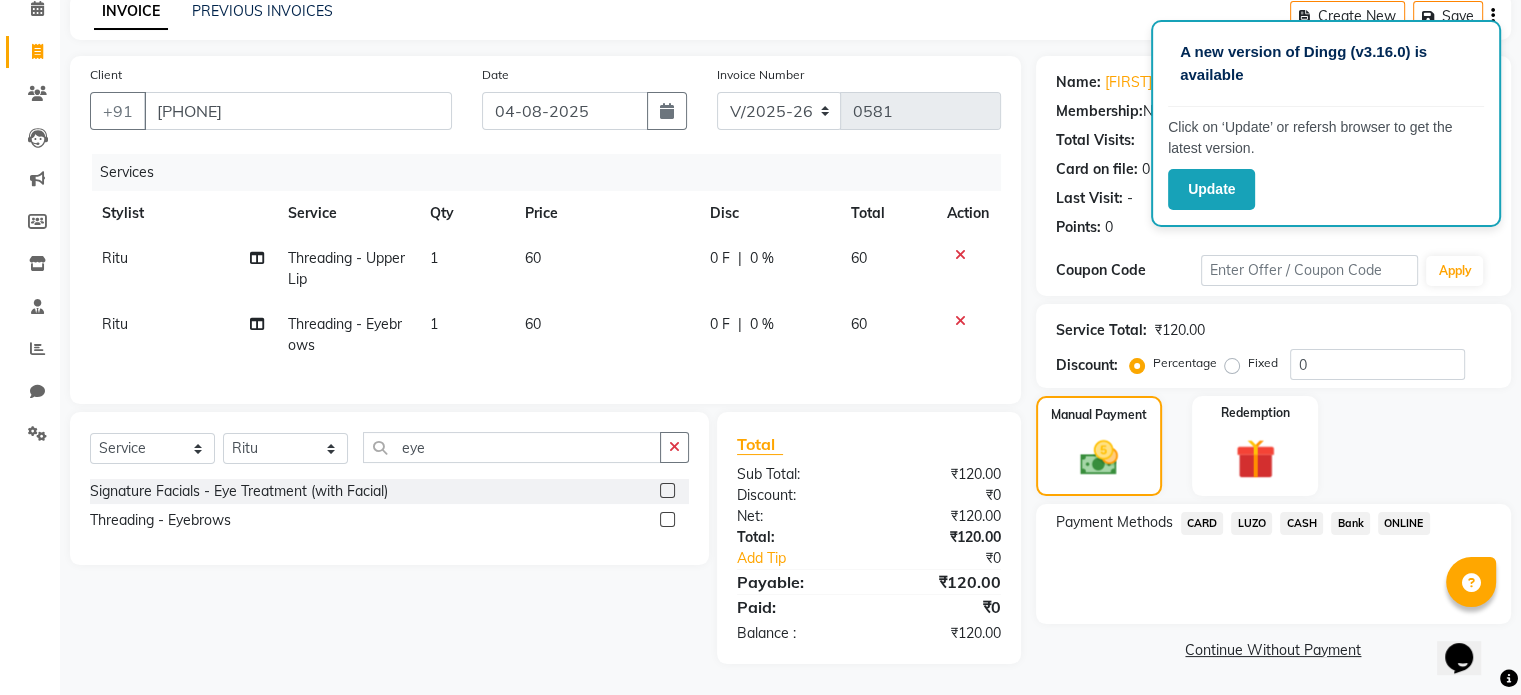 click on "CASH" 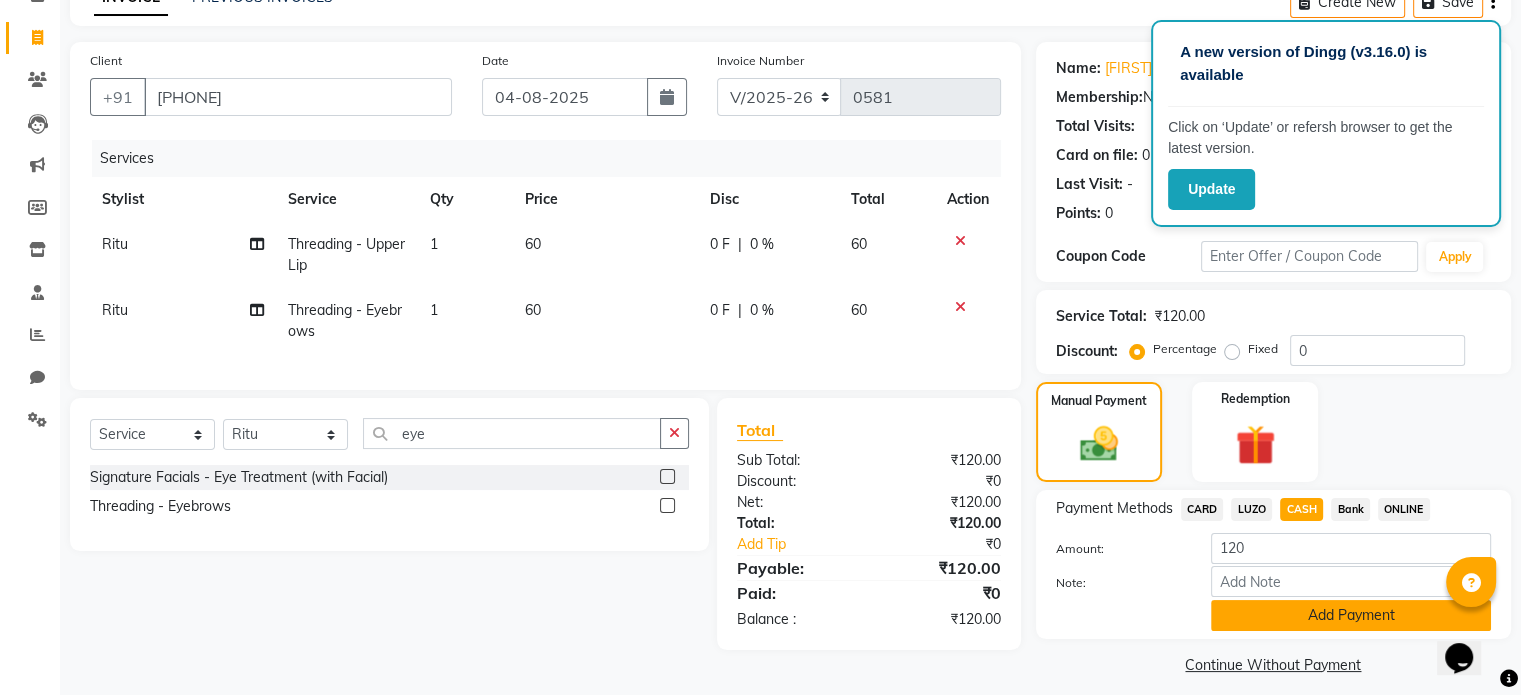 click on "Add Payment" 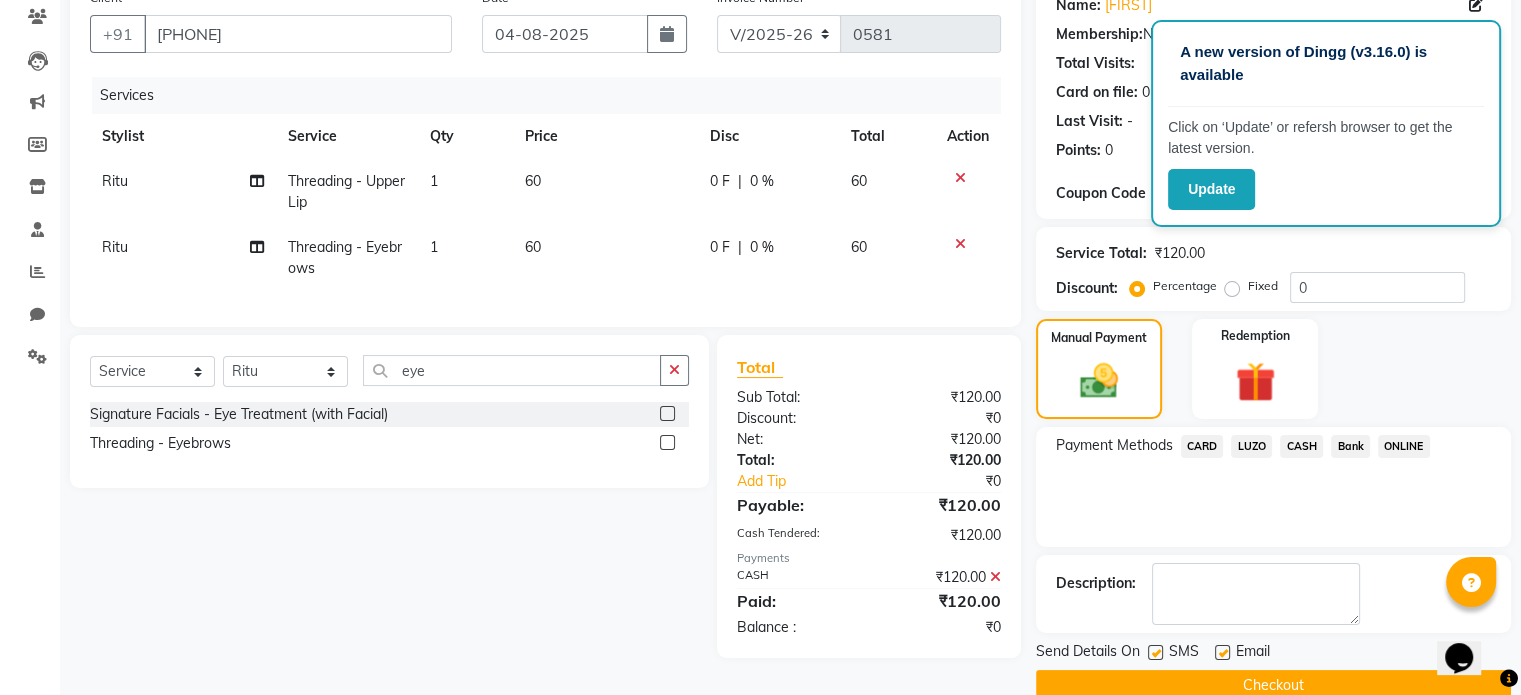 scroll, scrollTop: 205, scrollLeft: 0, axis: vertical 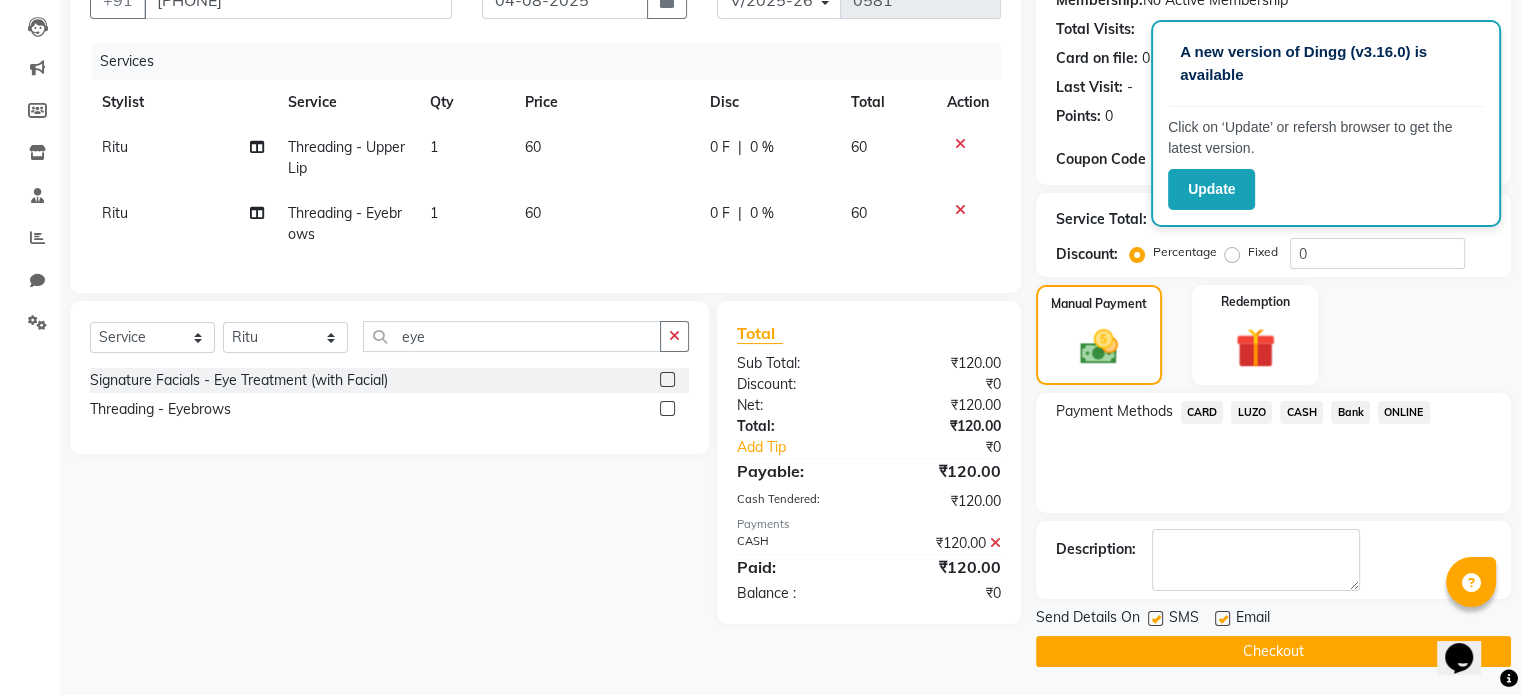 click on "Checkout" 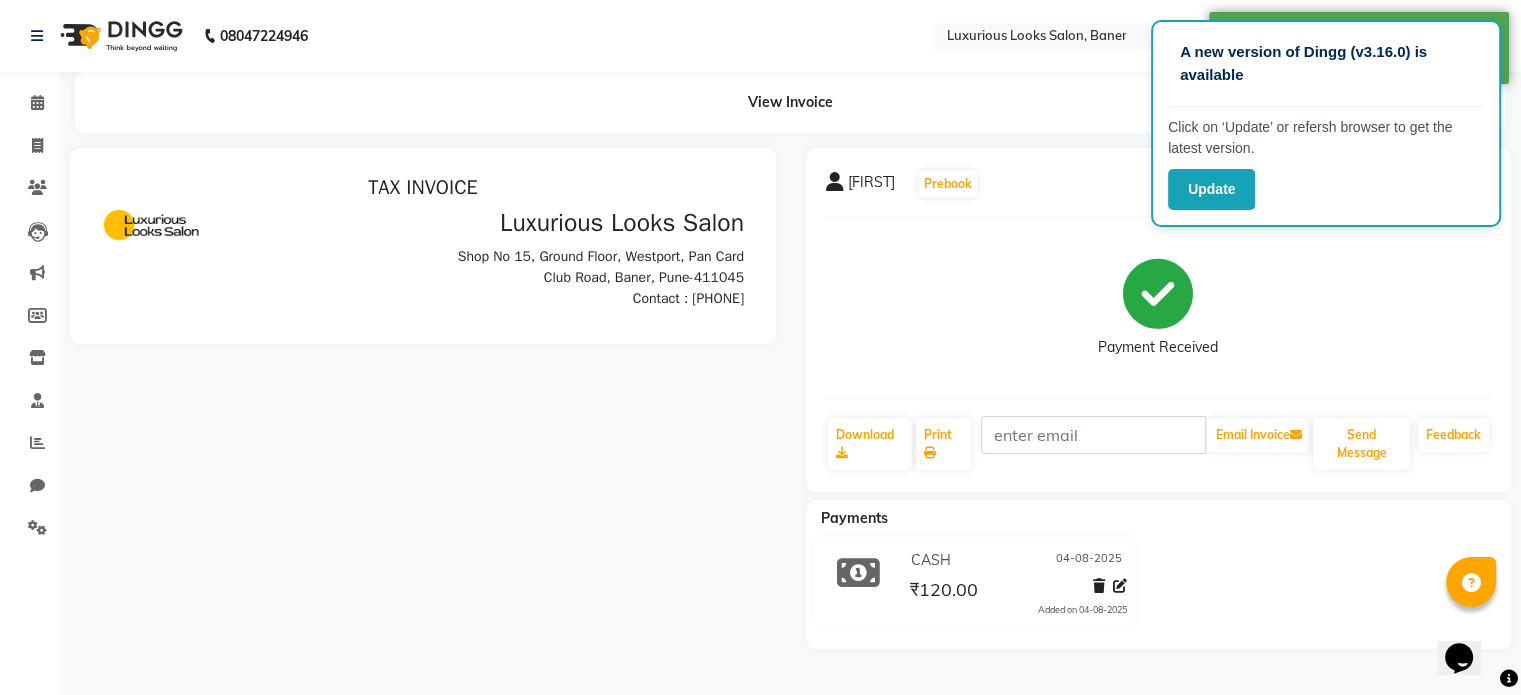 scroll, scrollTop: 0, scrollLeft: 0, axis: both 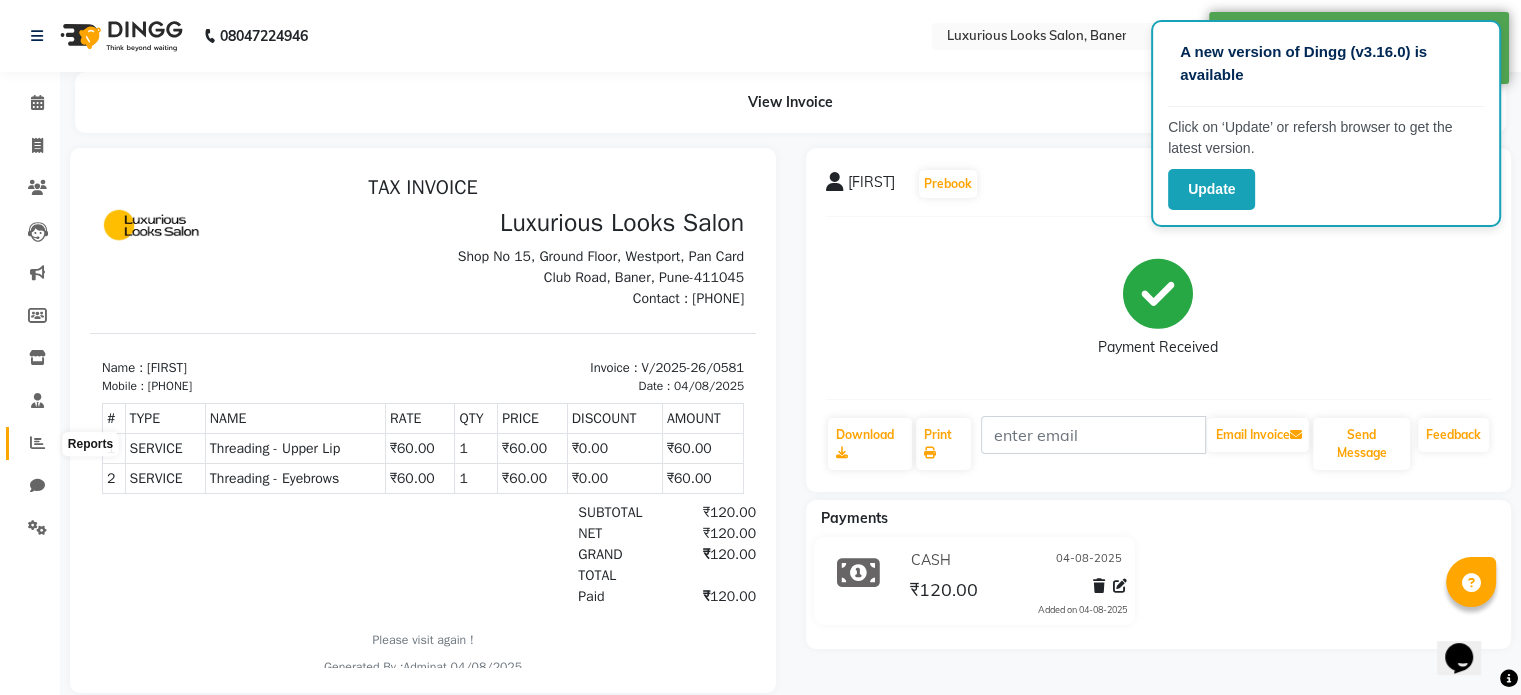 click 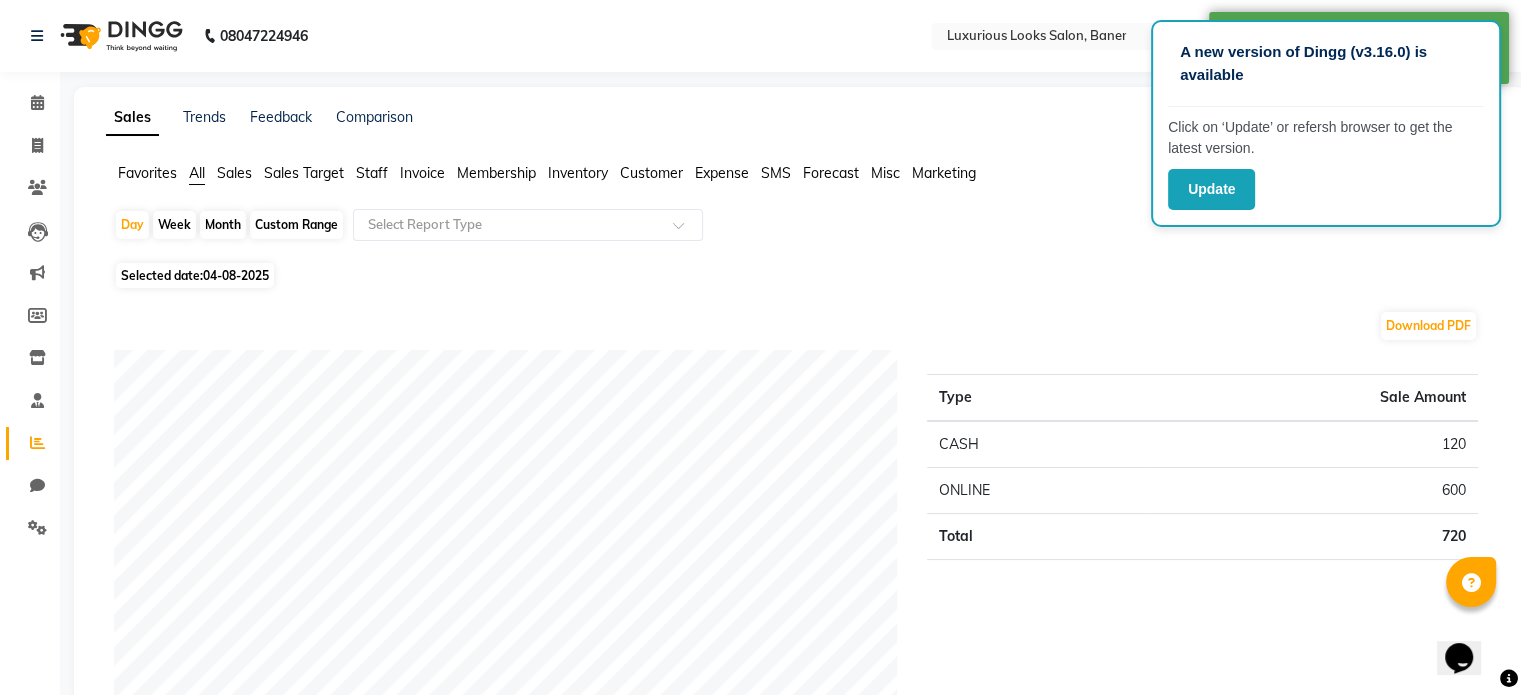click on "Staff" 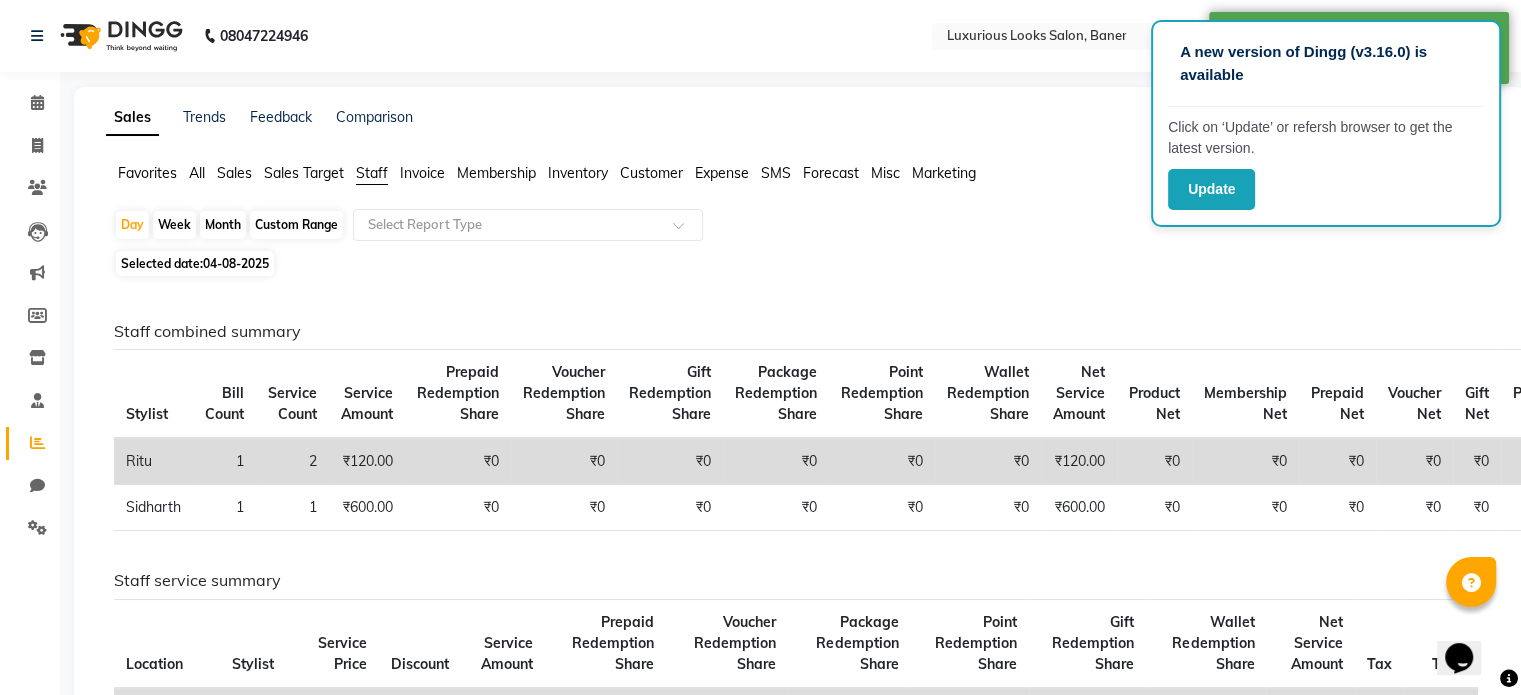 click on "Month" 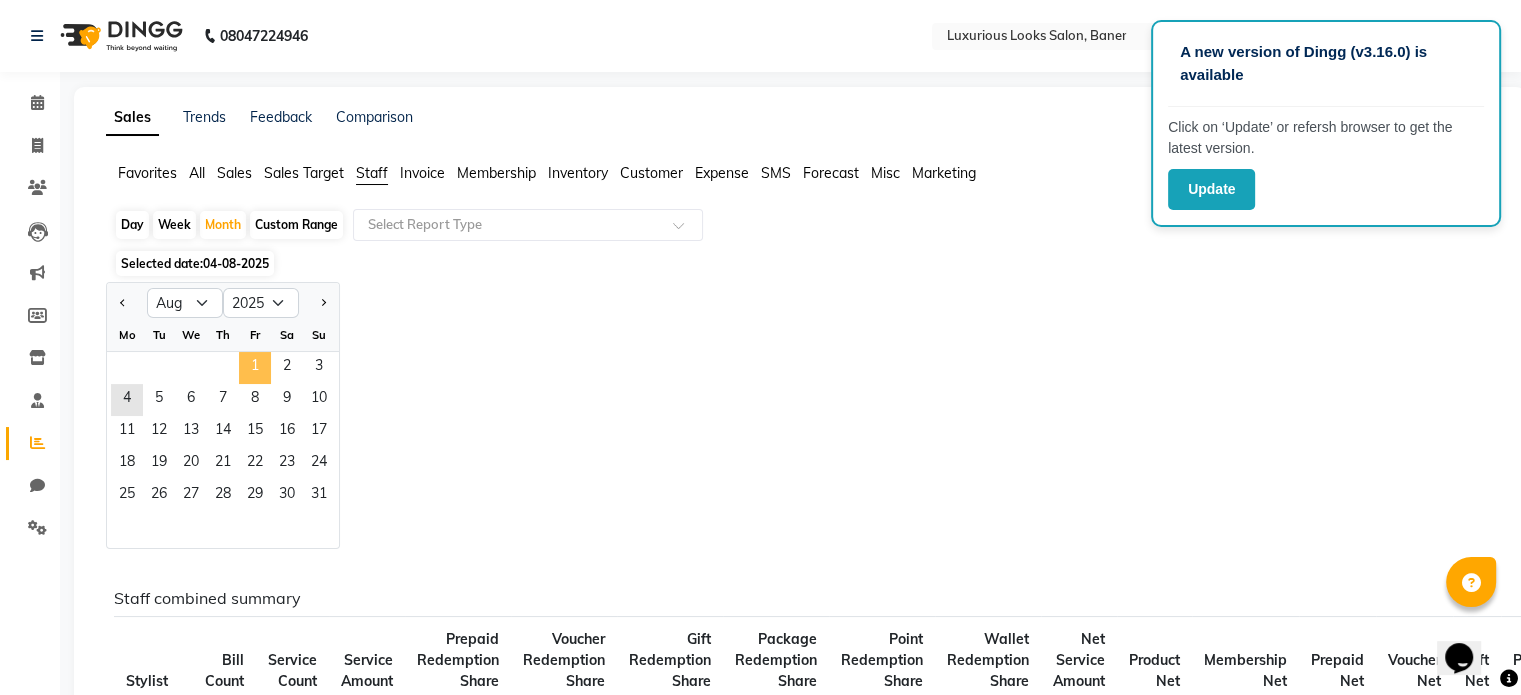 click on "1" 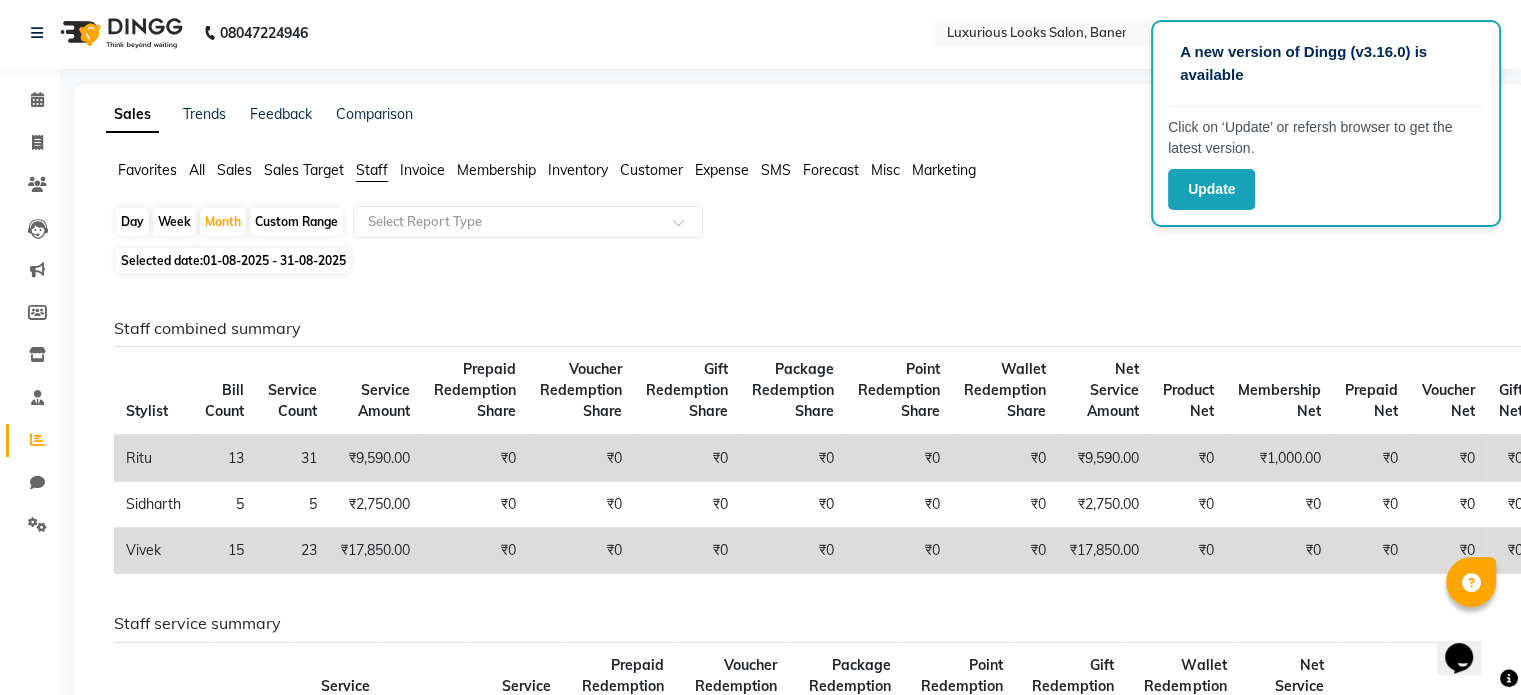 scroll, scrollTop: 0, scrollLeft: 0, axis: both 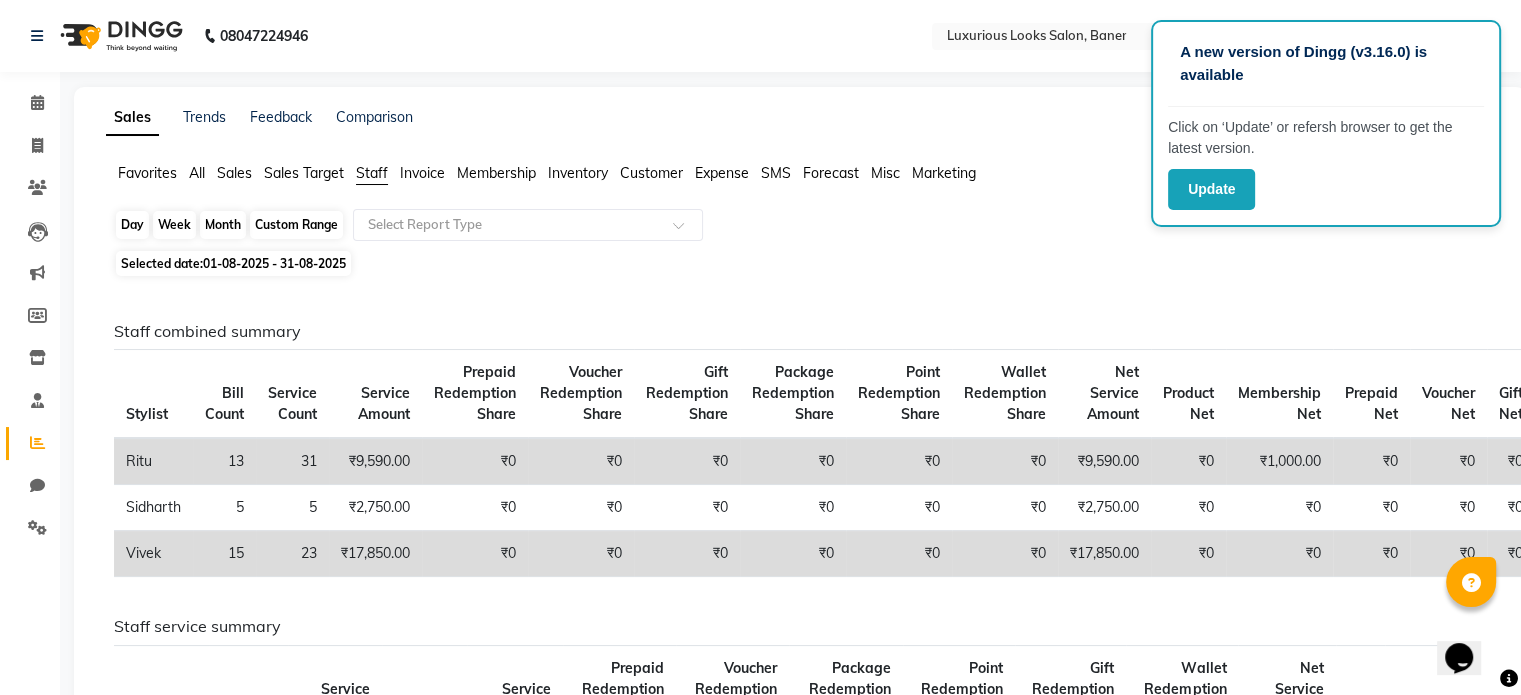 click on "Month" 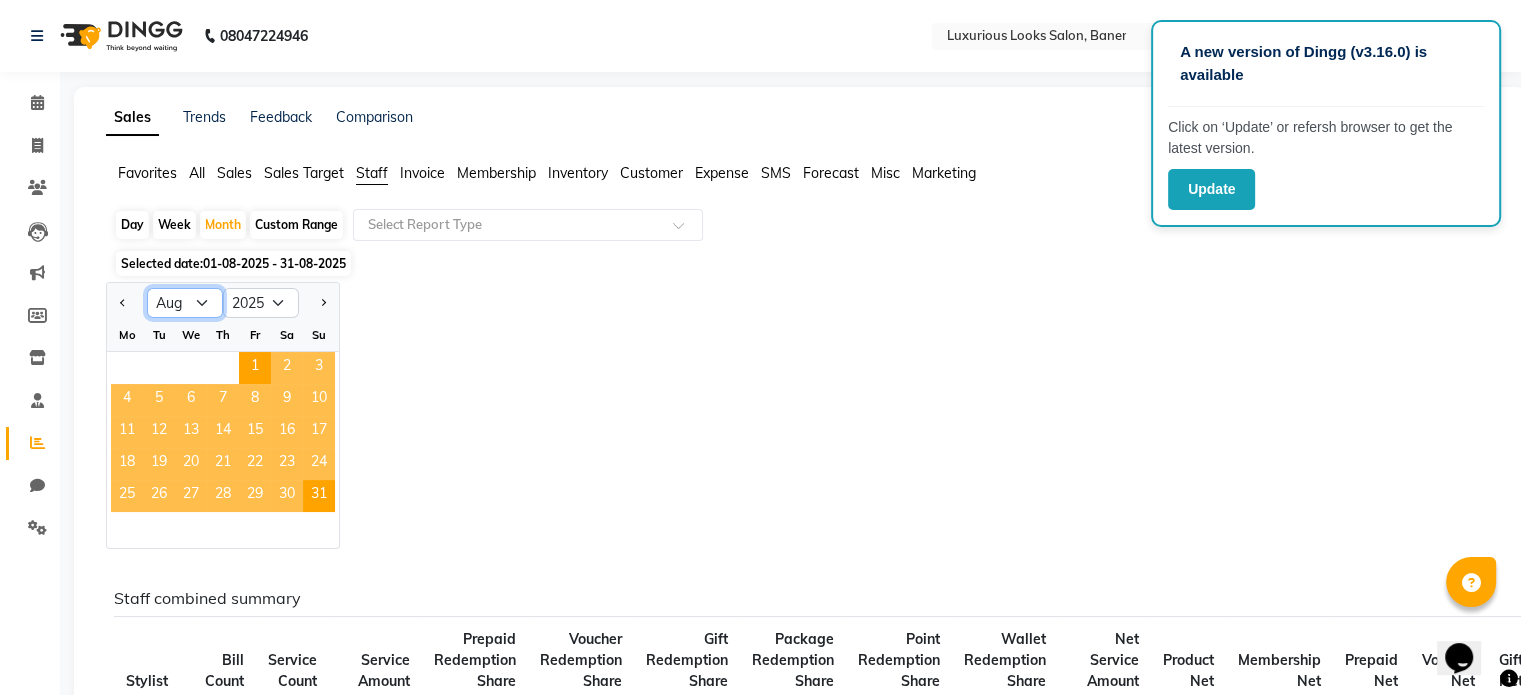 click on "Jan Feb Mar Apr May Jun Jul Aug Sep Oct Nov Dec" 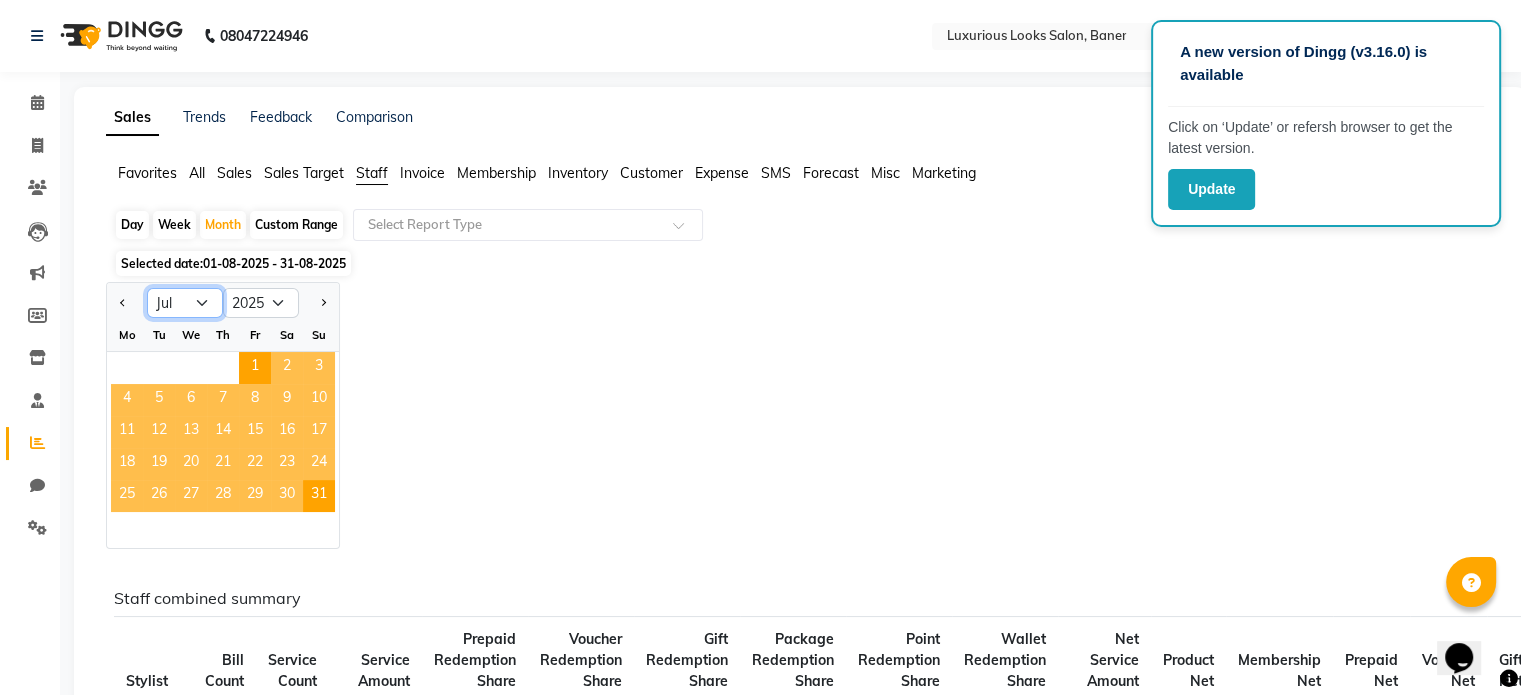 click on "Jan Feb Mar Apr May Jun Jul Aug Sep Oct Nov Dec" 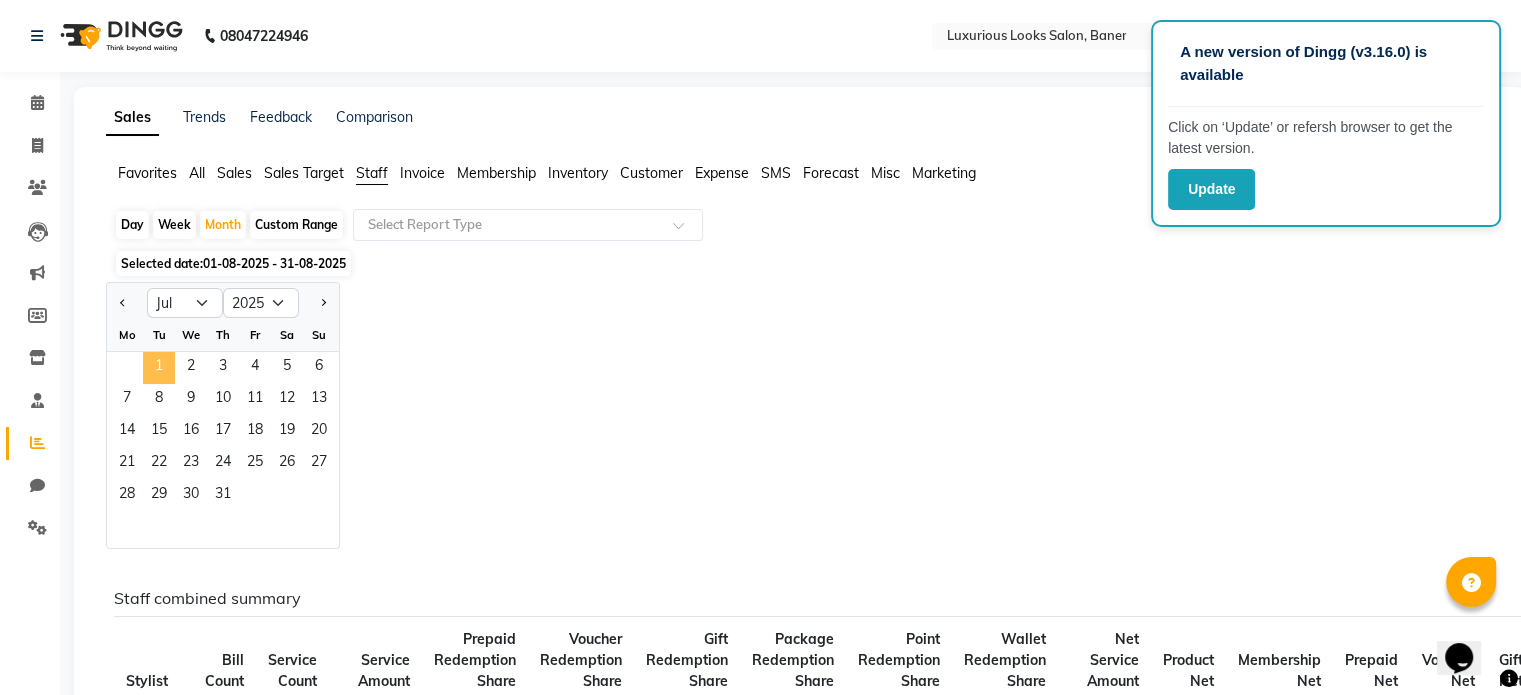 click on "1" 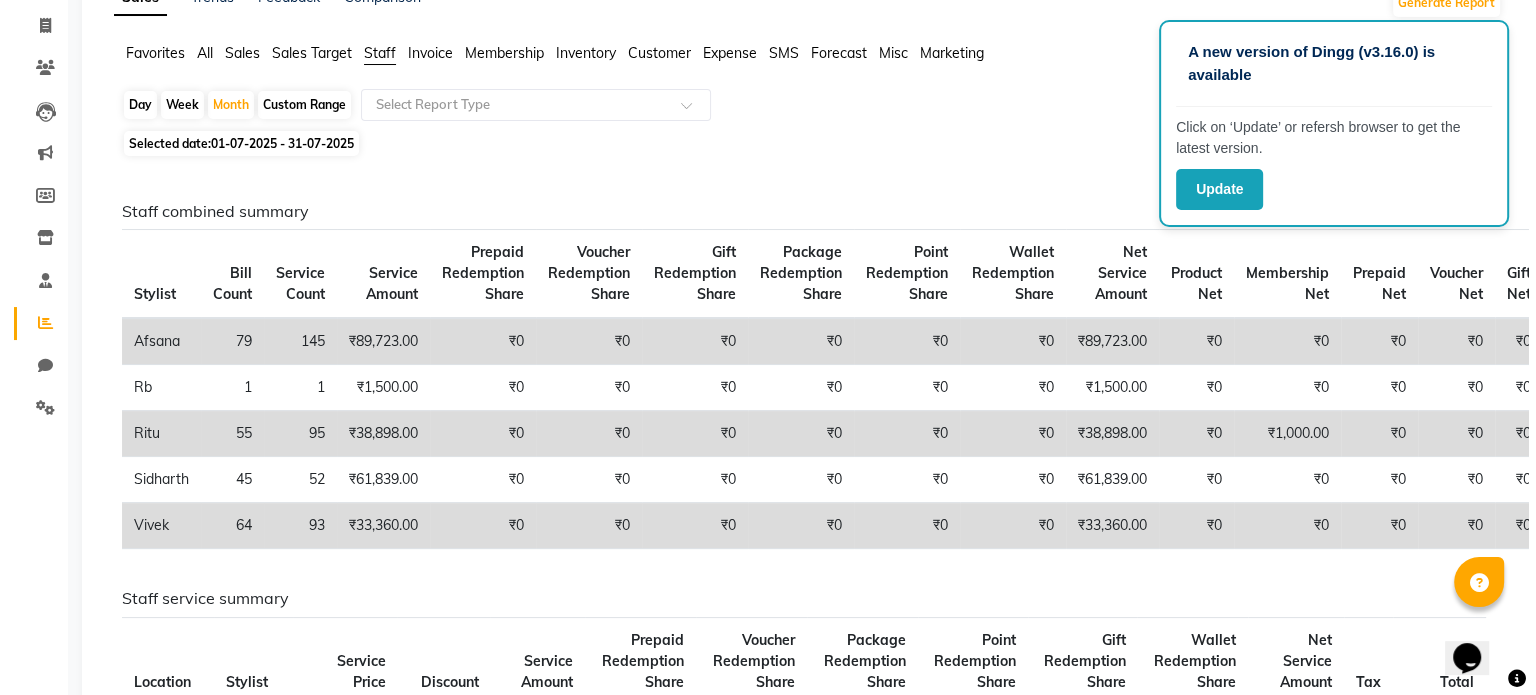 scroll, scrollTop: 0, scrollLeft: 0, axis: both 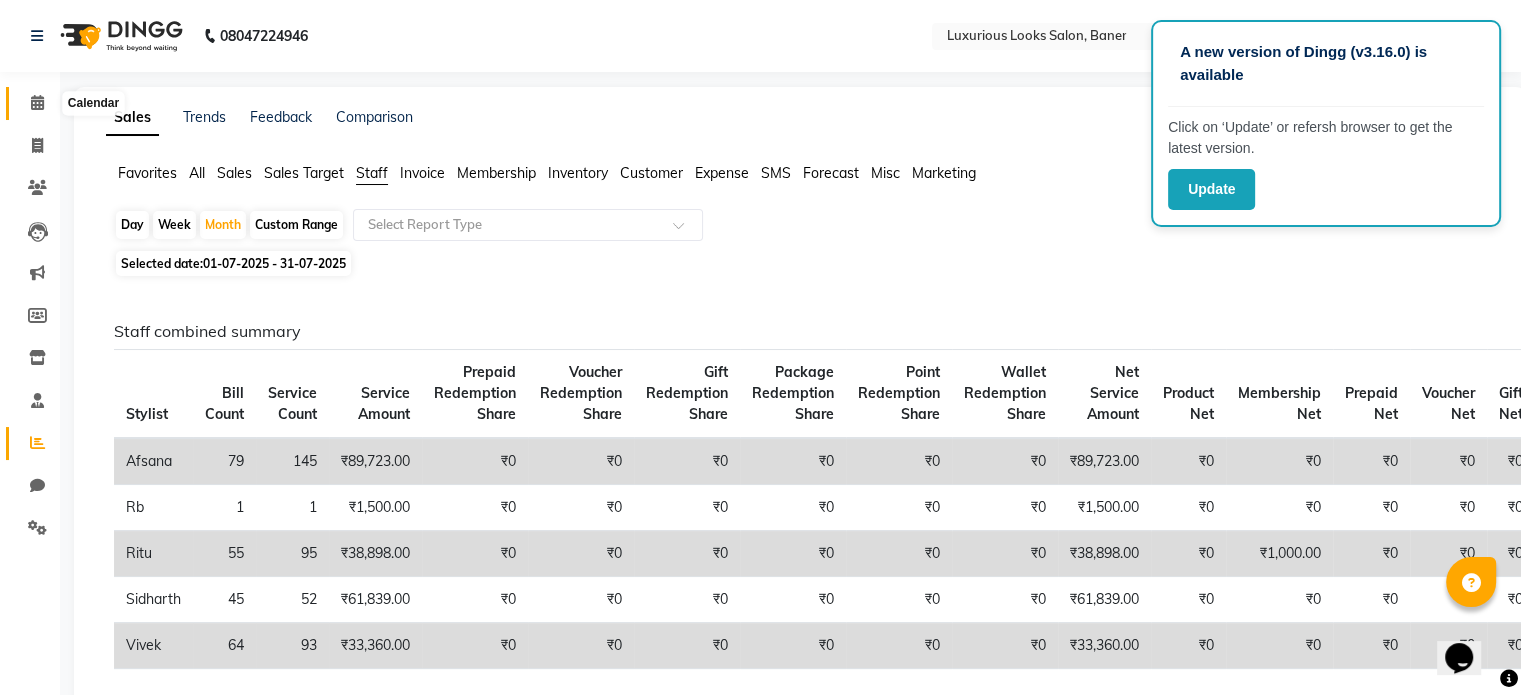 click 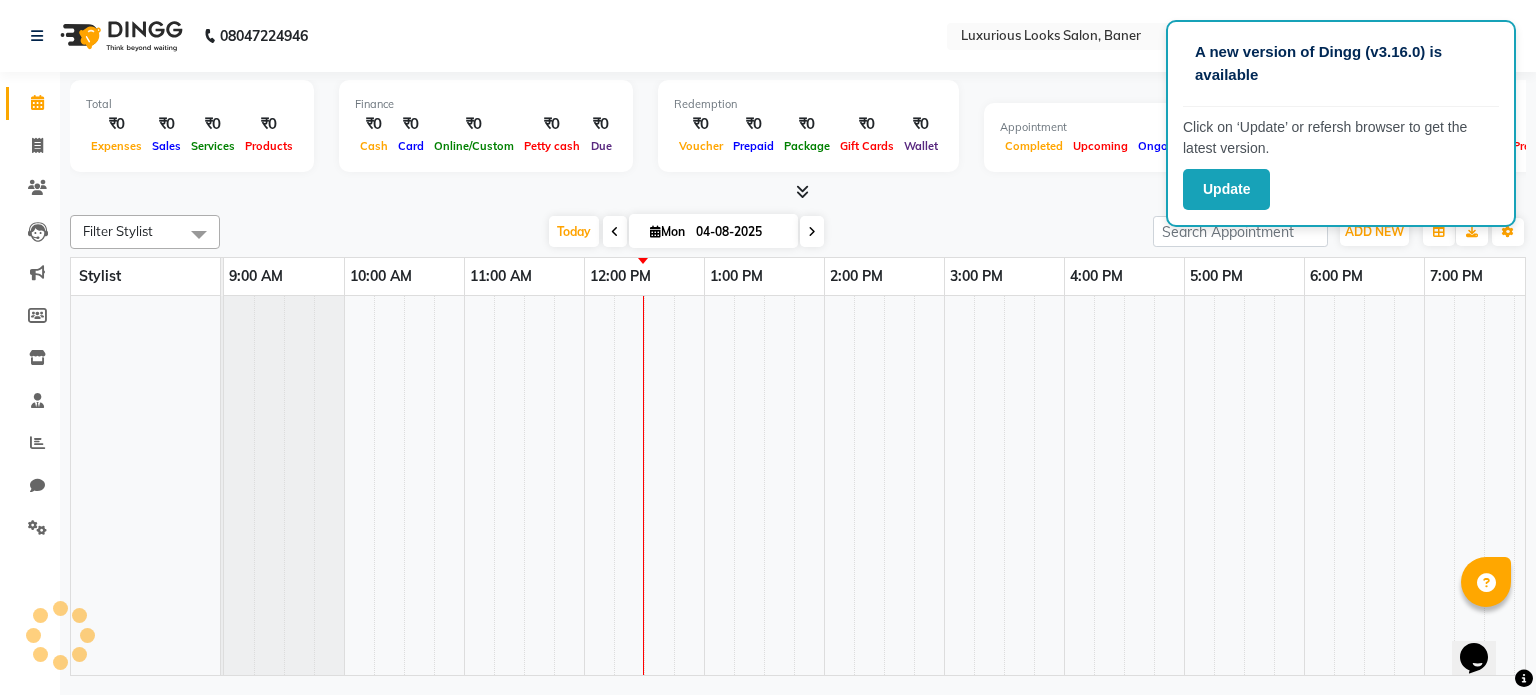 scroll, scrollTop: 0, scrollLeft: 0, axis: both 